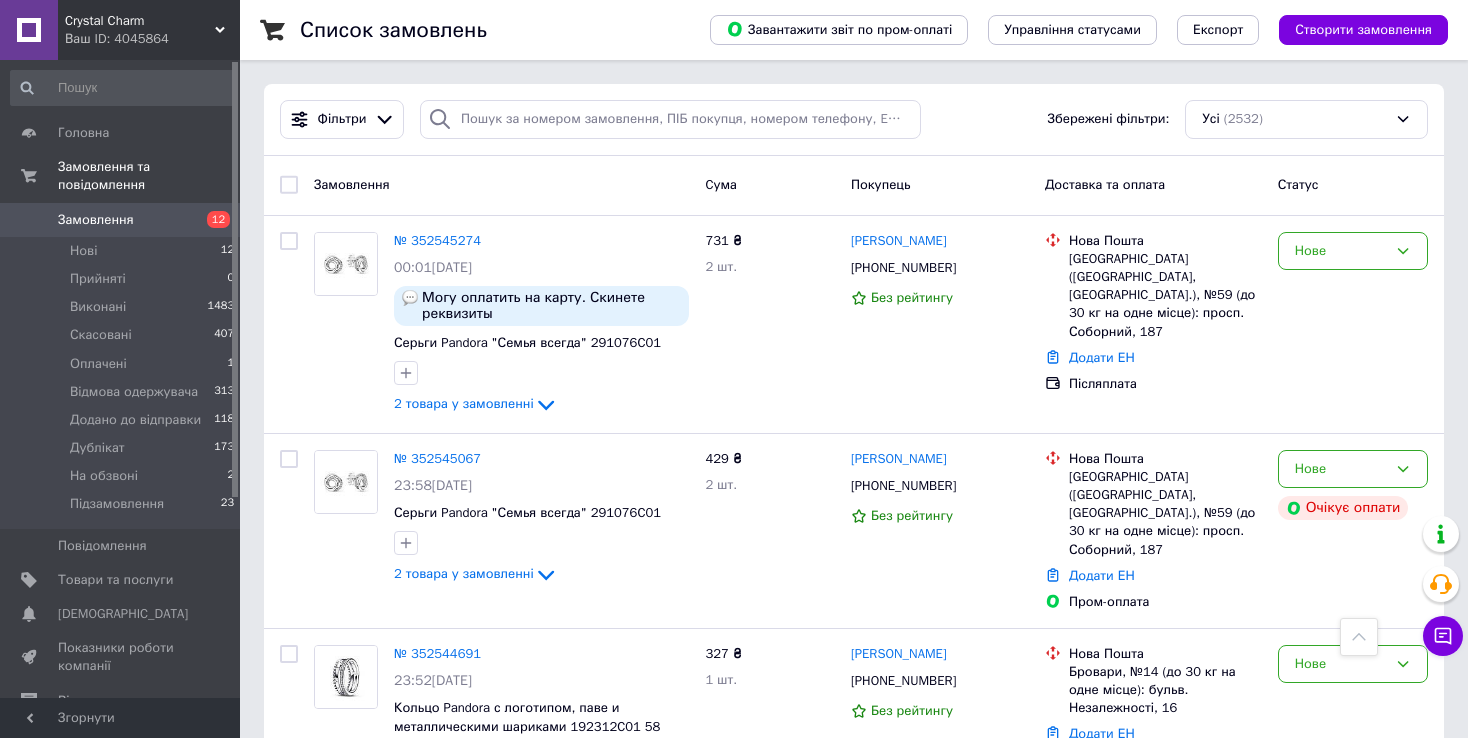 scroll, scrollTop: 2100, scrollLeft: 0, axis: vertical 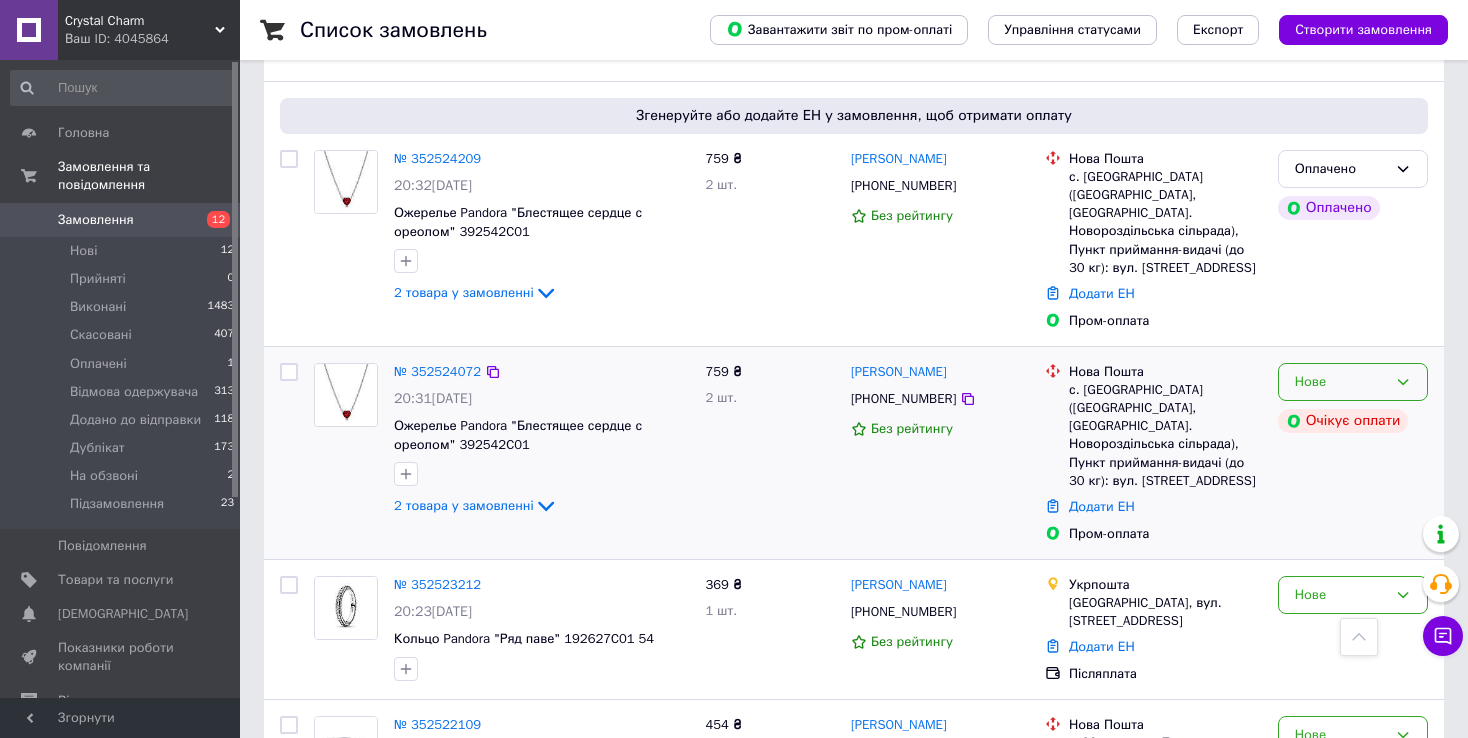 click 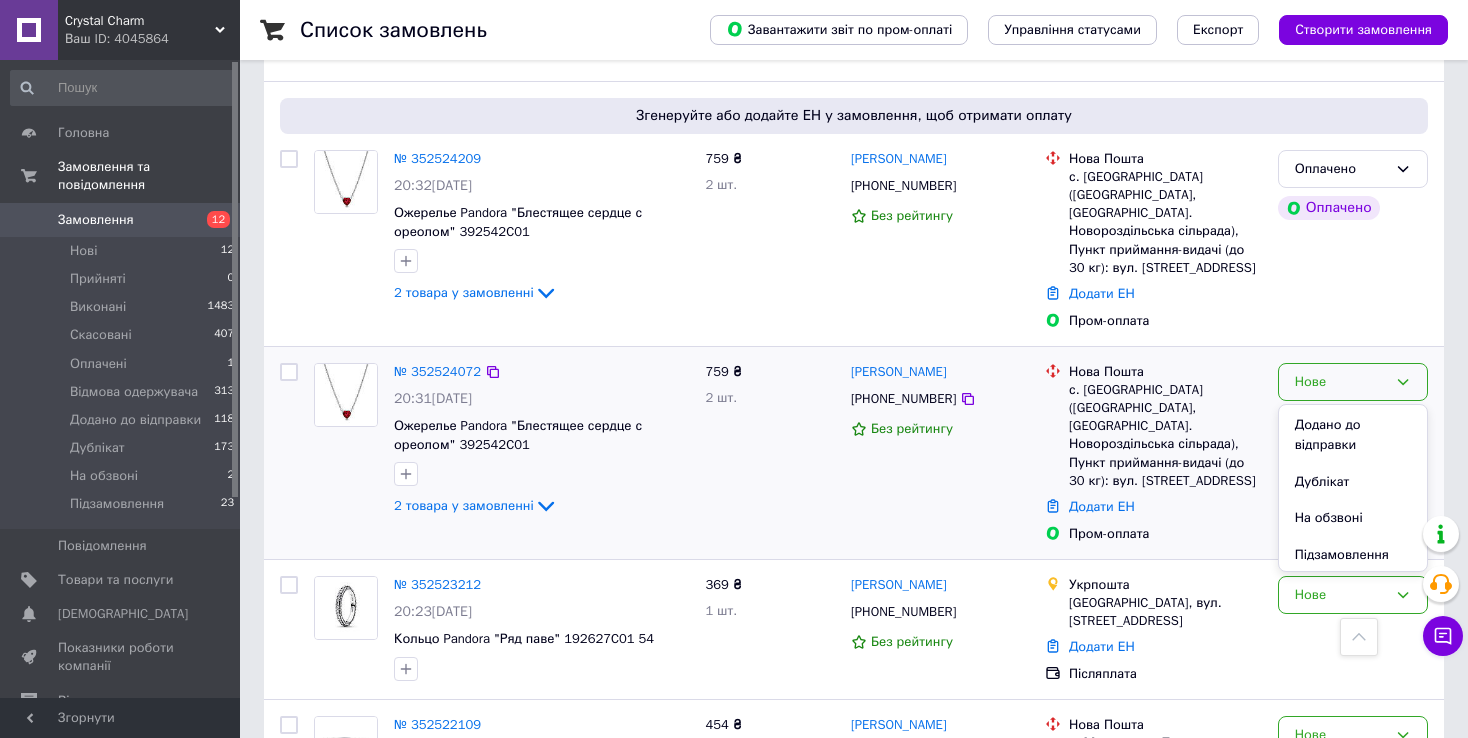 scroll, scrollTop: 204, scrollLeft: 0, axis: vertical 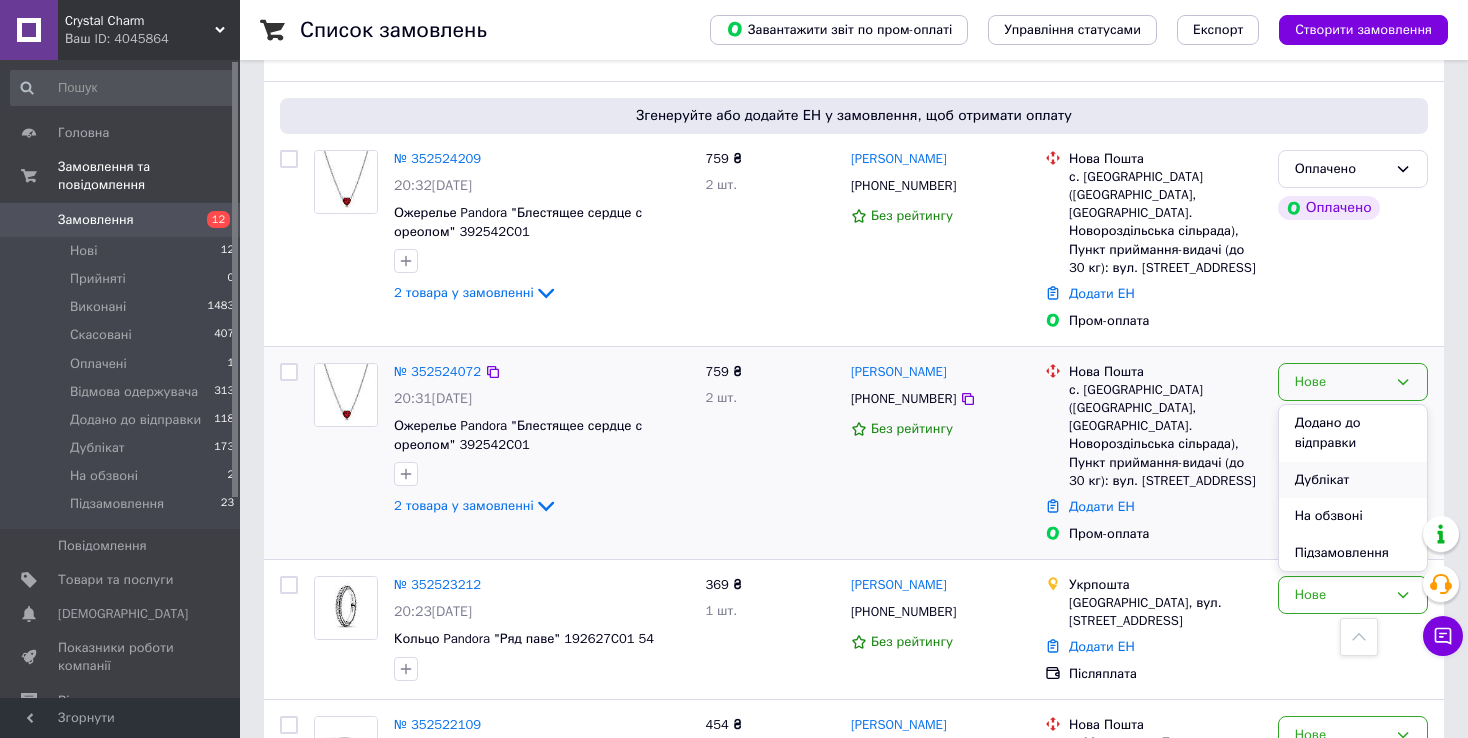 click on "Дублікат" at bounding box center (1353, 480) 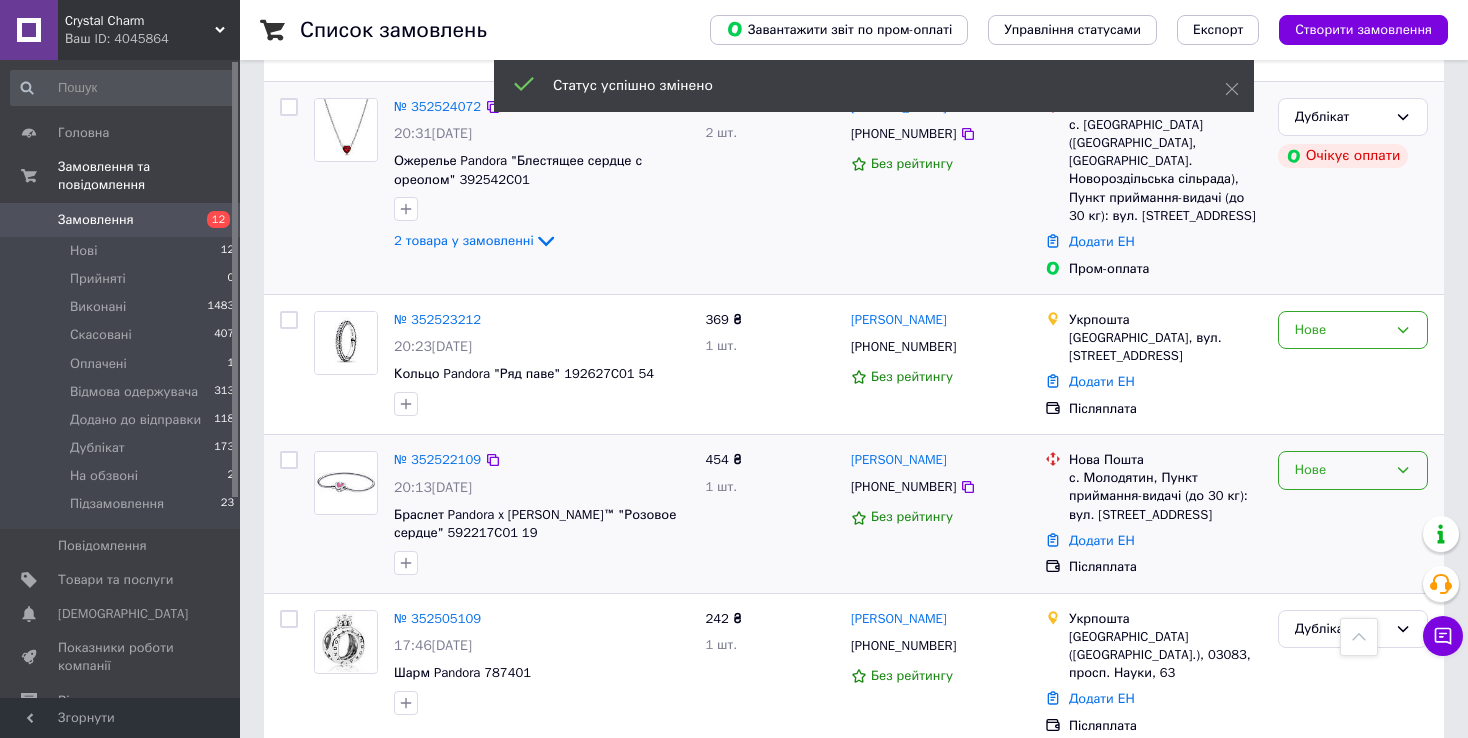 scroll, scrollTop: 2100, scrollLeft: 0, axis: vertical 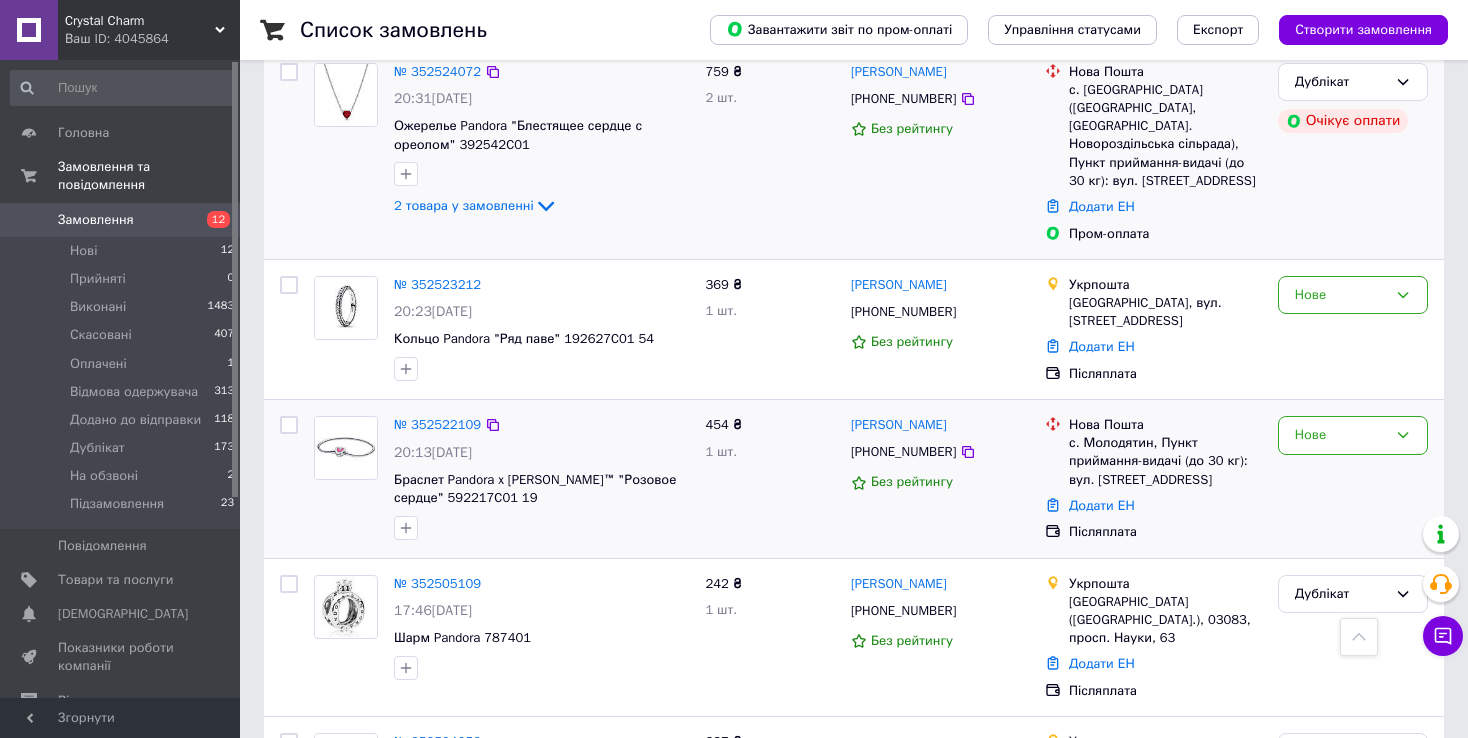 click on "Нове" at bounding box center [1353, 479] 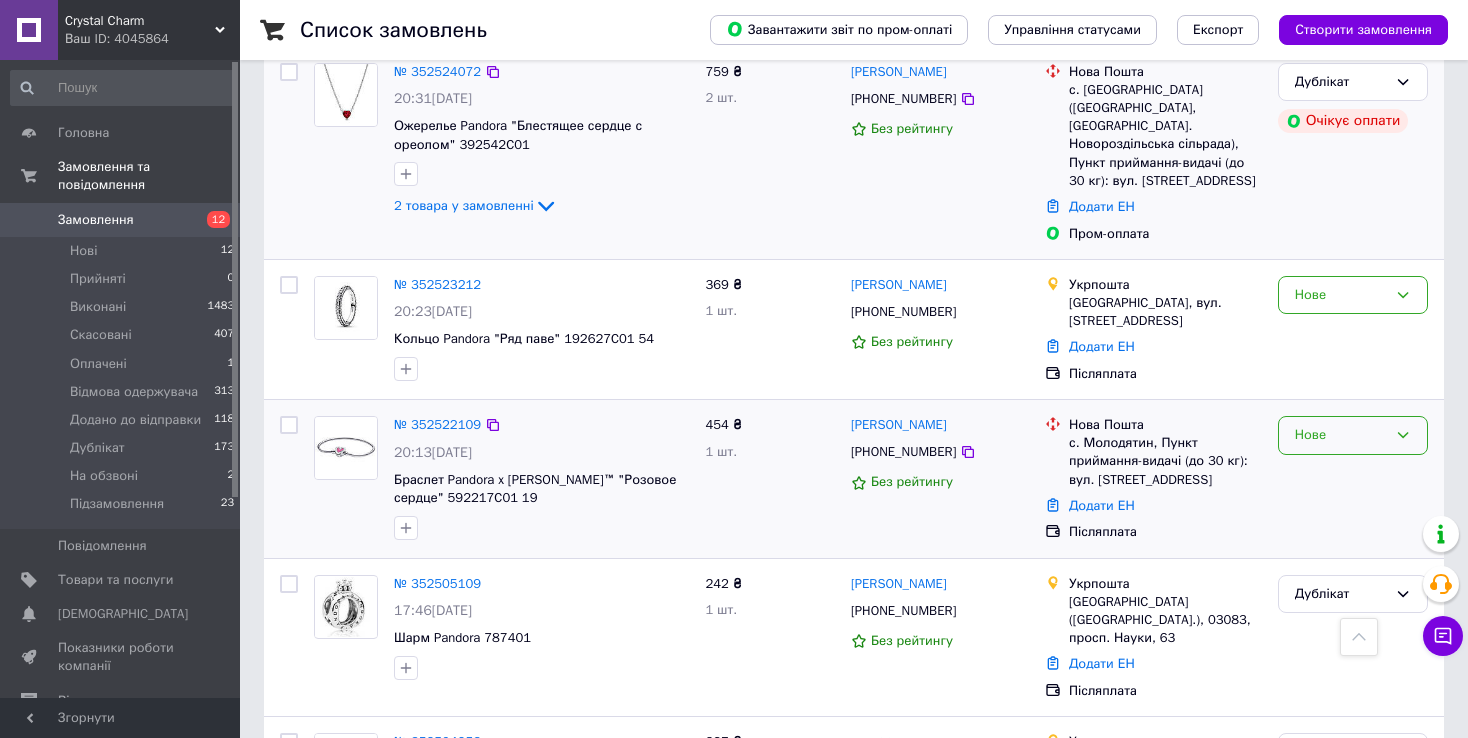 click on "Нове" at bounding box center (1341, 435) 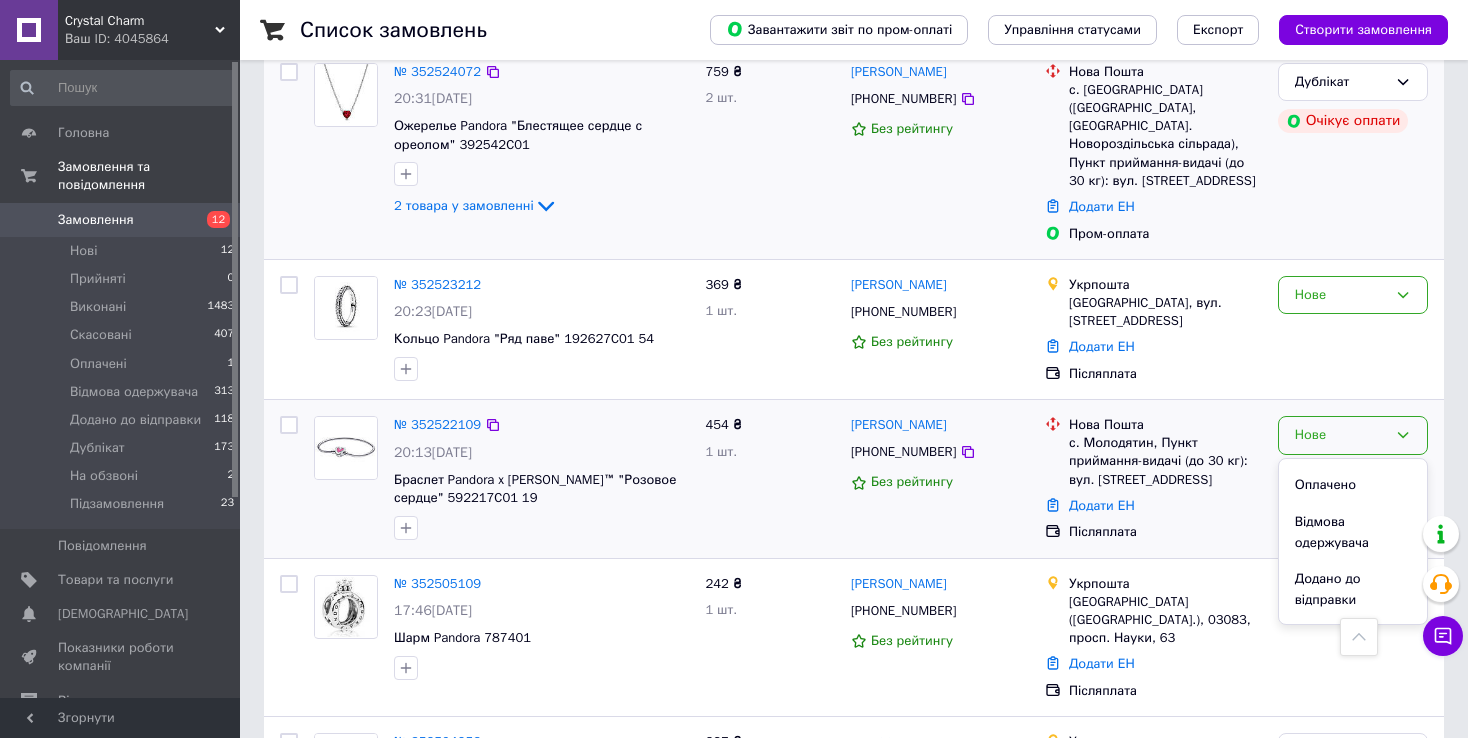 scroll, scrollTop: 204, scrollLeft: 0, axis: vertical 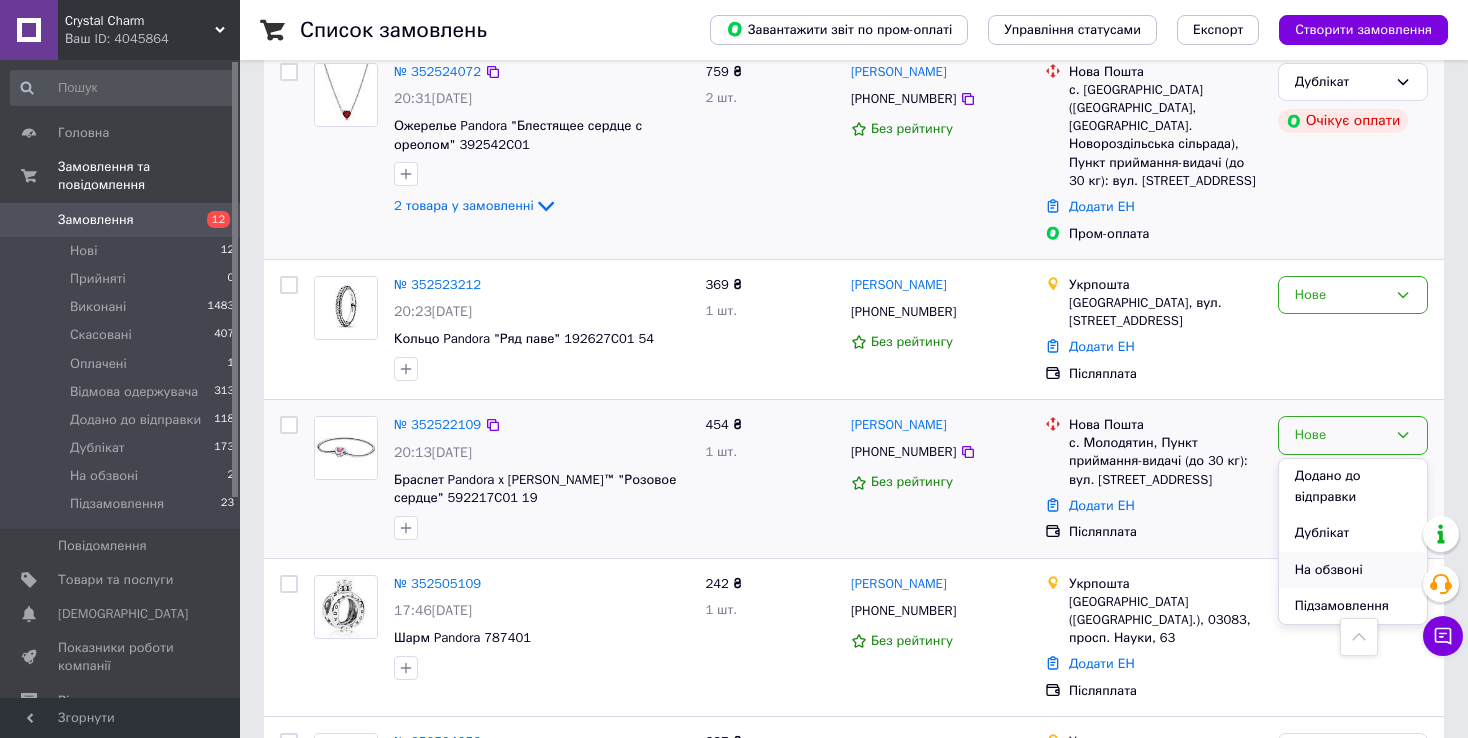 click on "На обзвоні" at bounding box center [1353, 570] 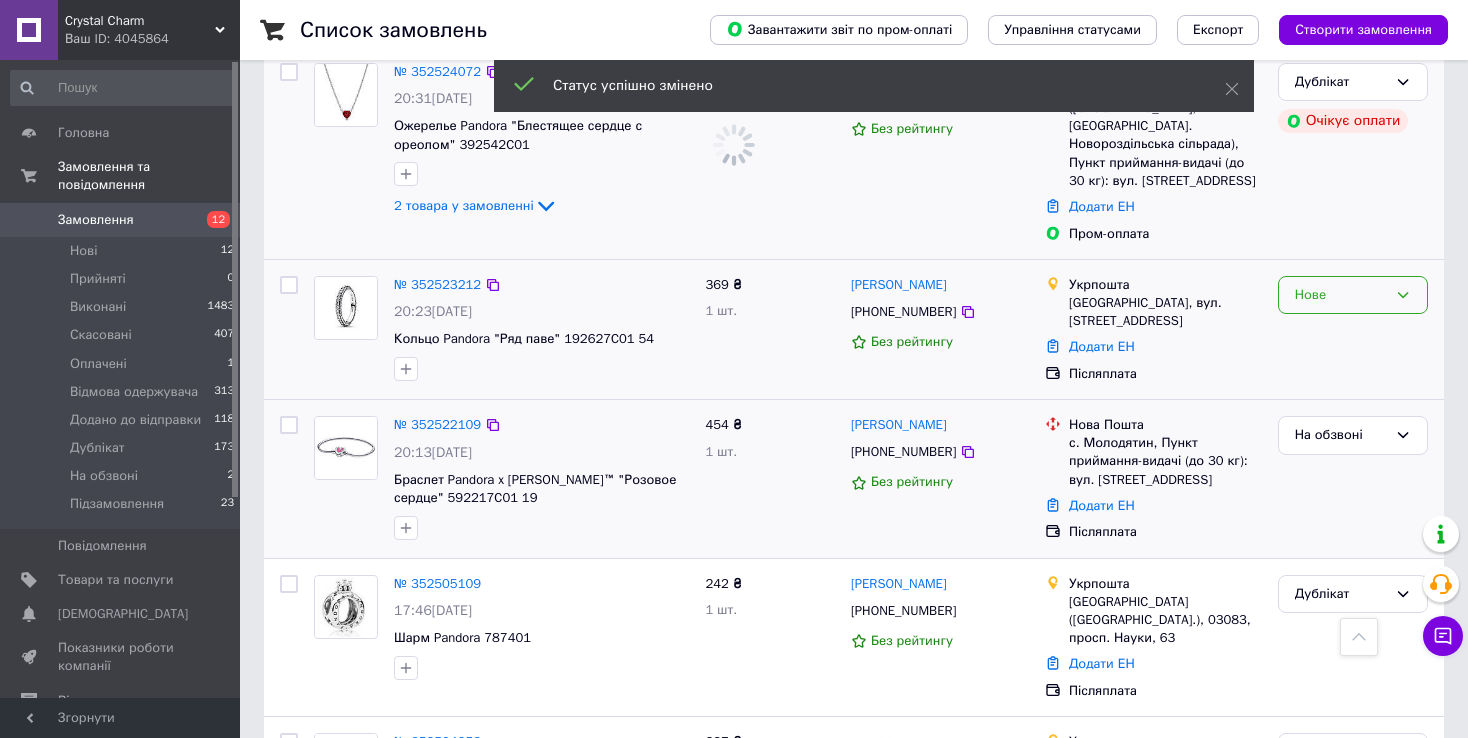 click on "Нове" at bounding box center (1341, 295) 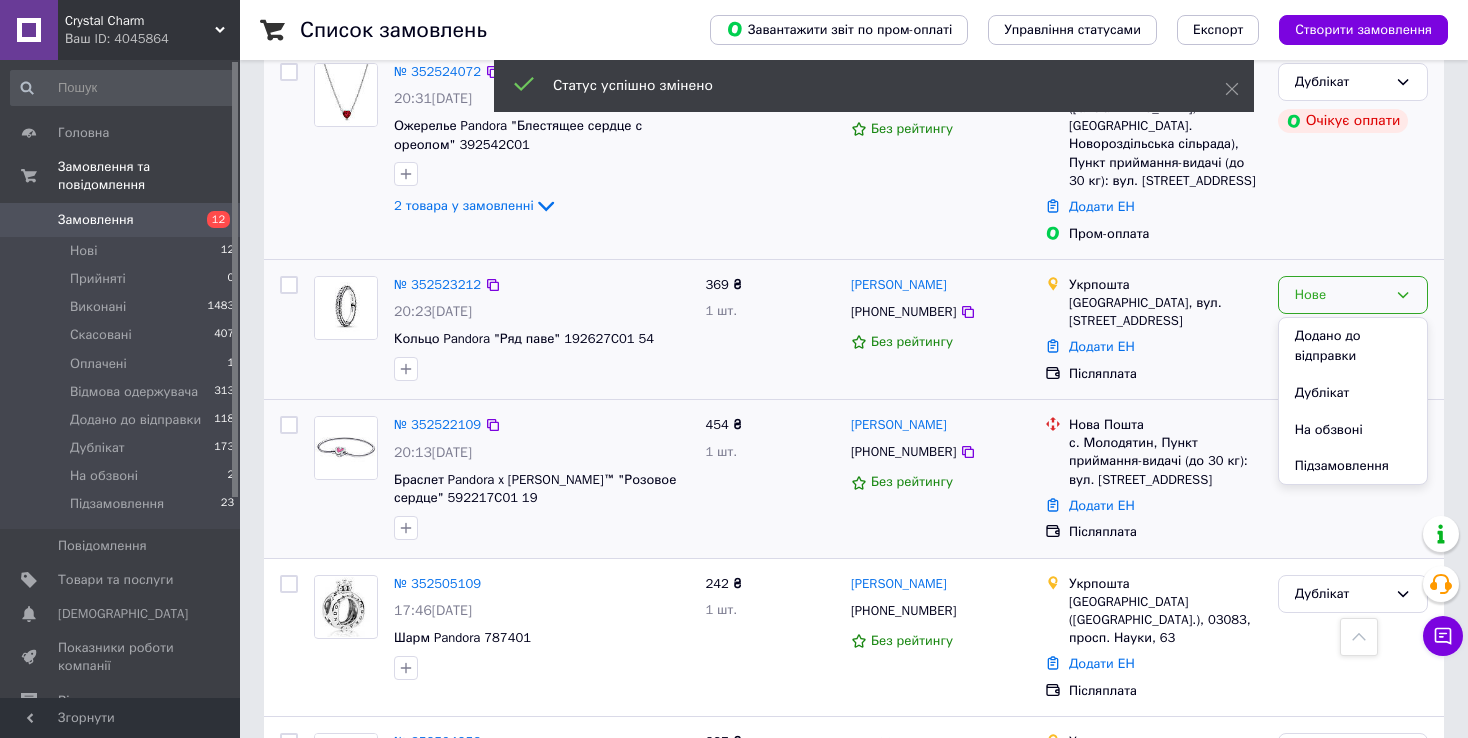 scroll, scrollTop: 204, scrollLeft: 0, axis: vertical 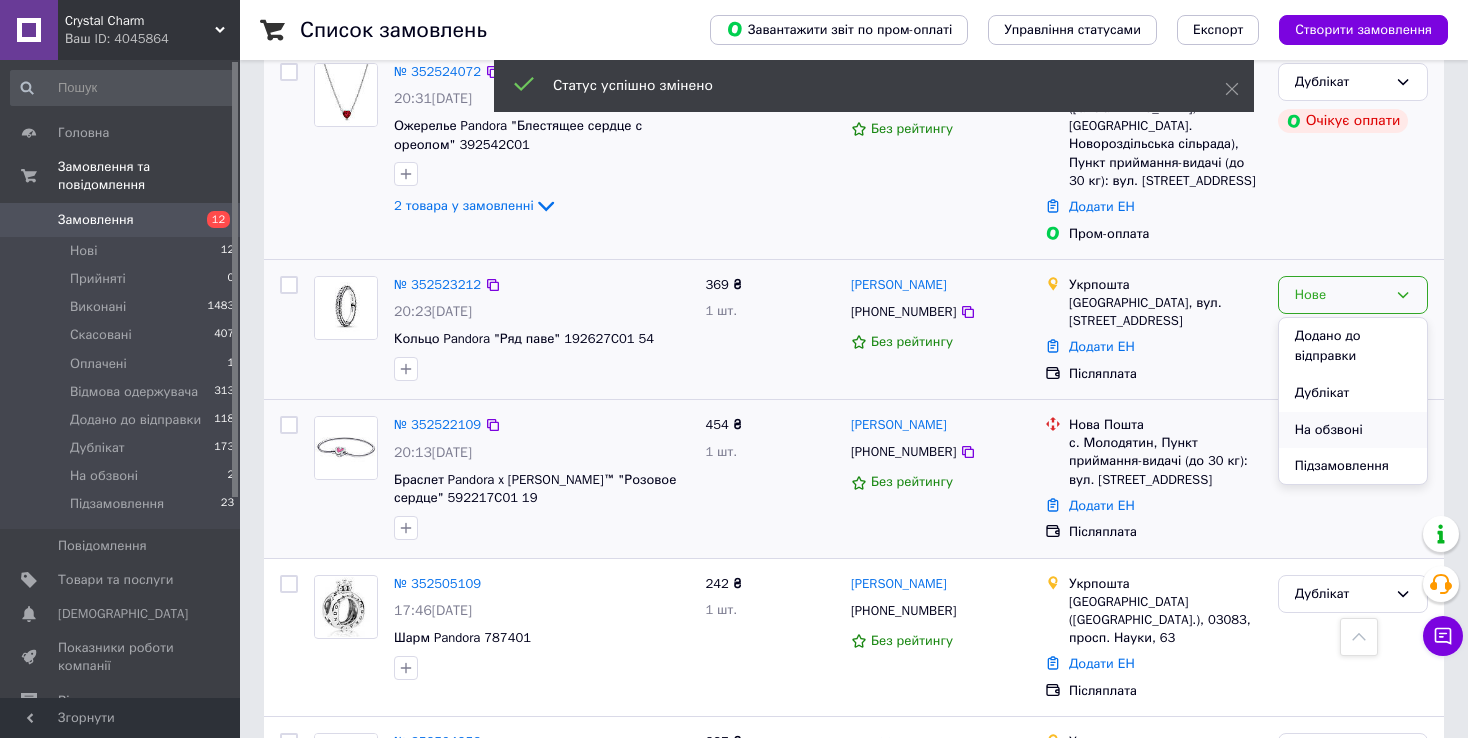 click on "На обзвоні" at bounding box center [1353, 430] 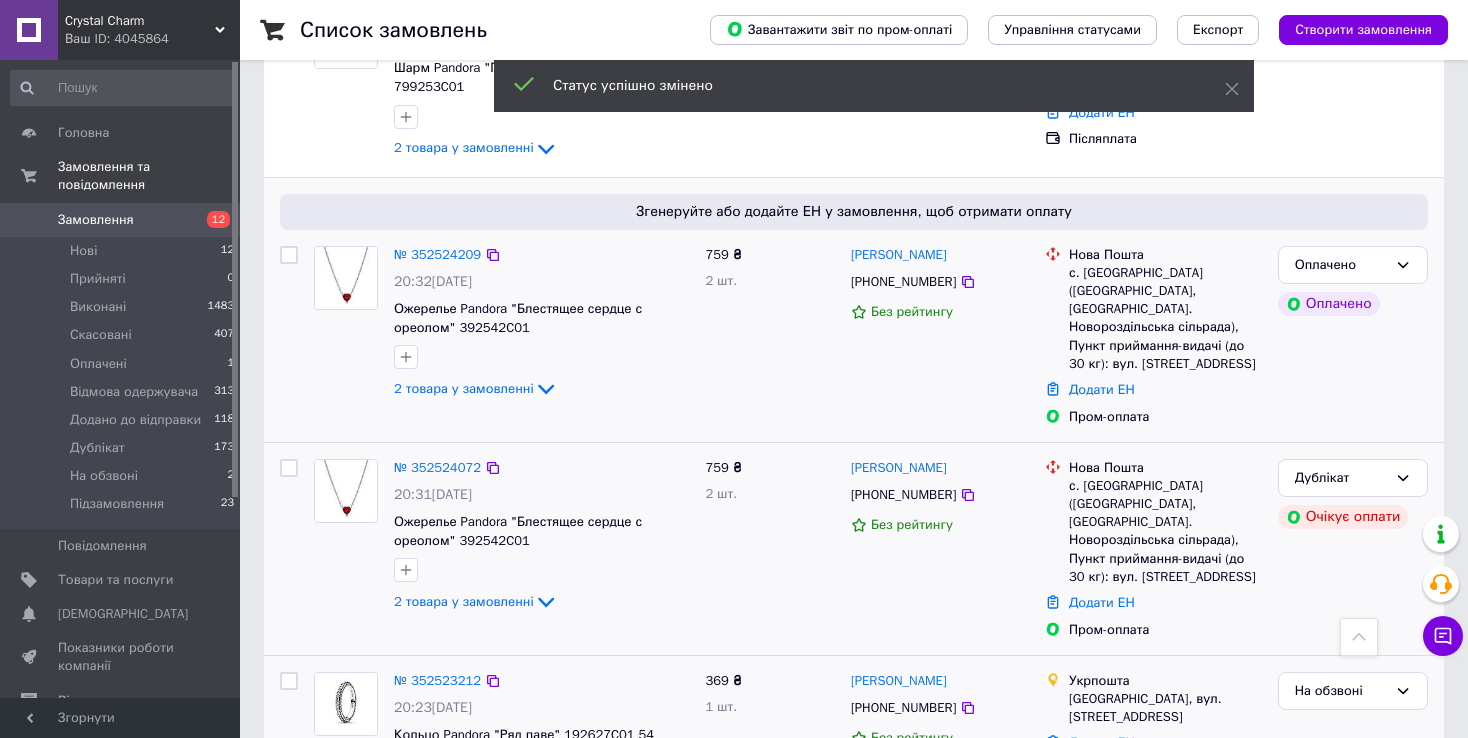 scroll, scrollTop: 1600, scrollLeft: 0, axis: vertical 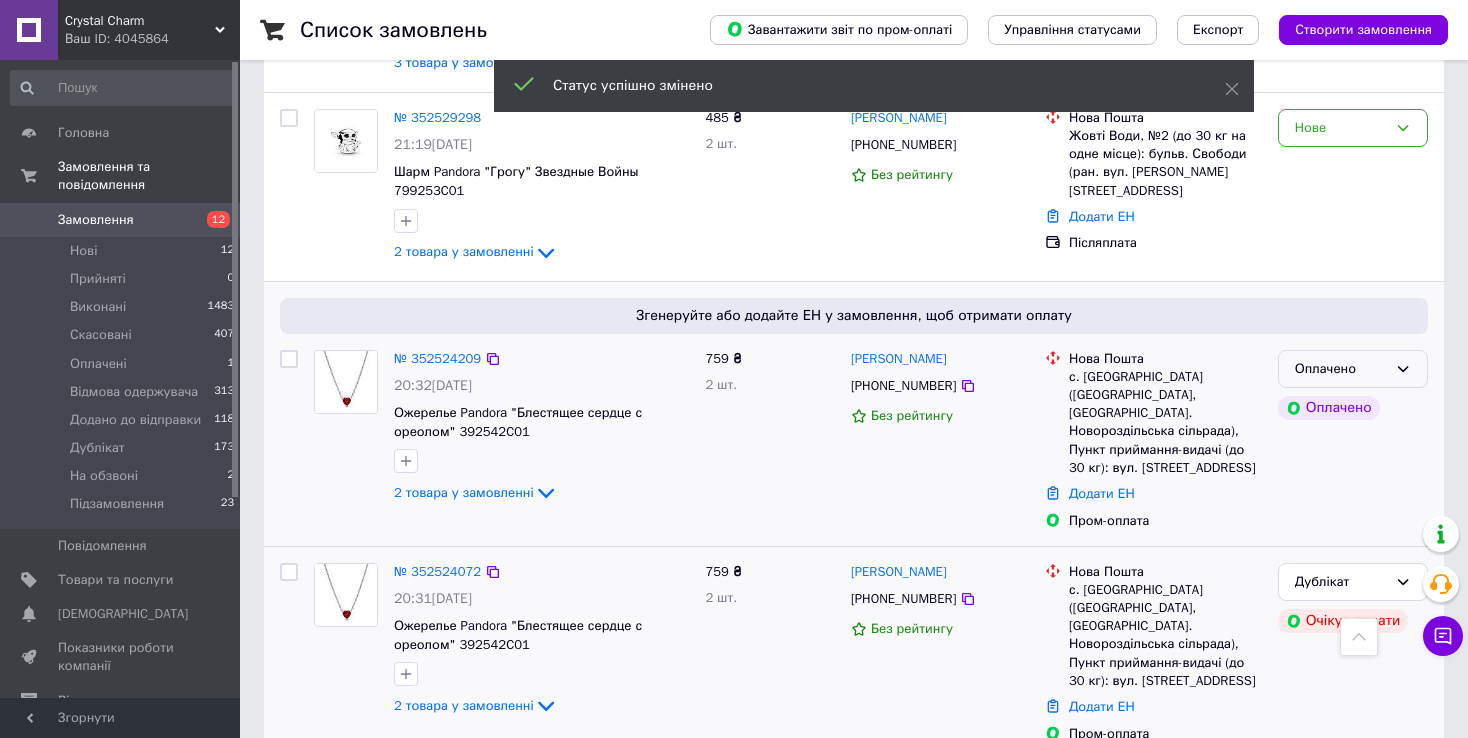 click on "Оплачено" at bounding box center (1353, 369) 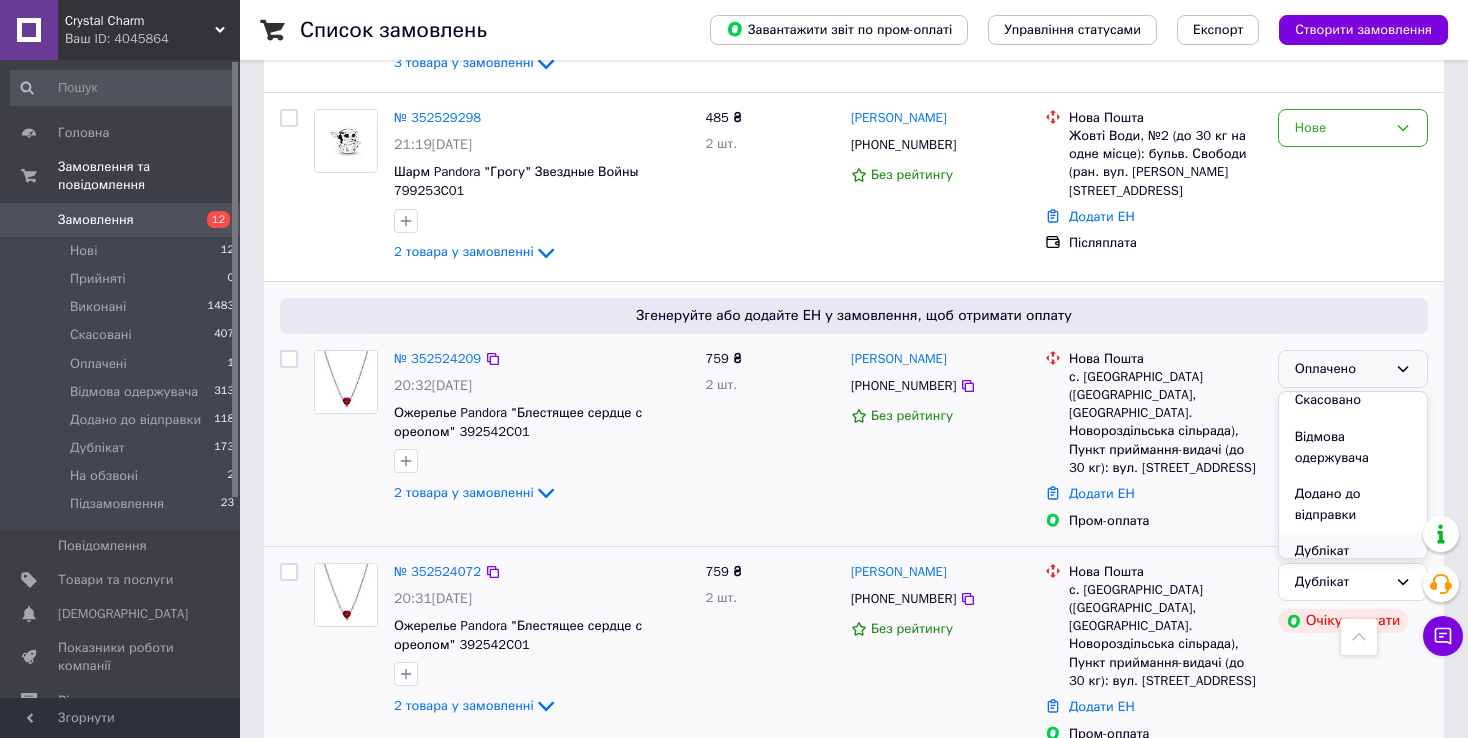 scroll, scrollTop: 168, scrollLeft: 0, axis: vertical 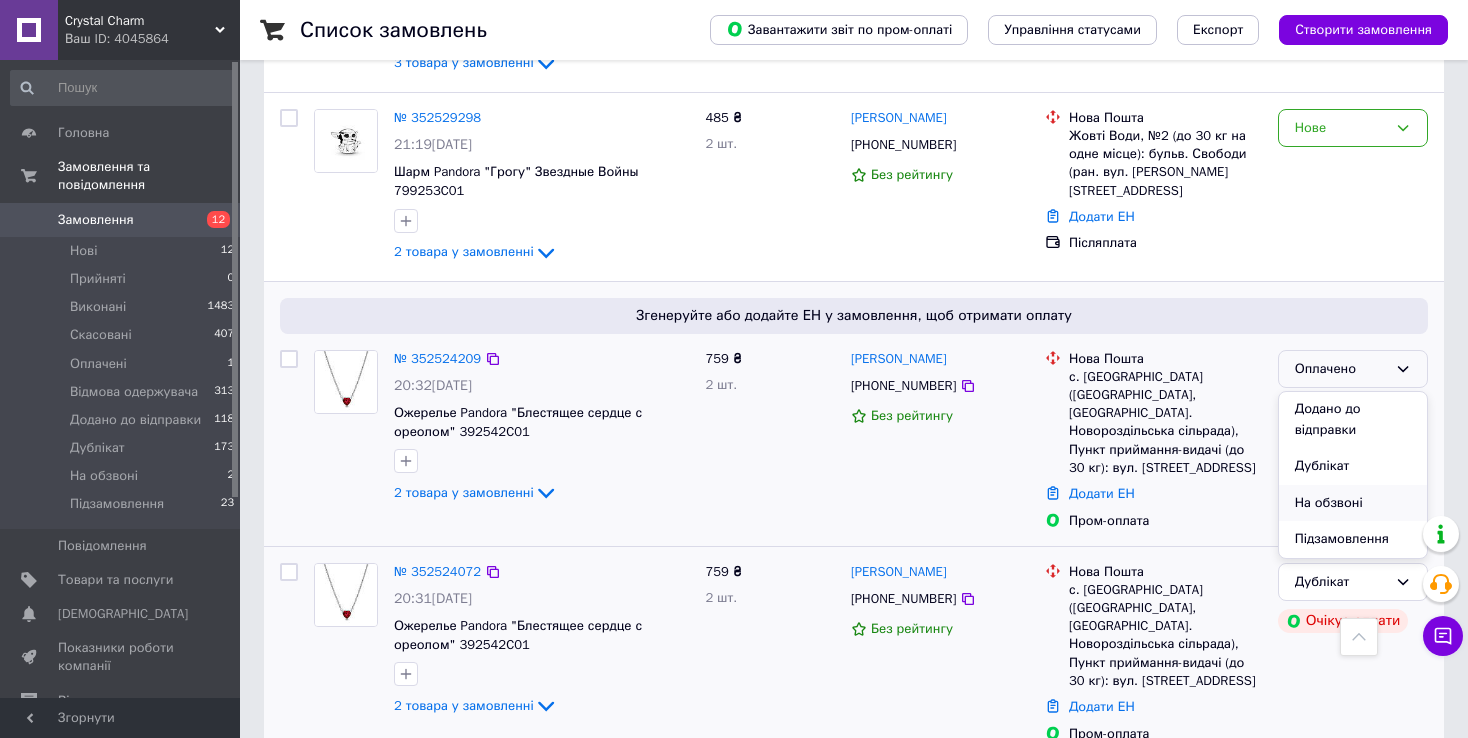 click on "На обзвоні" at bounding box center [1353, 503] 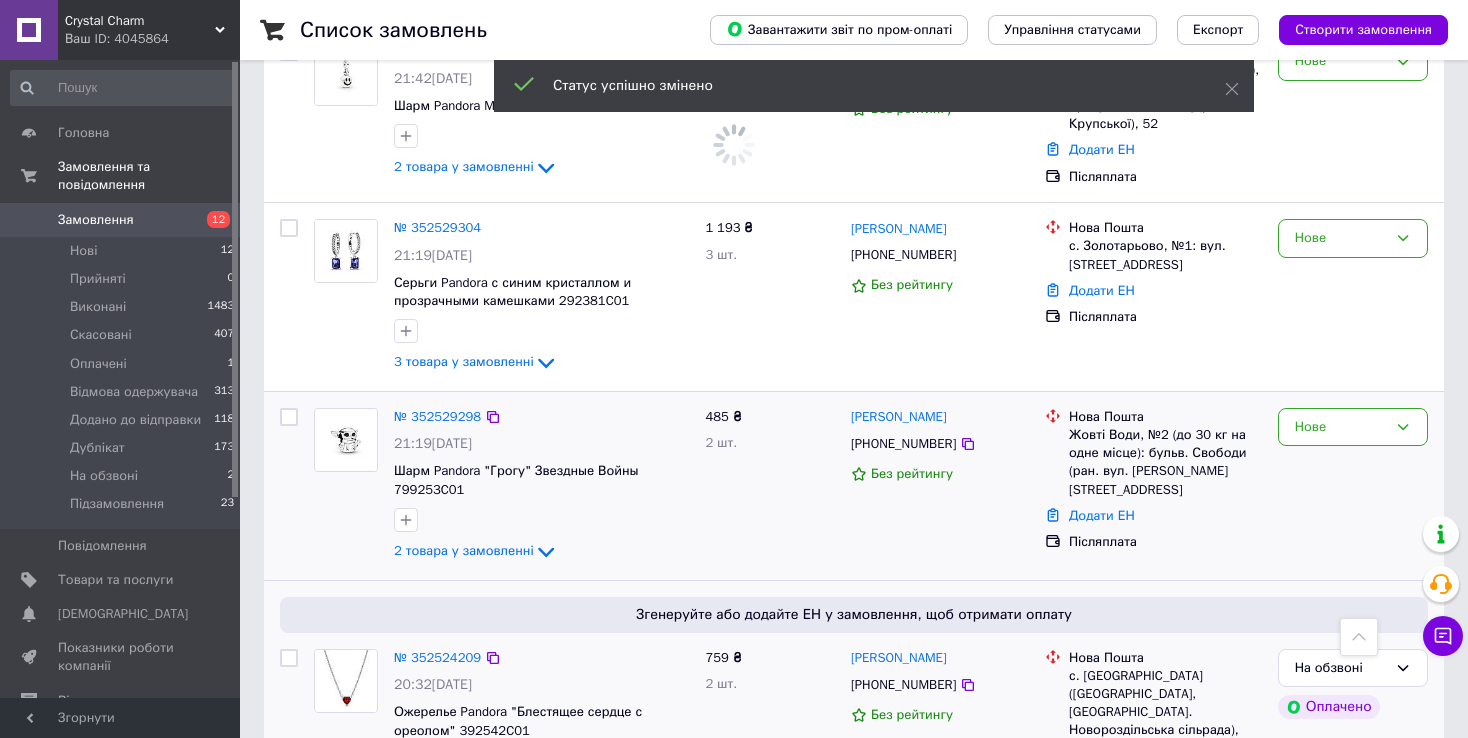 scroll, scrollTop: 1300, scrollLeft: 0, axis: vertical 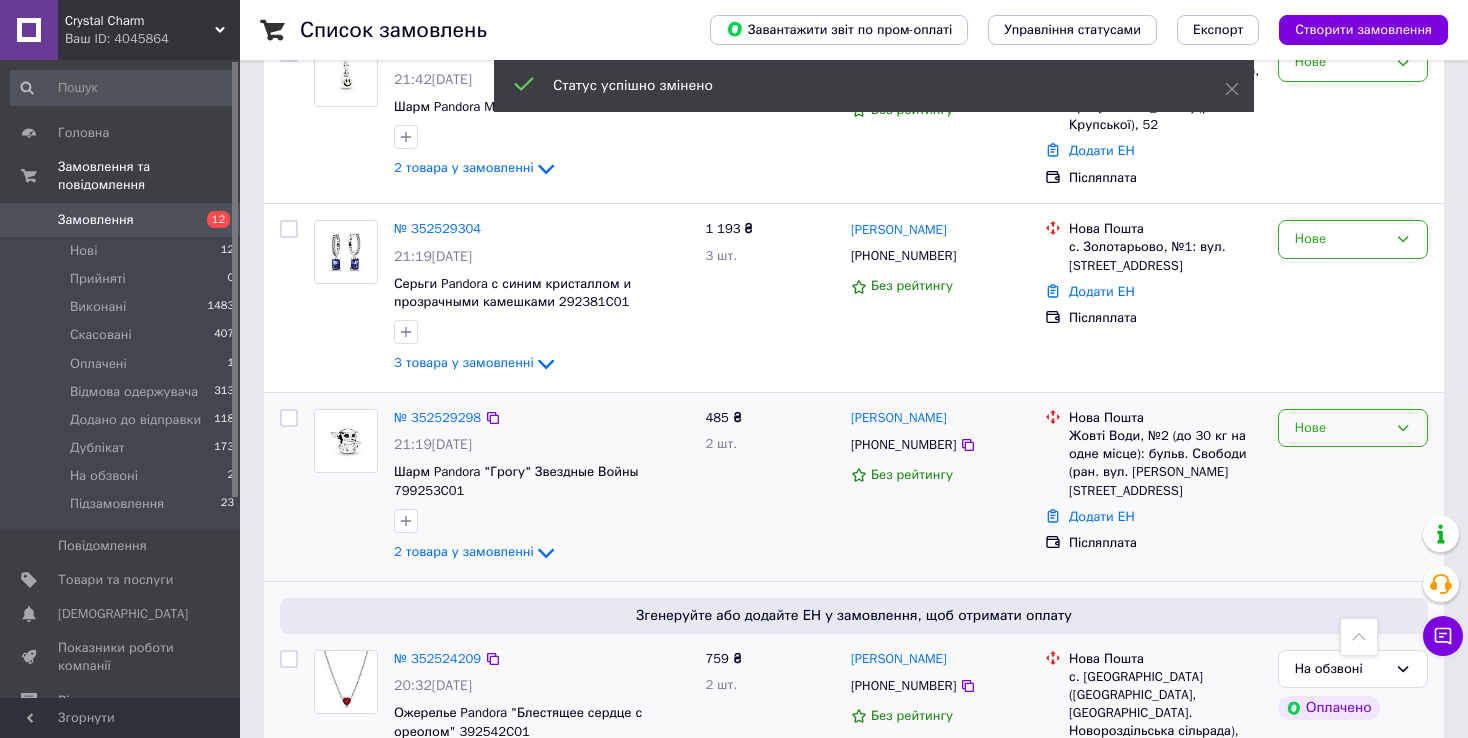 click on "Нове" at bounding box center [1341, 428] 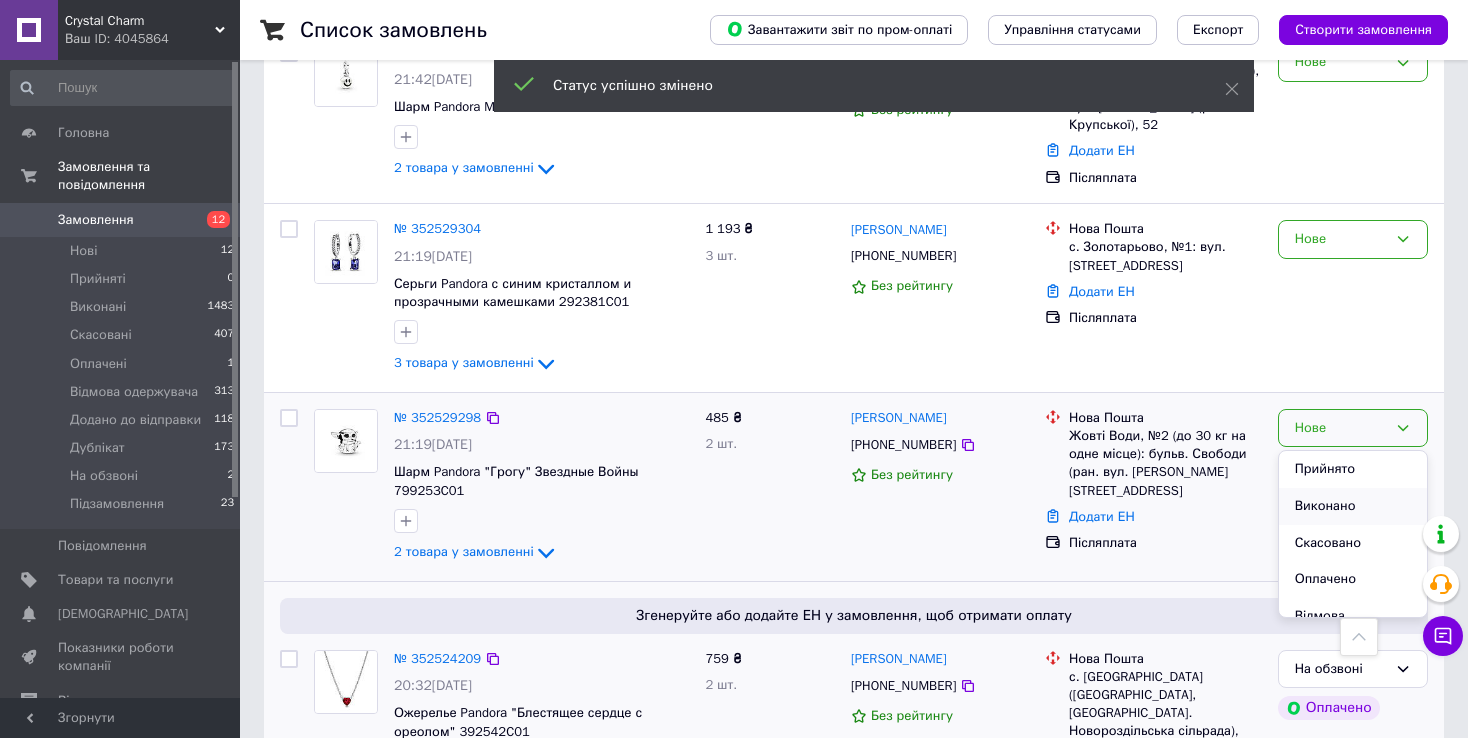 scroll, scrollTop: 204, scrollLeft: 0, axis: vertical 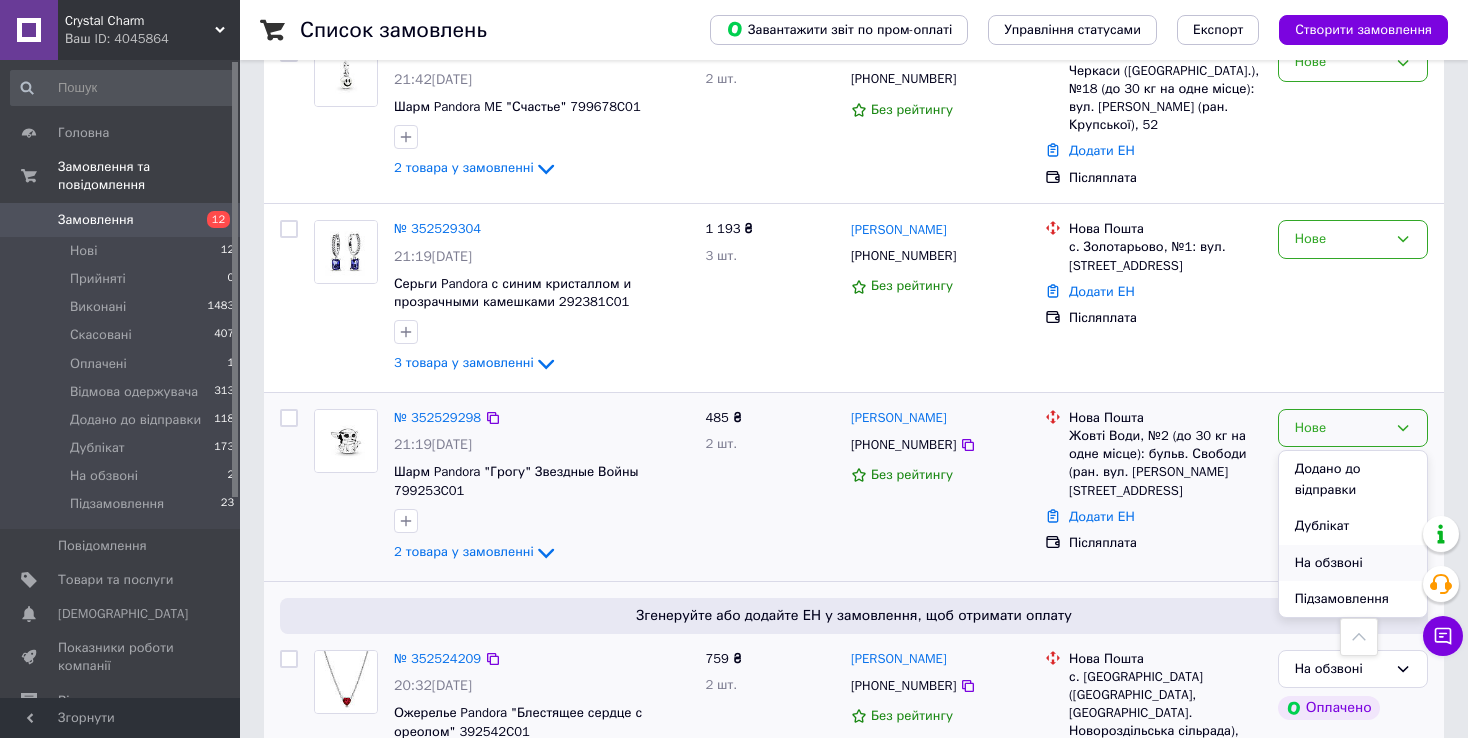 click on "На обзвоні" at bounding box center [1353, 563] 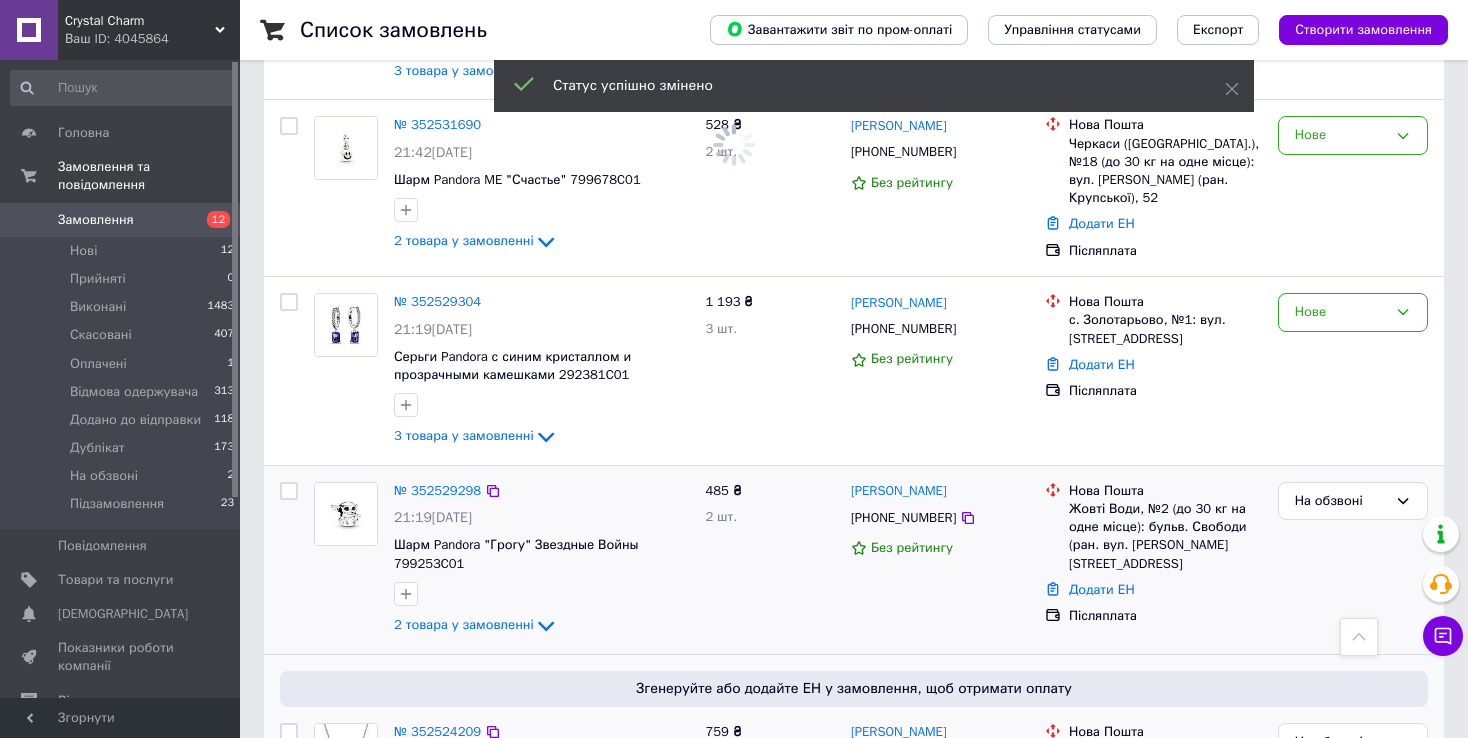 scroll, scrollTop: 1100, scrollLeft: 0, axis: vertical 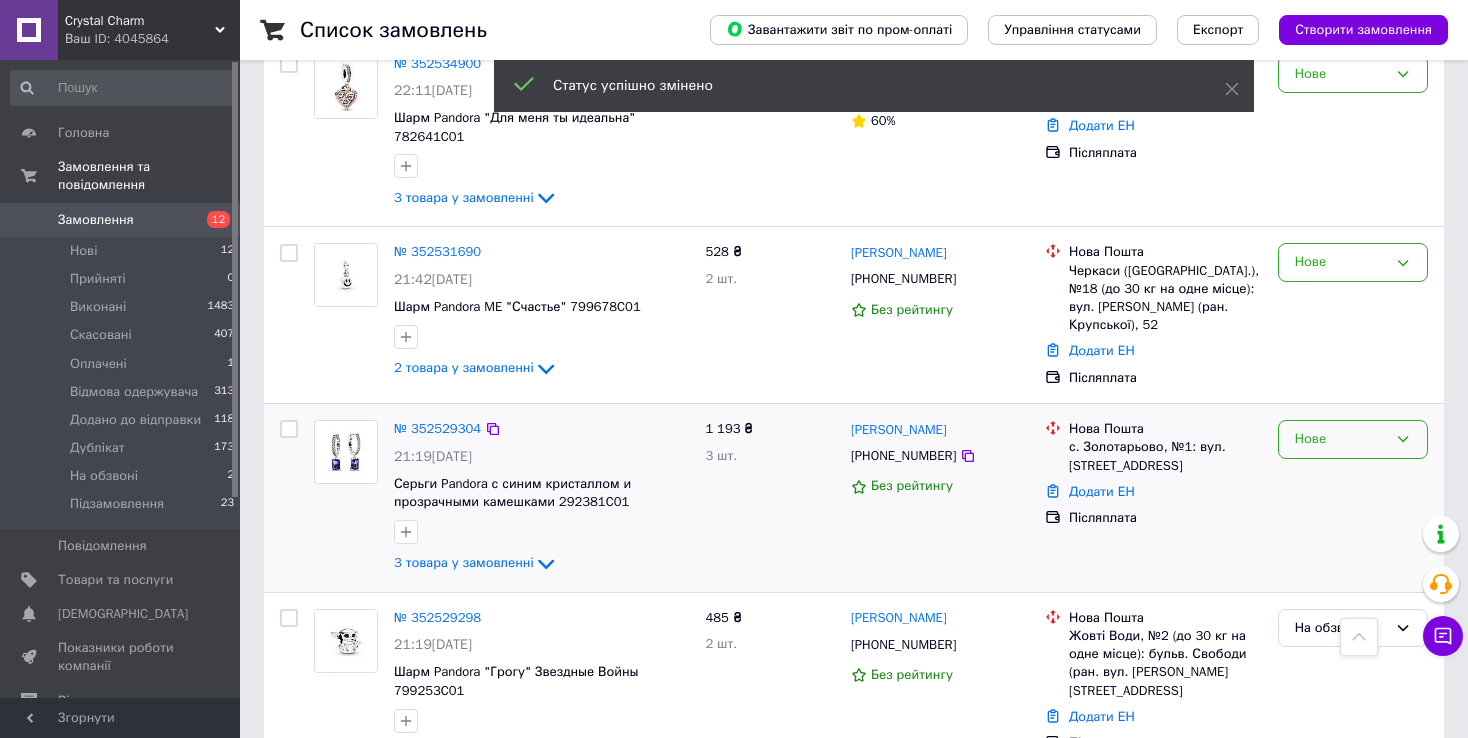 click on "Нове" at bounding box center [1341, 439] 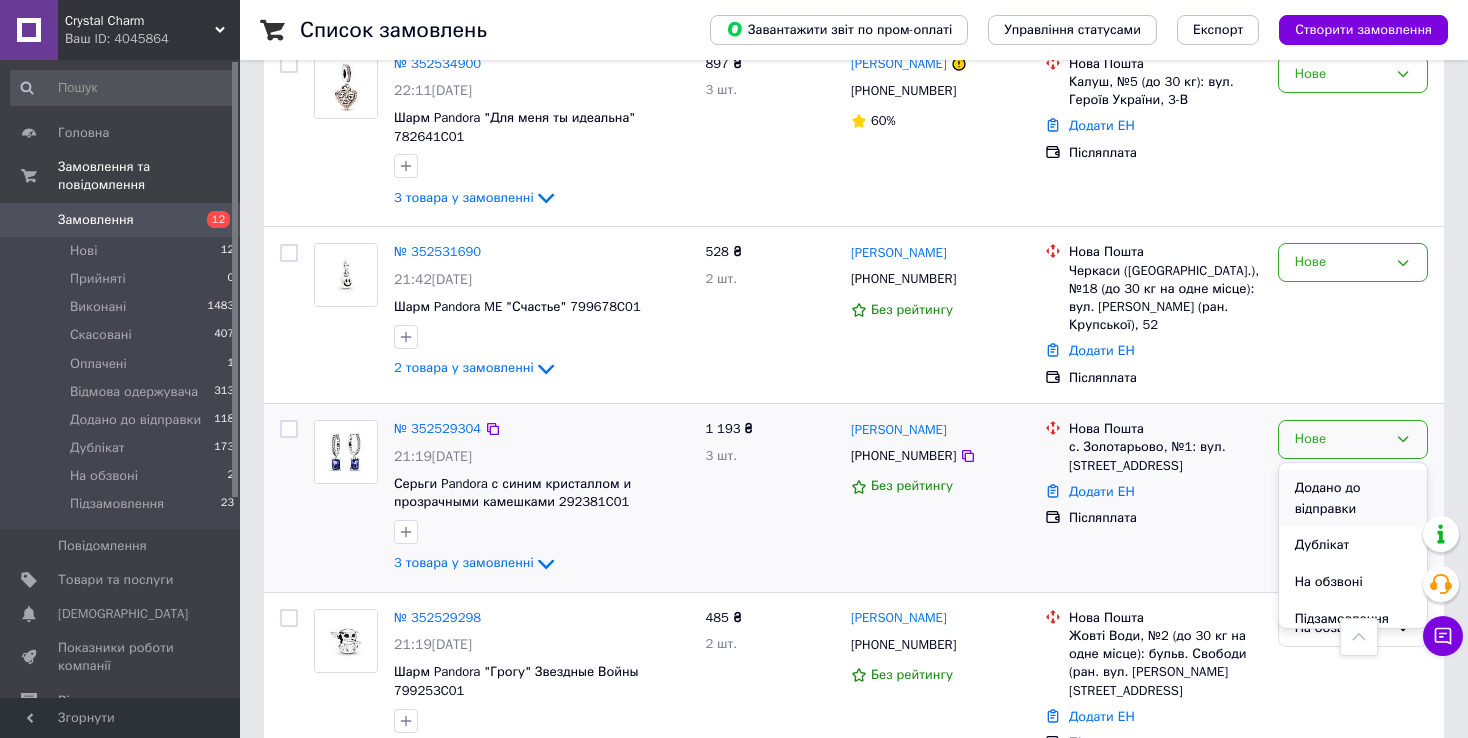scroll, scrollTop: 204, scrollLeft: 0, axis: vertical 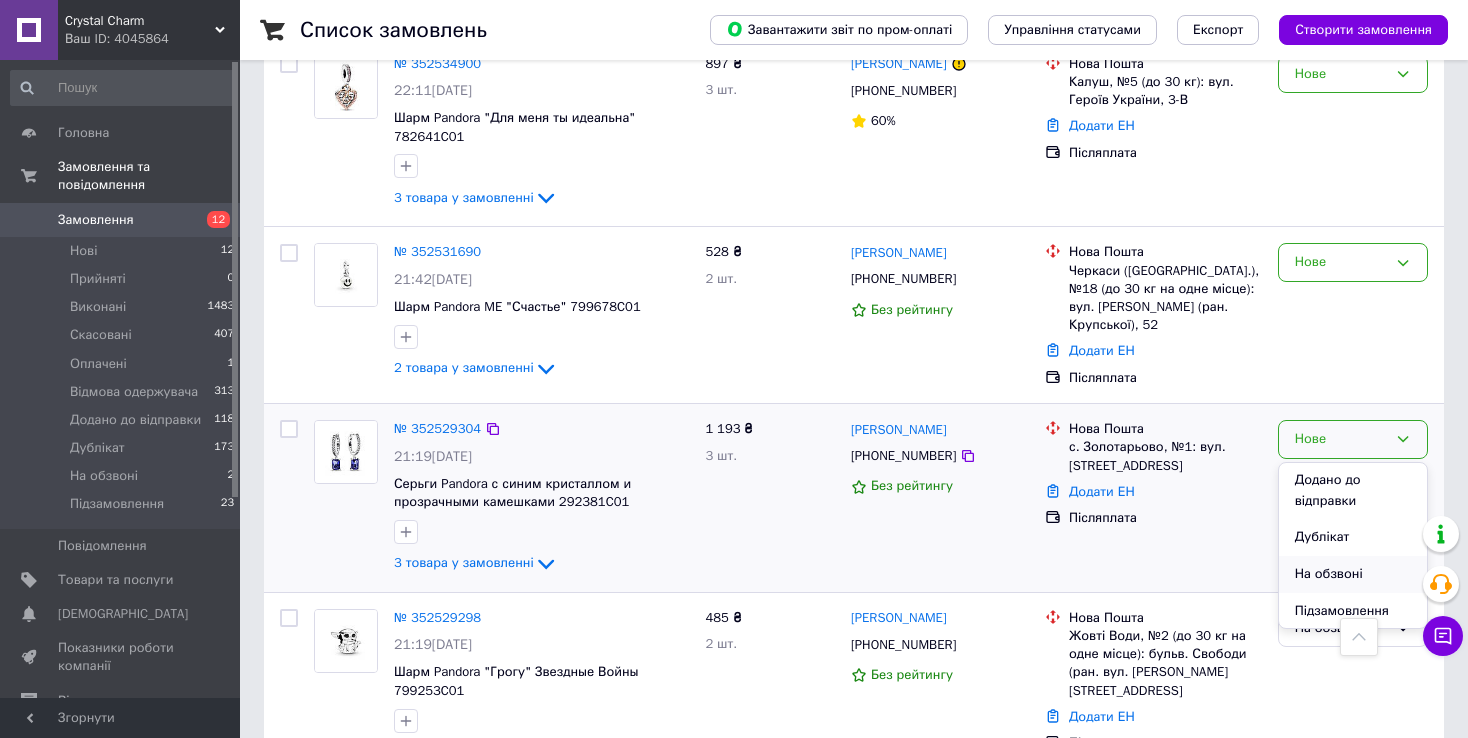 click on "На обзвоні" at bounding box center (1353, 574) 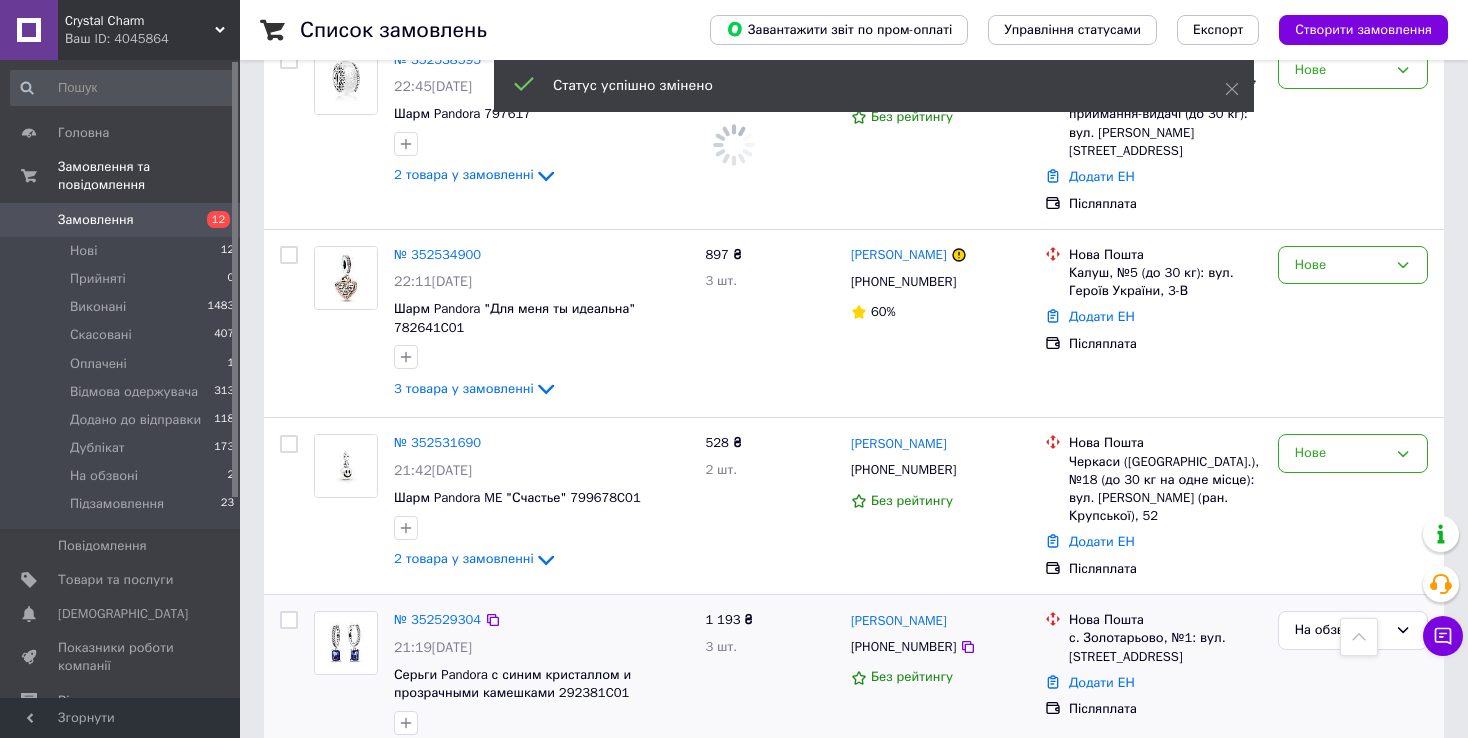 scroll, scrollTop: 900, scrollLeft: 0, axis: vertical 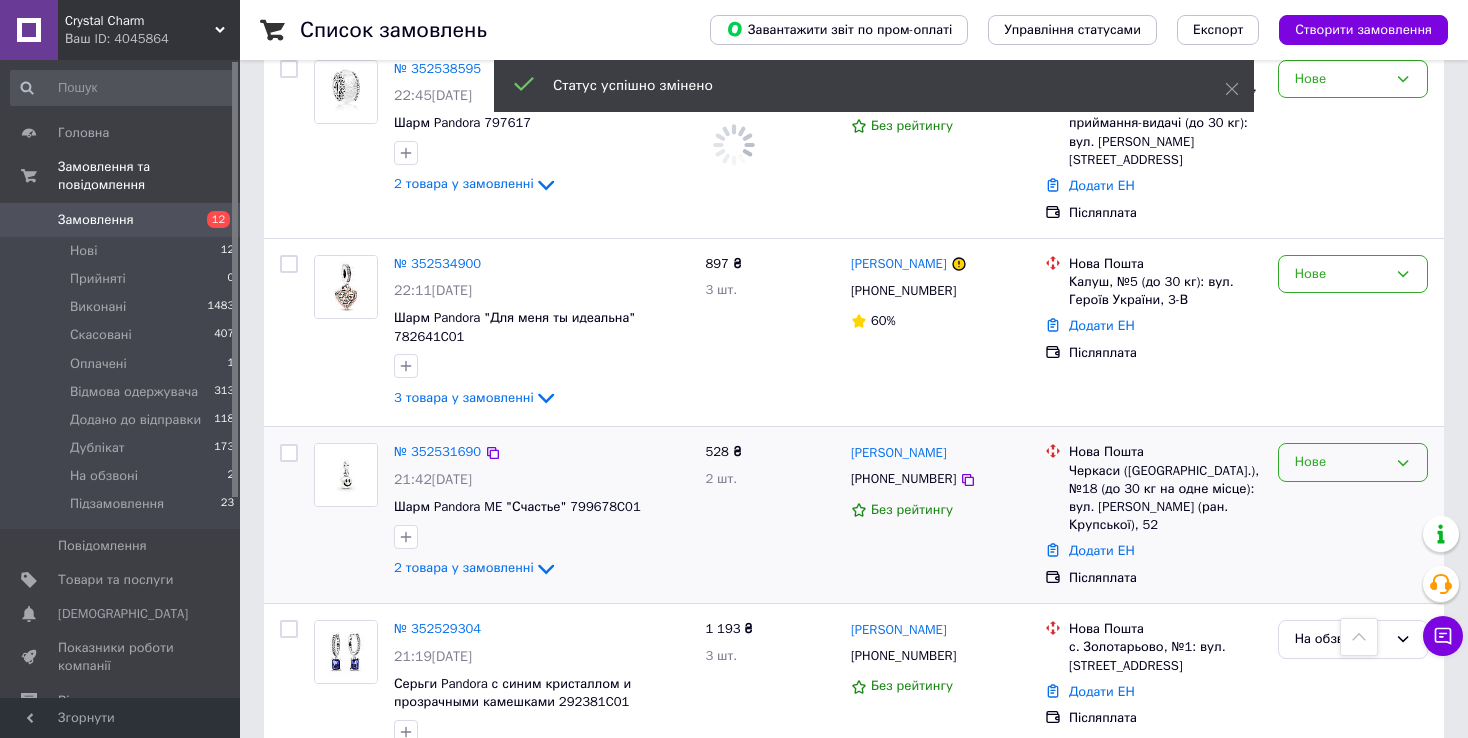 click on "Нове" at bounding box center (1341, 462) 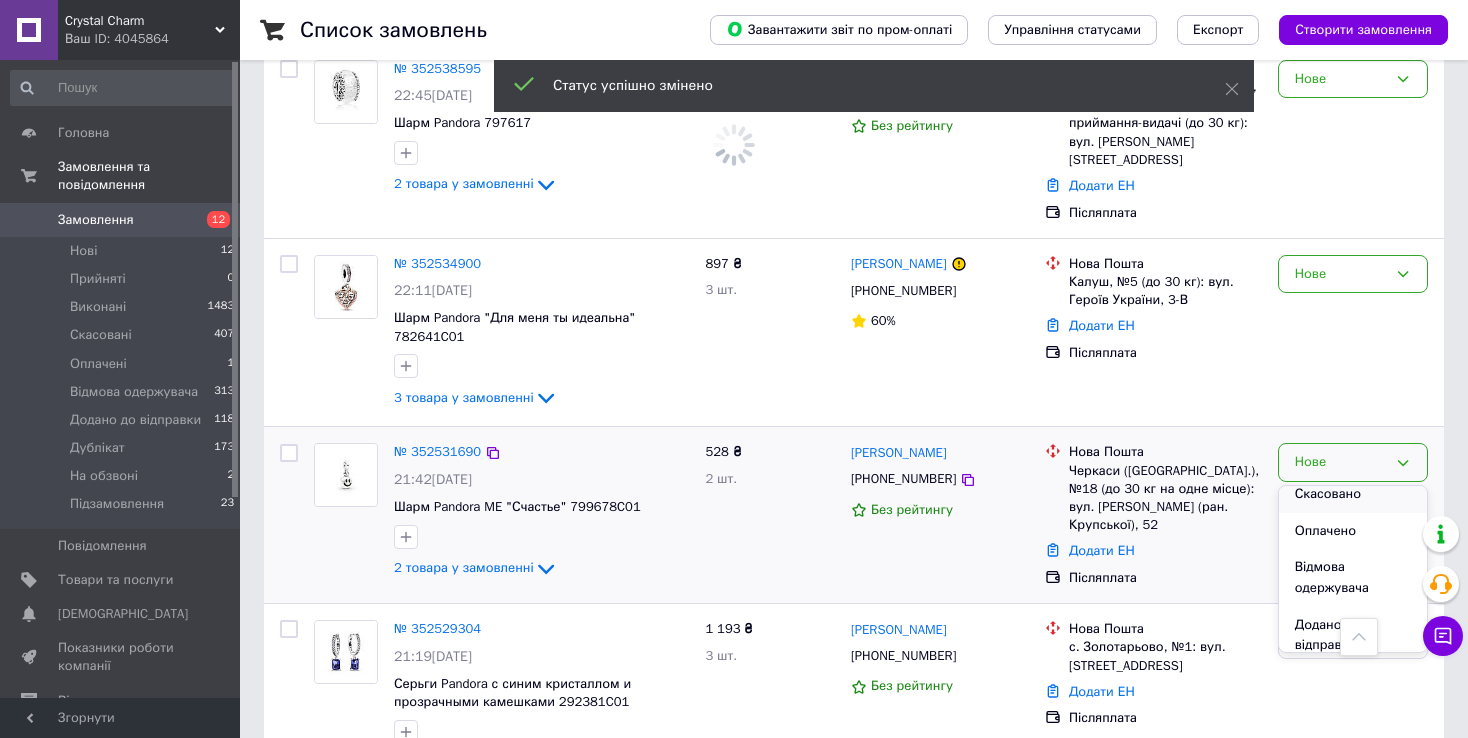 scroll, scrollTop: 204, scrollLeft: 0, axis: vertical 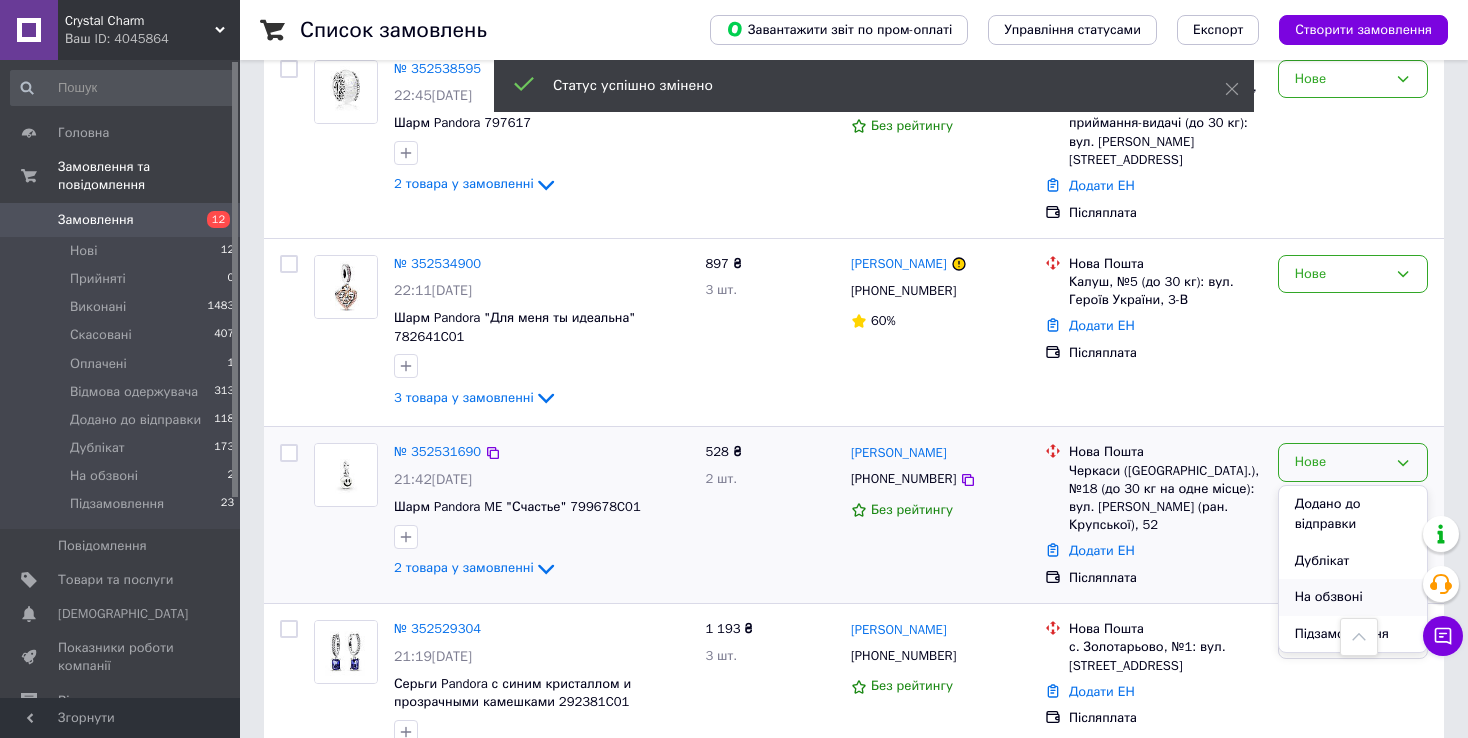 click on "На обзвоні" at bounding box center (1353, 597) 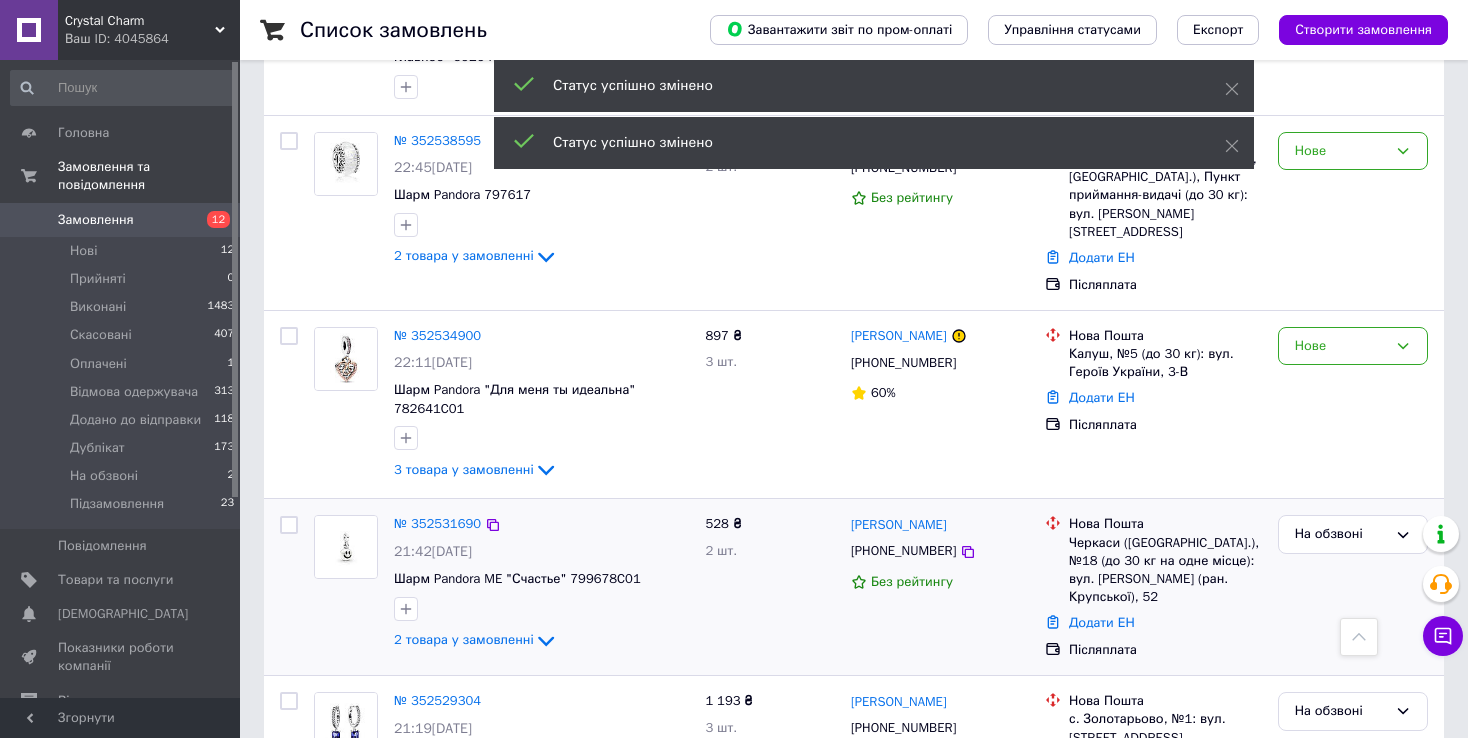 scroll, scrollTop: 700, scrollLeft: 0, axis: vertical 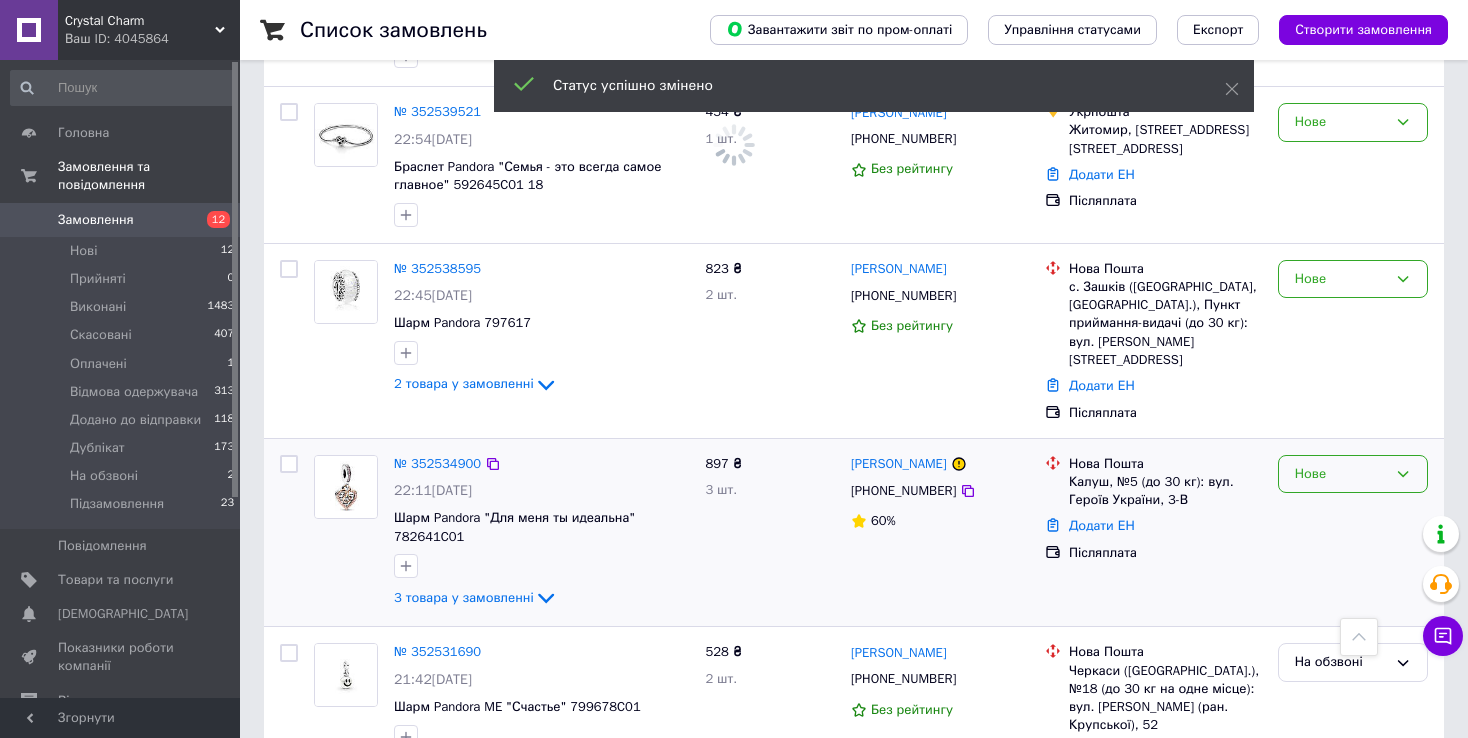 click on "Нове" at bounding box center [1341, 474] 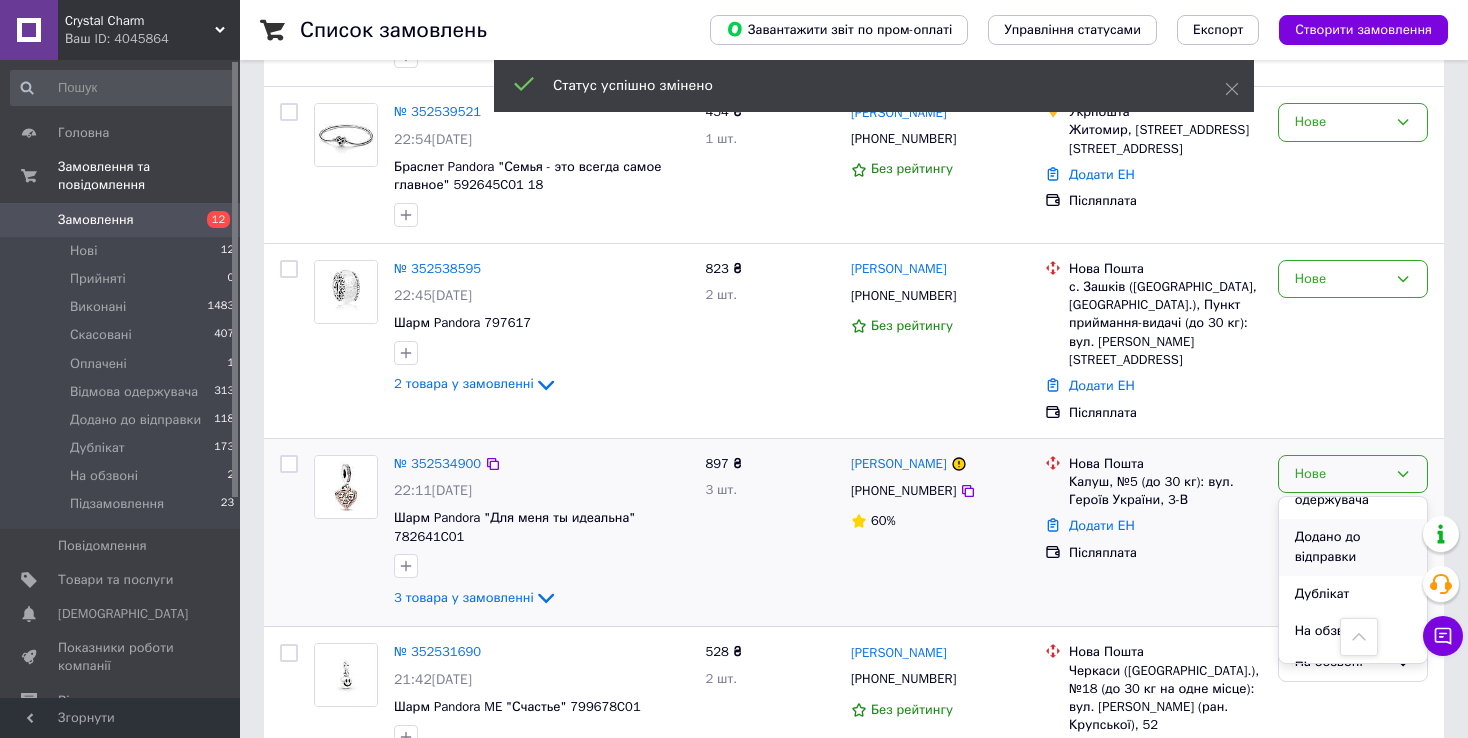 scroll, scrollTop: 204, scrollLeft: 0, axis: vertical 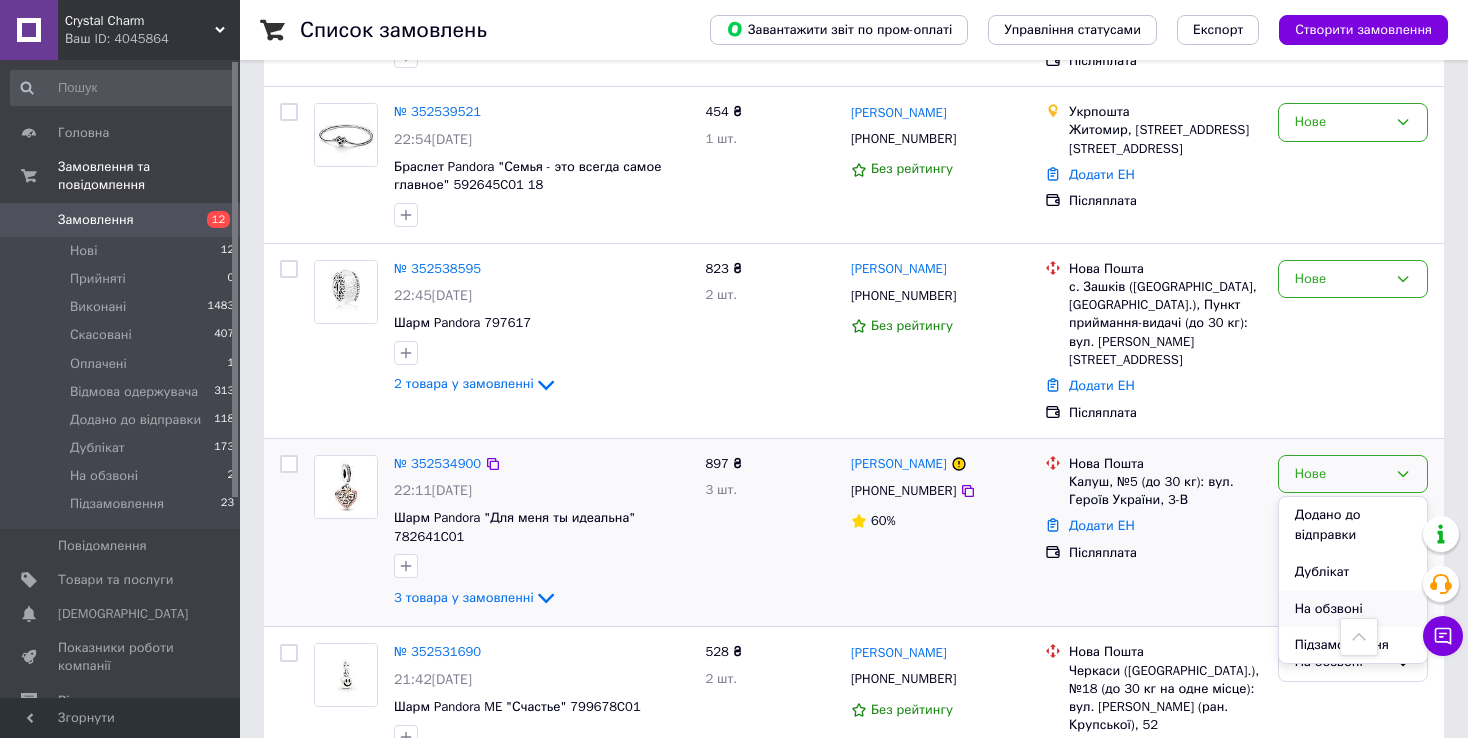 click on "На обзвоні" at bounding box center [1353, 609] 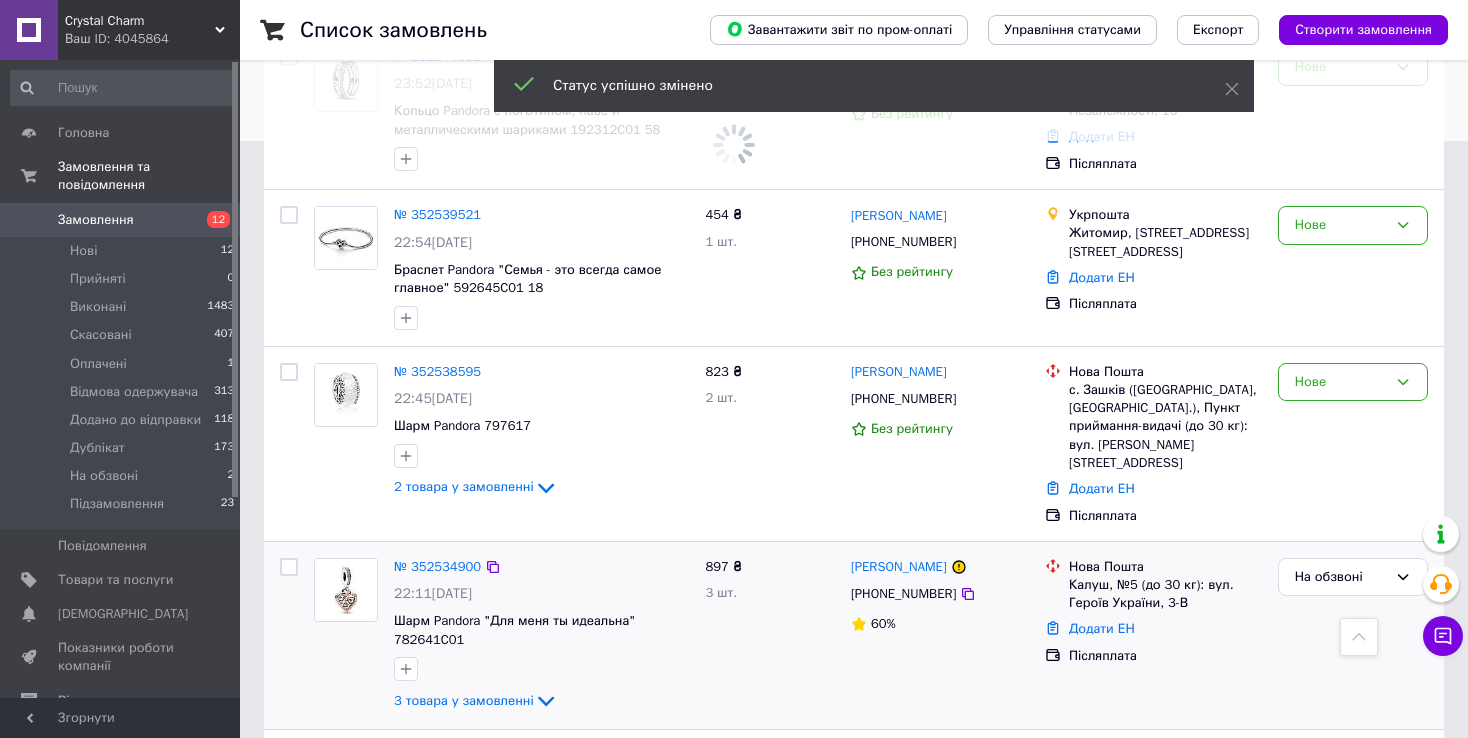 scroll, scrollTop: 500, scrollLeft: 0, axis: vertical 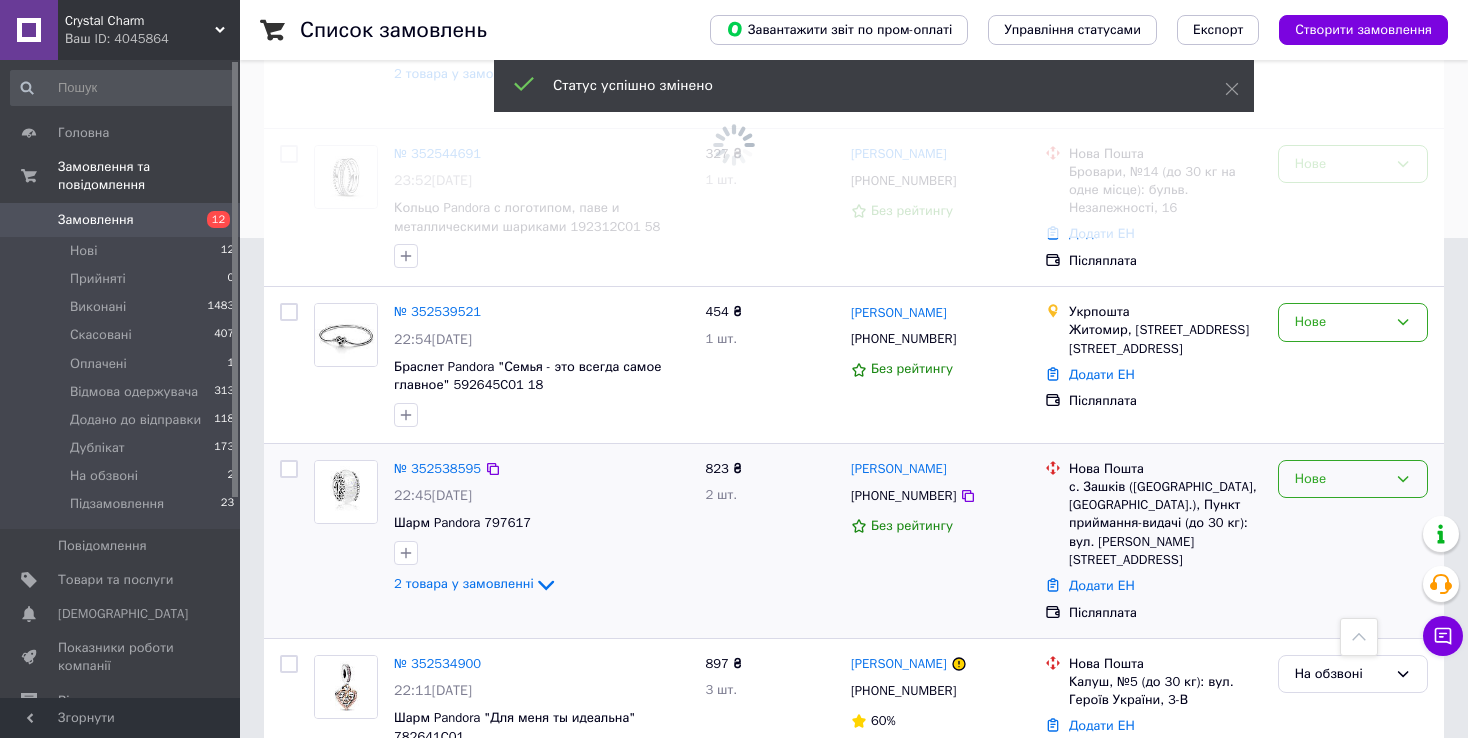 click on "Нове" at bounding box center [1341, 479] 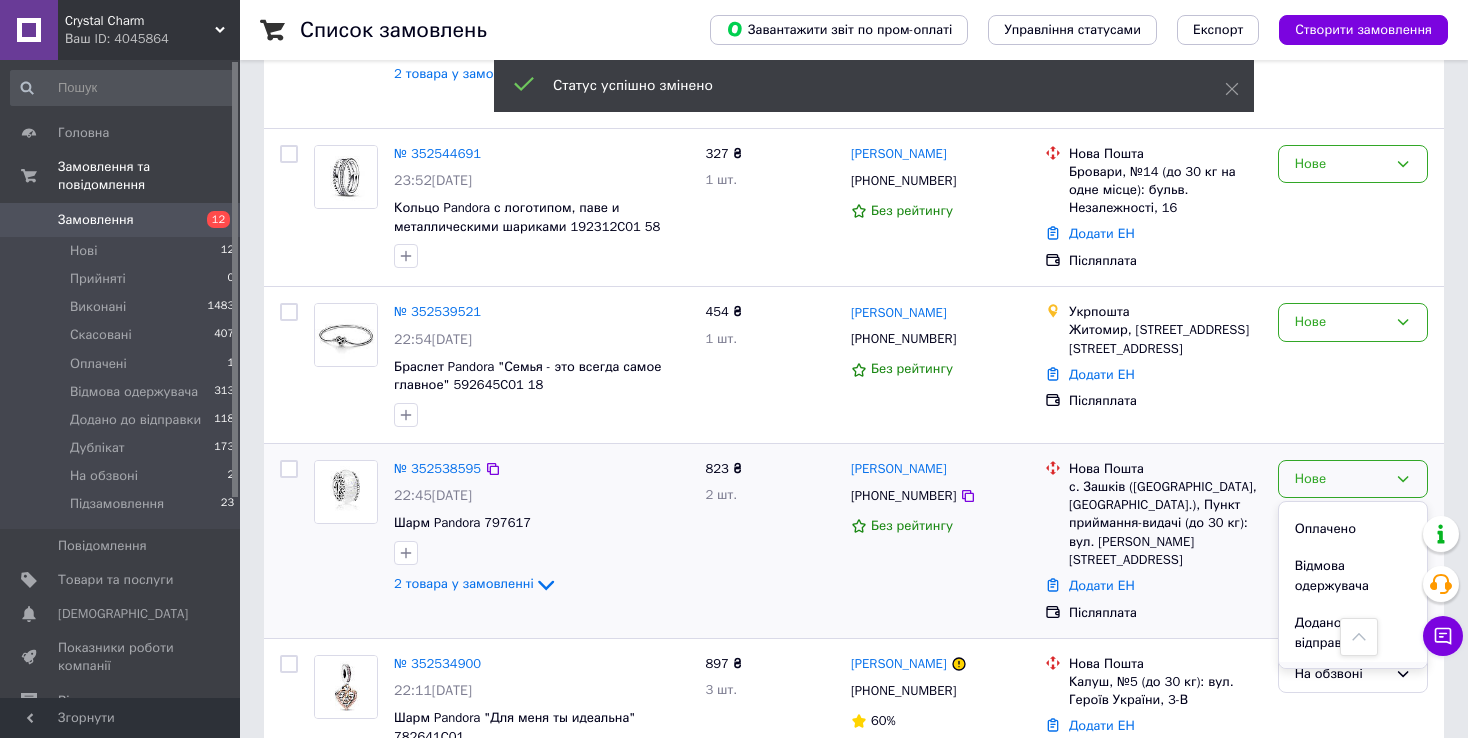 scroll, scrollTop: 204, scrollLeft: 0, axis: vertical 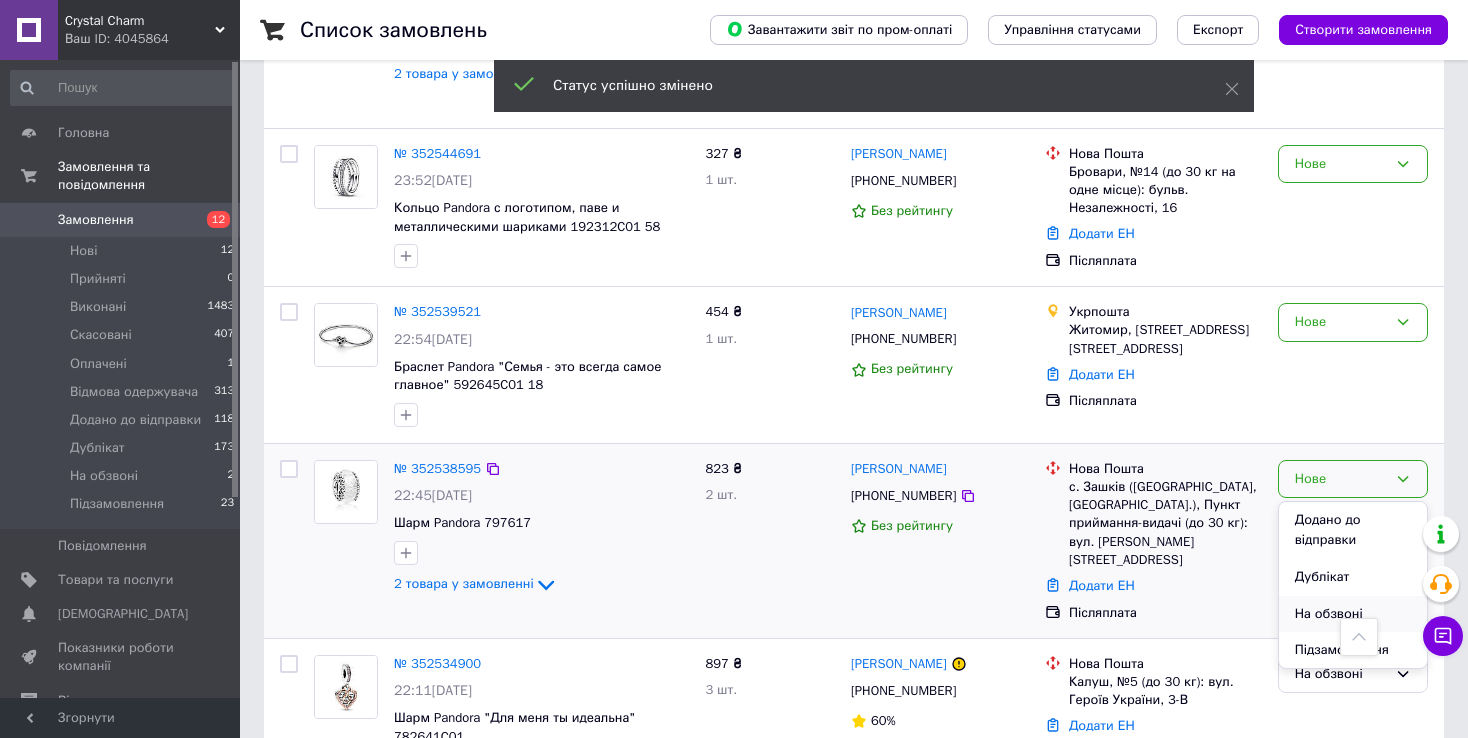 click on "На обзвоні" at bounding box center (1353, 614) 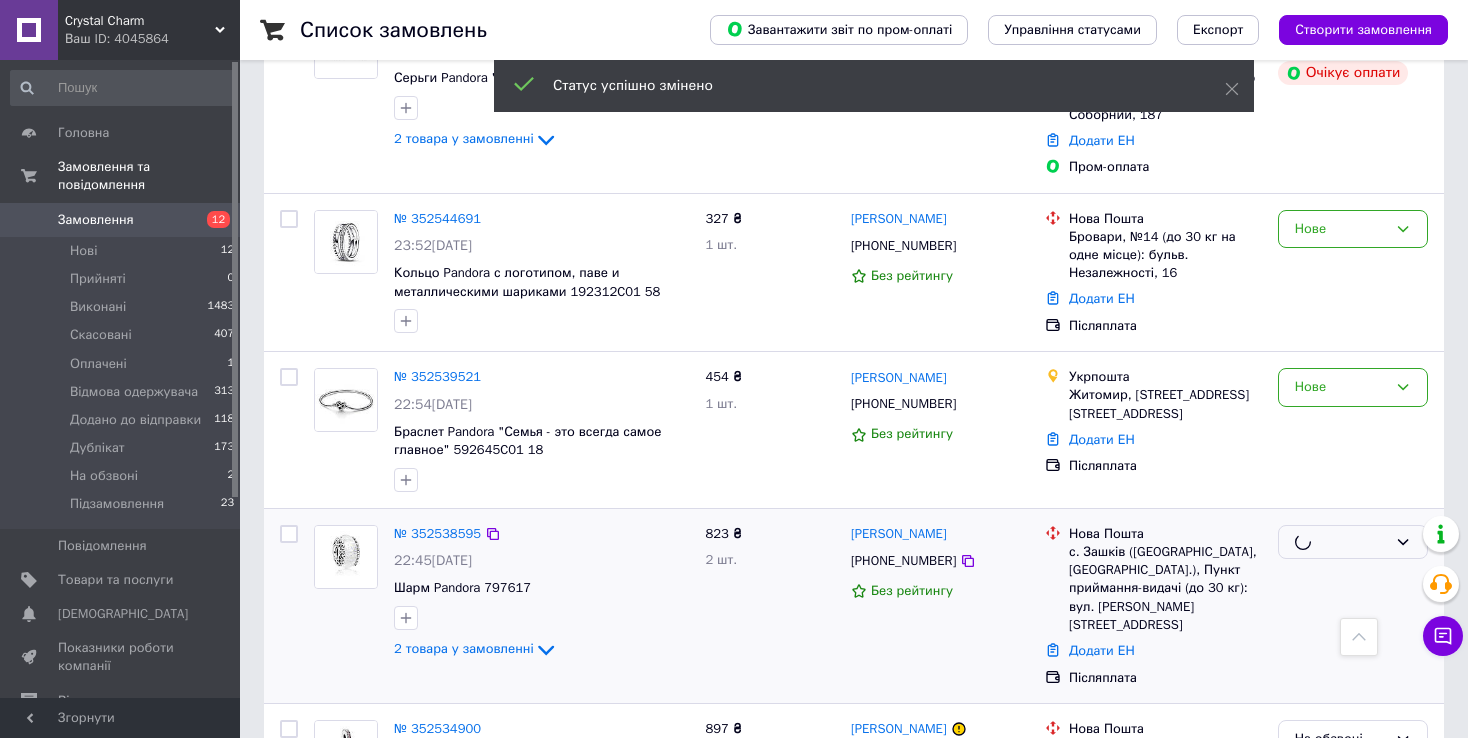 scroll, scrollTop: 300, scrollLeft: 0, axis: vertical 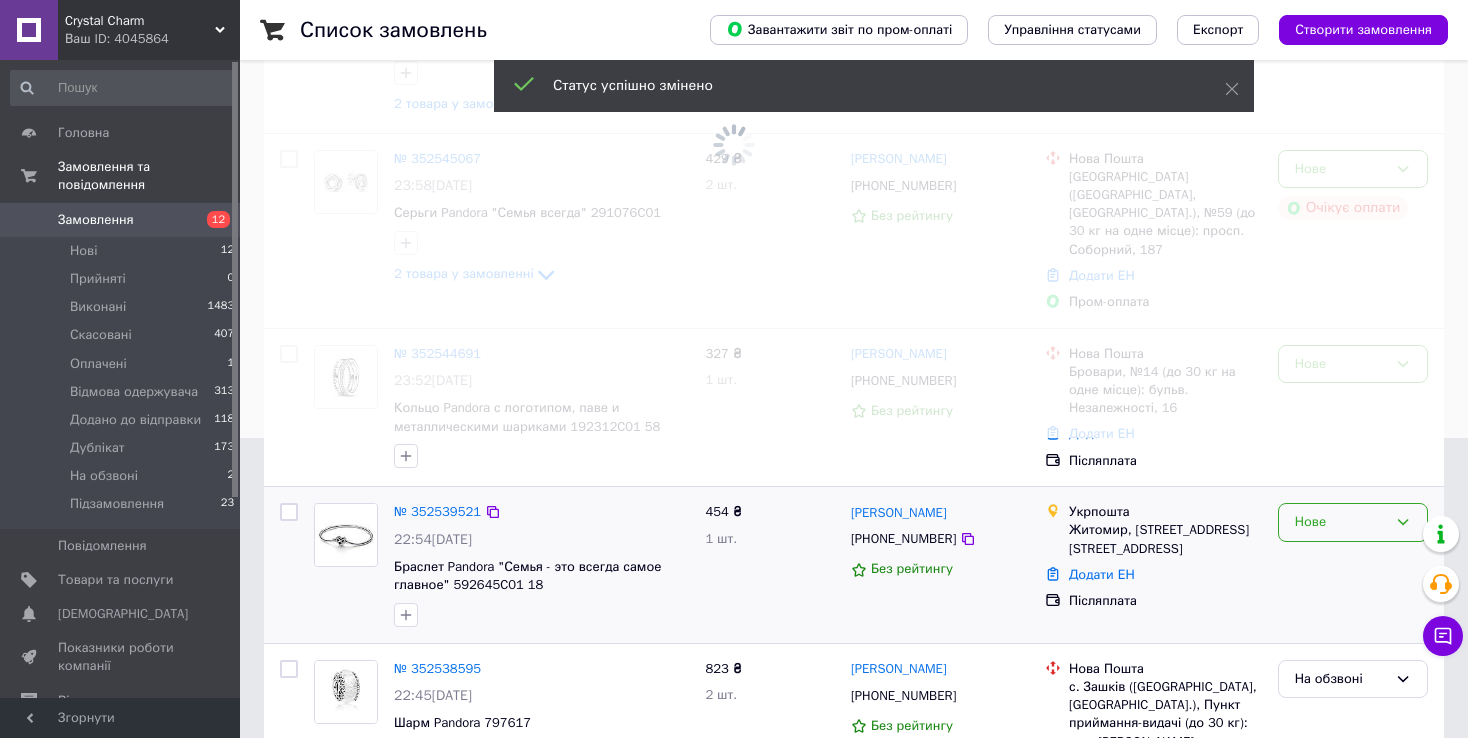 click on "Нове" at bounding box center (1341, 522) 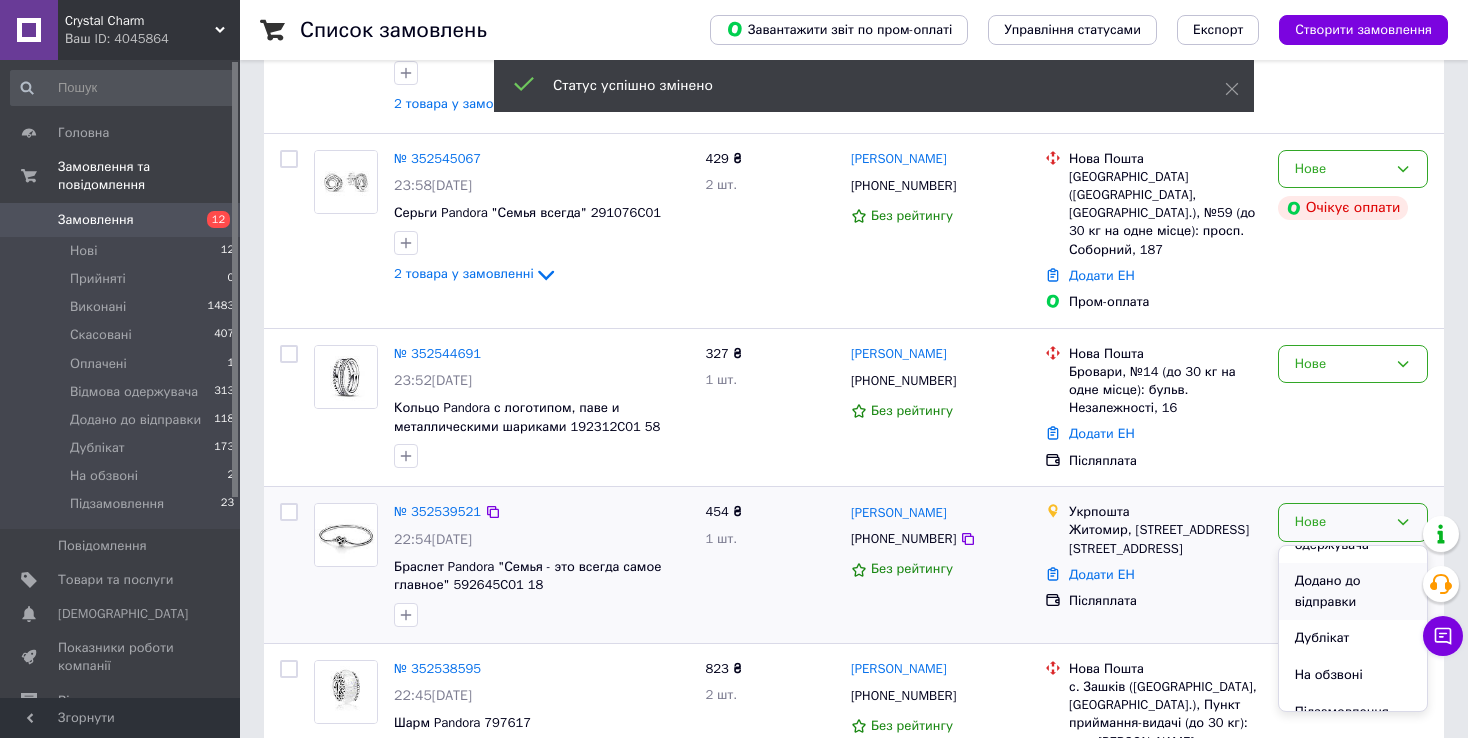 scroll, scrollTop: 204, scrollLeft: 0, axis: vertical 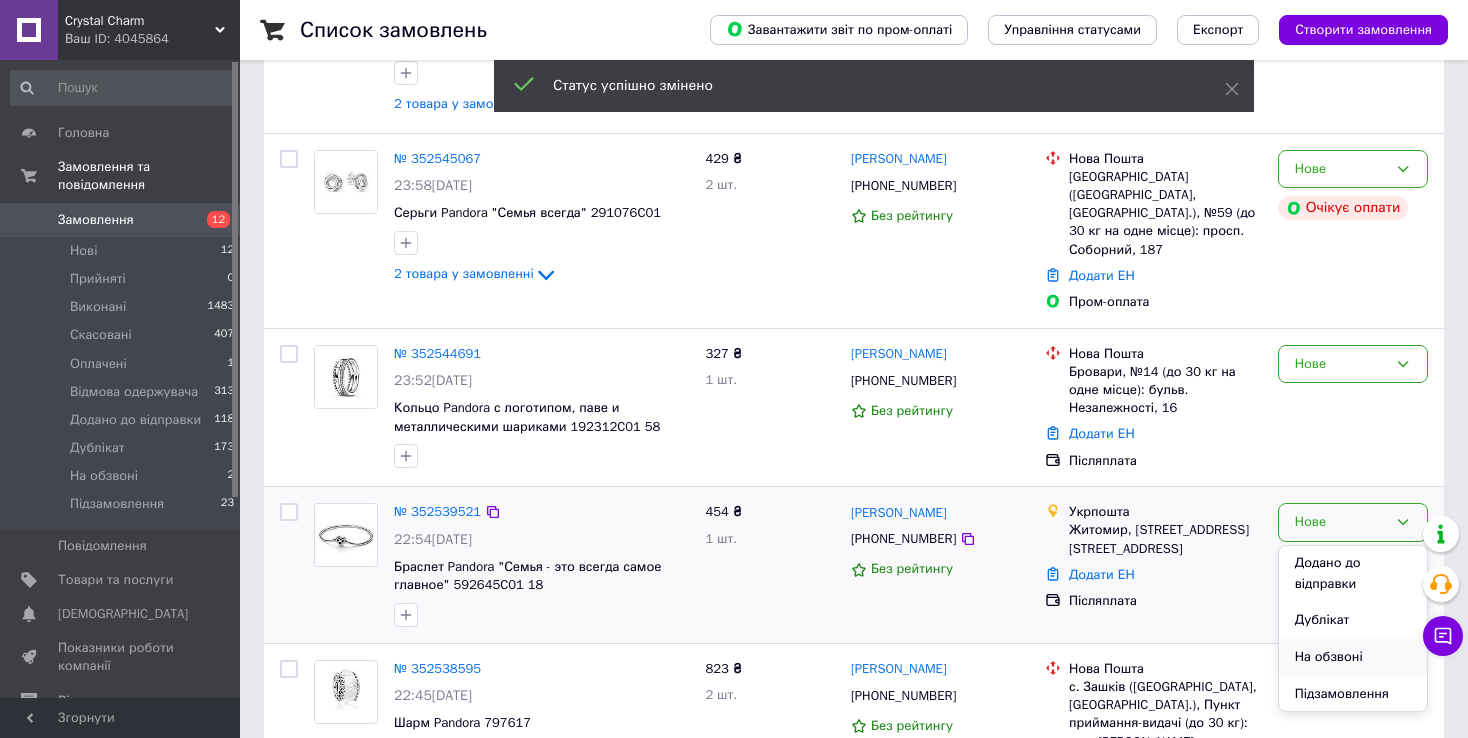 click on "На обзвоні" at bounding box center [1353, 657] 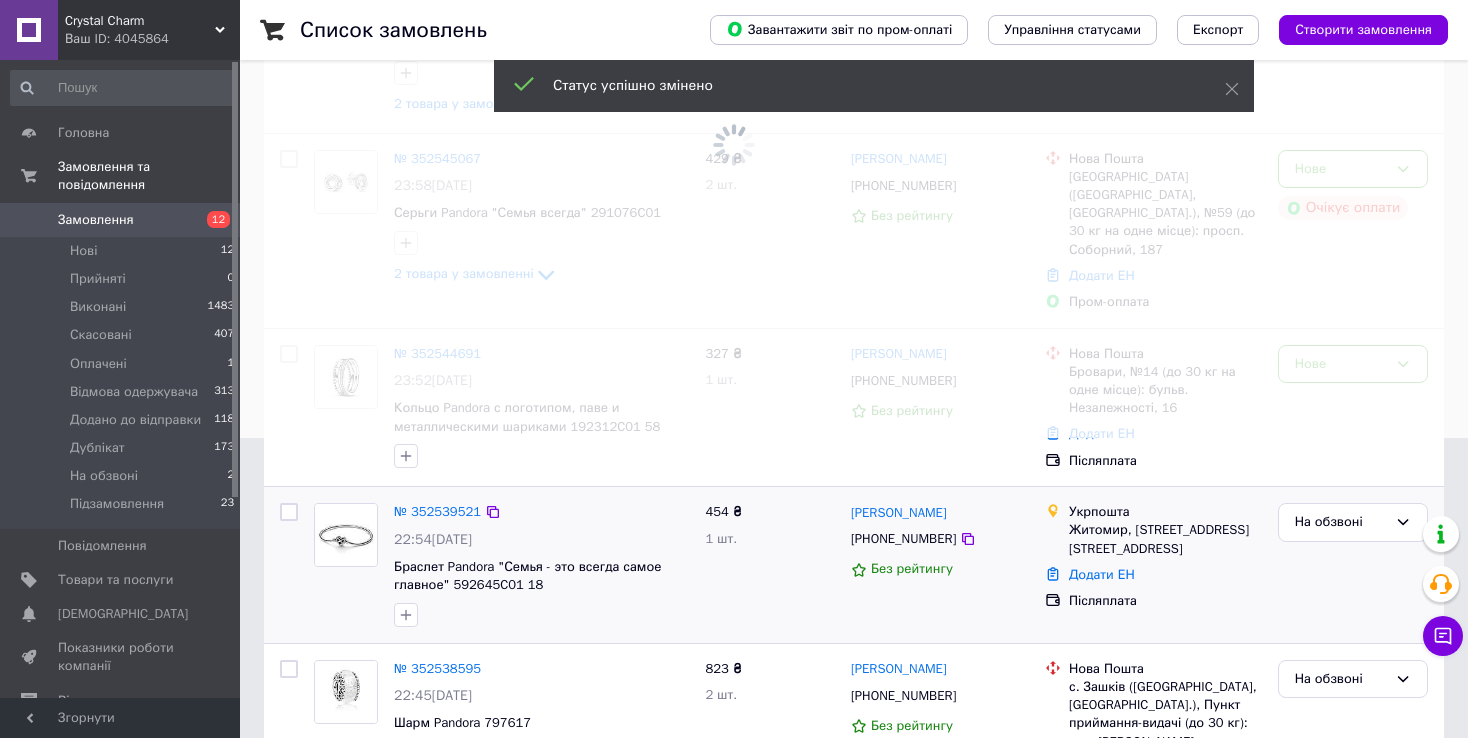 click at bounding box center [734, 69] 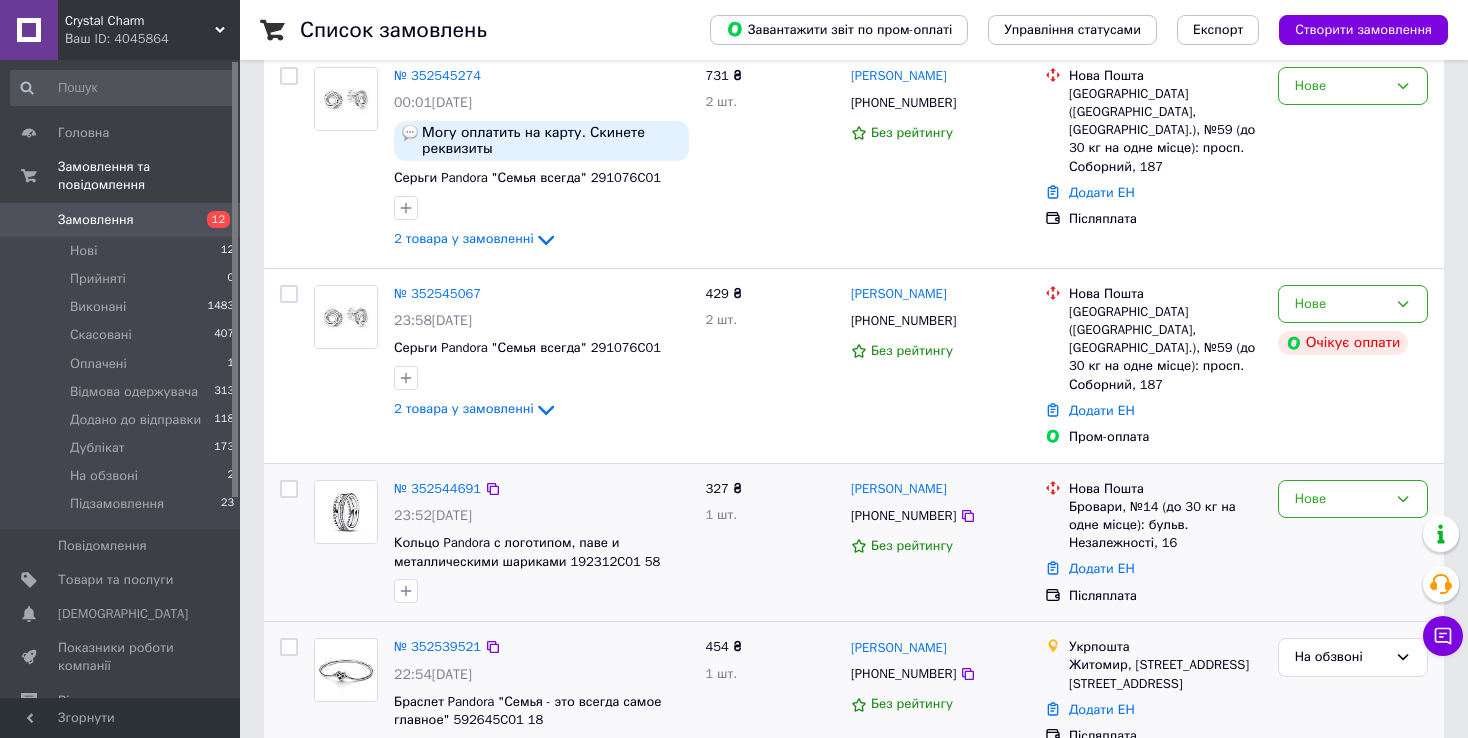 scroll, scrollTop: 200, scrollLeft: 0, axis: vertical 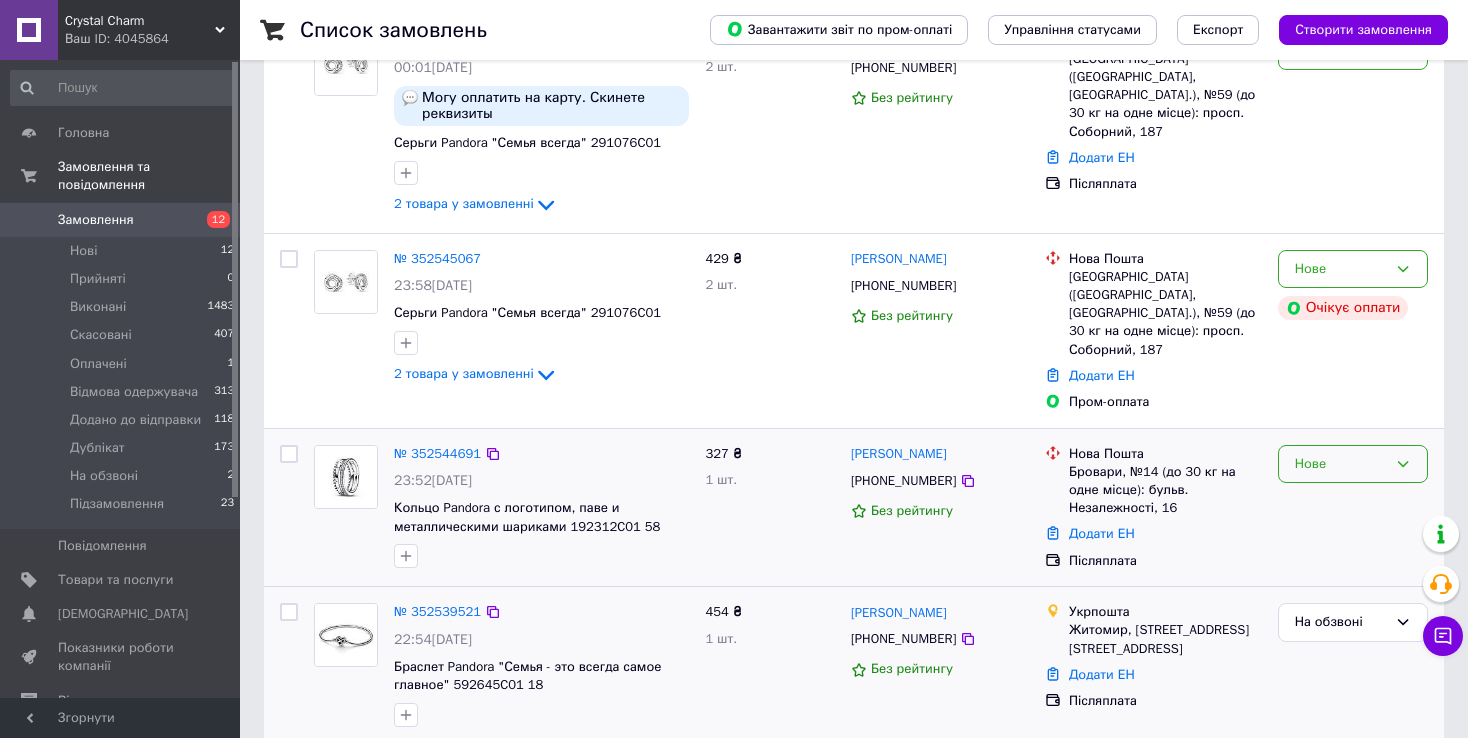 click on "Нове" at bounding box center [1341, 464] 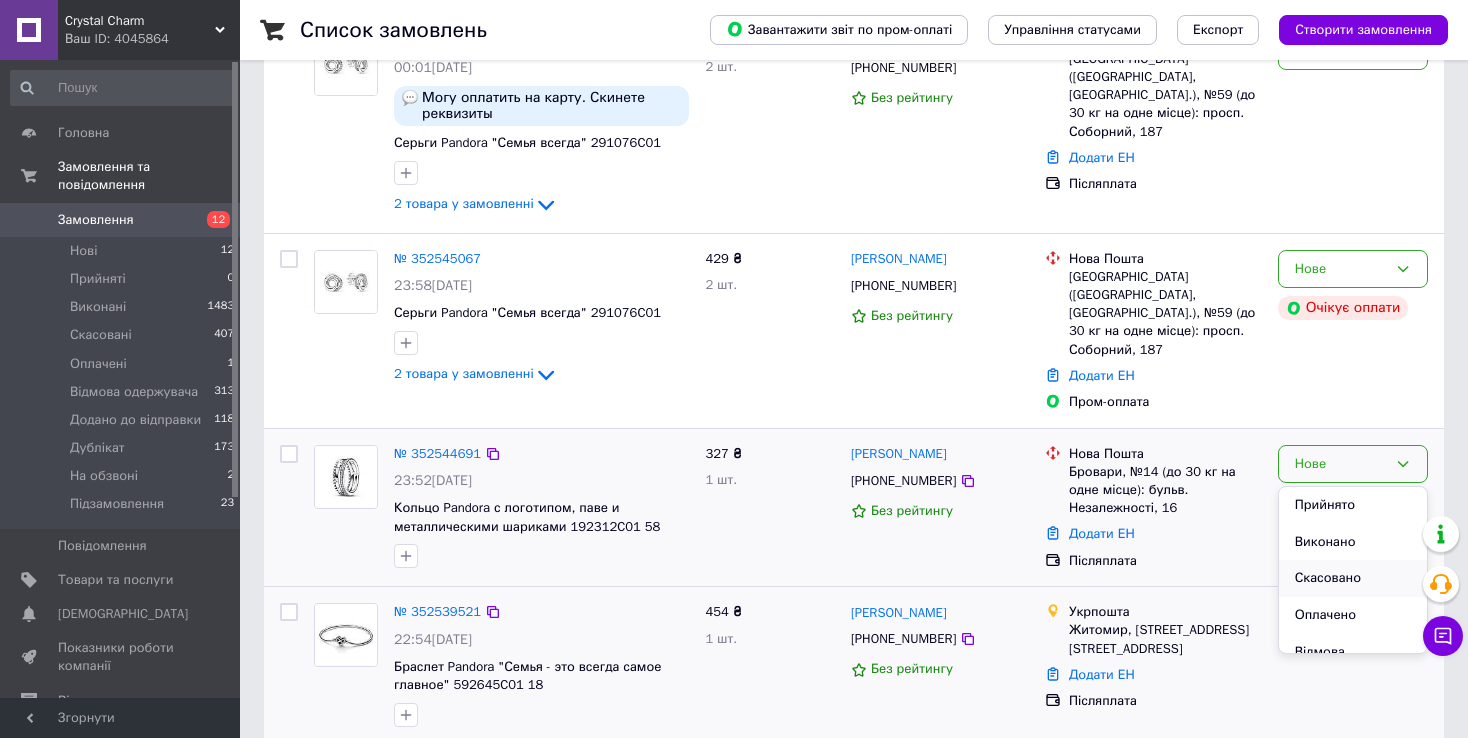 scroll, scrollTop: 204, scrollLeft: 0, axis: vertical 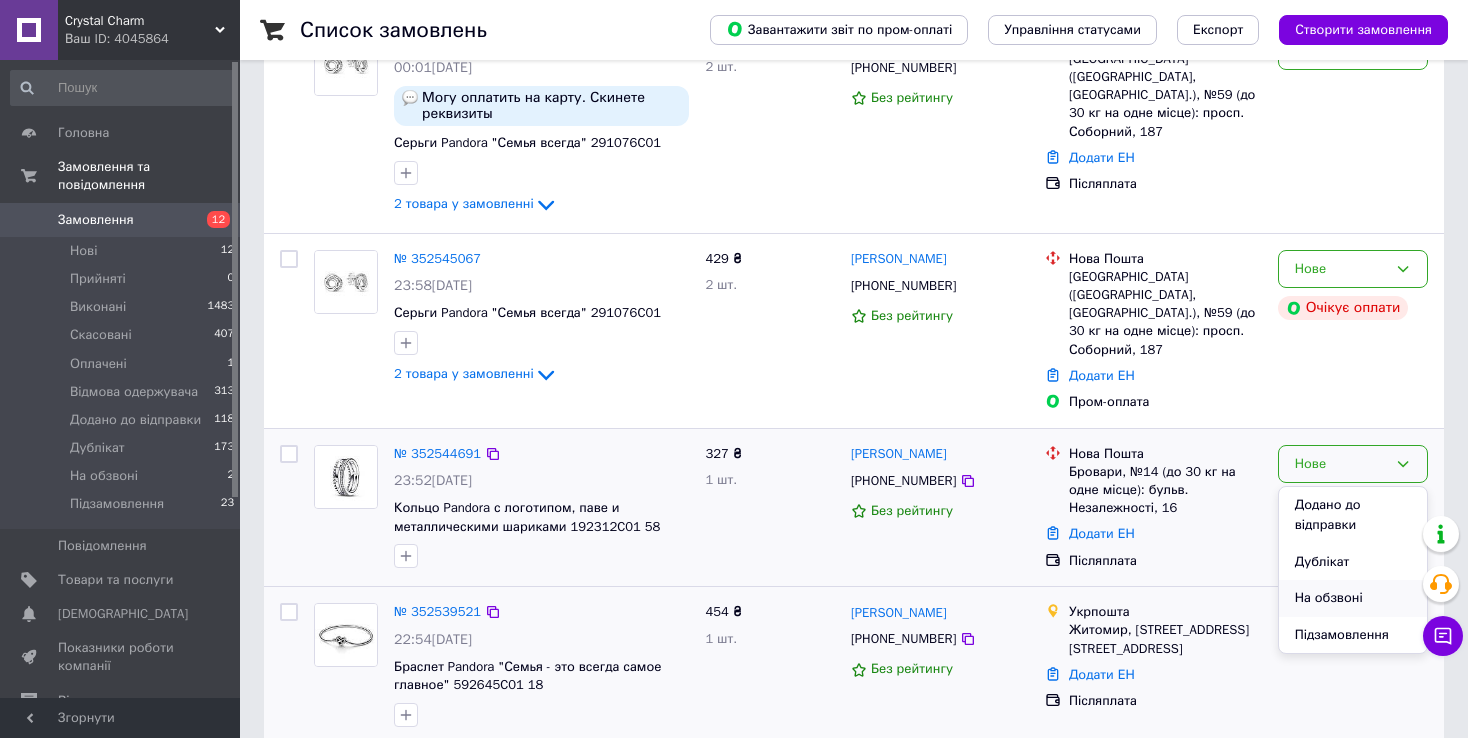 click on "На обзвоні" at bounding box center [1353, 598] 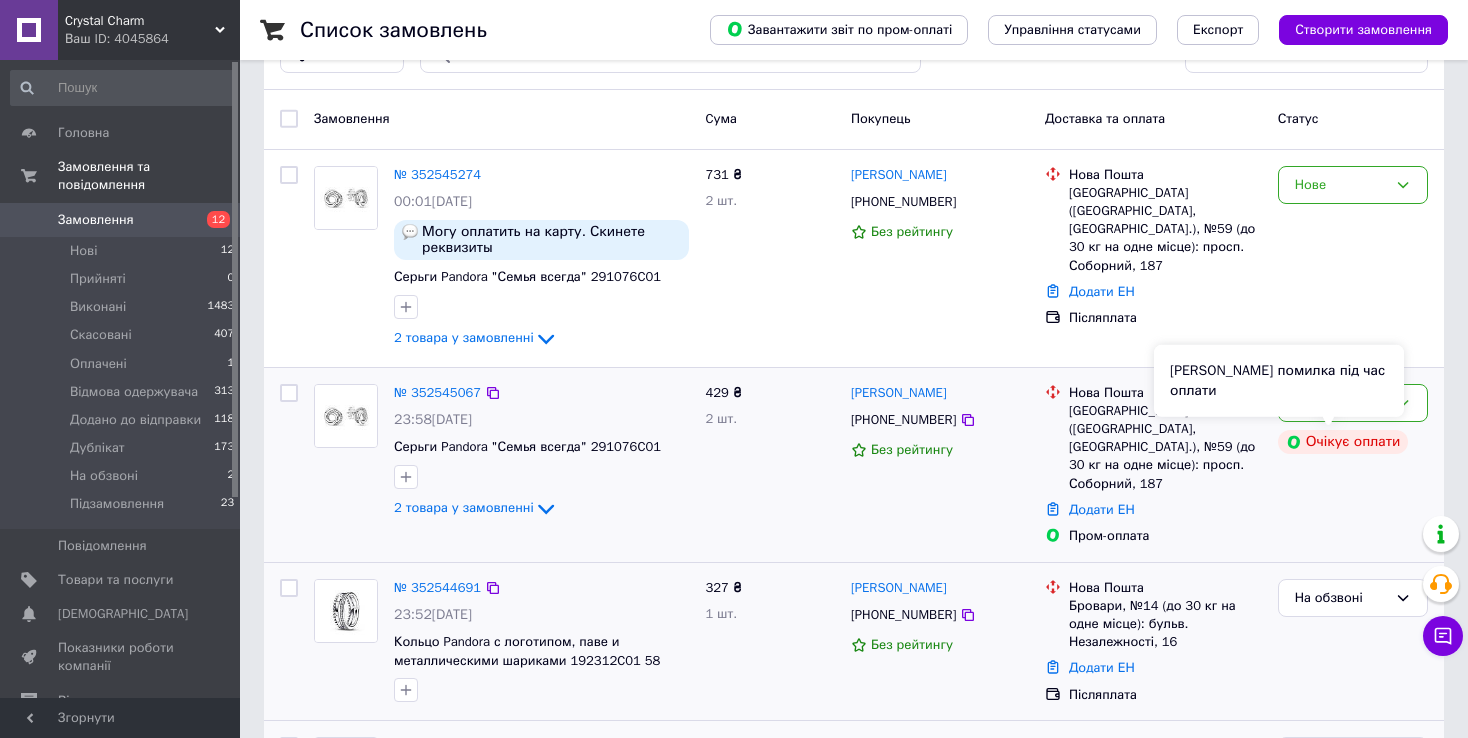scroll, scrollTop: 100, scrollLeft: 0, axis: vertical 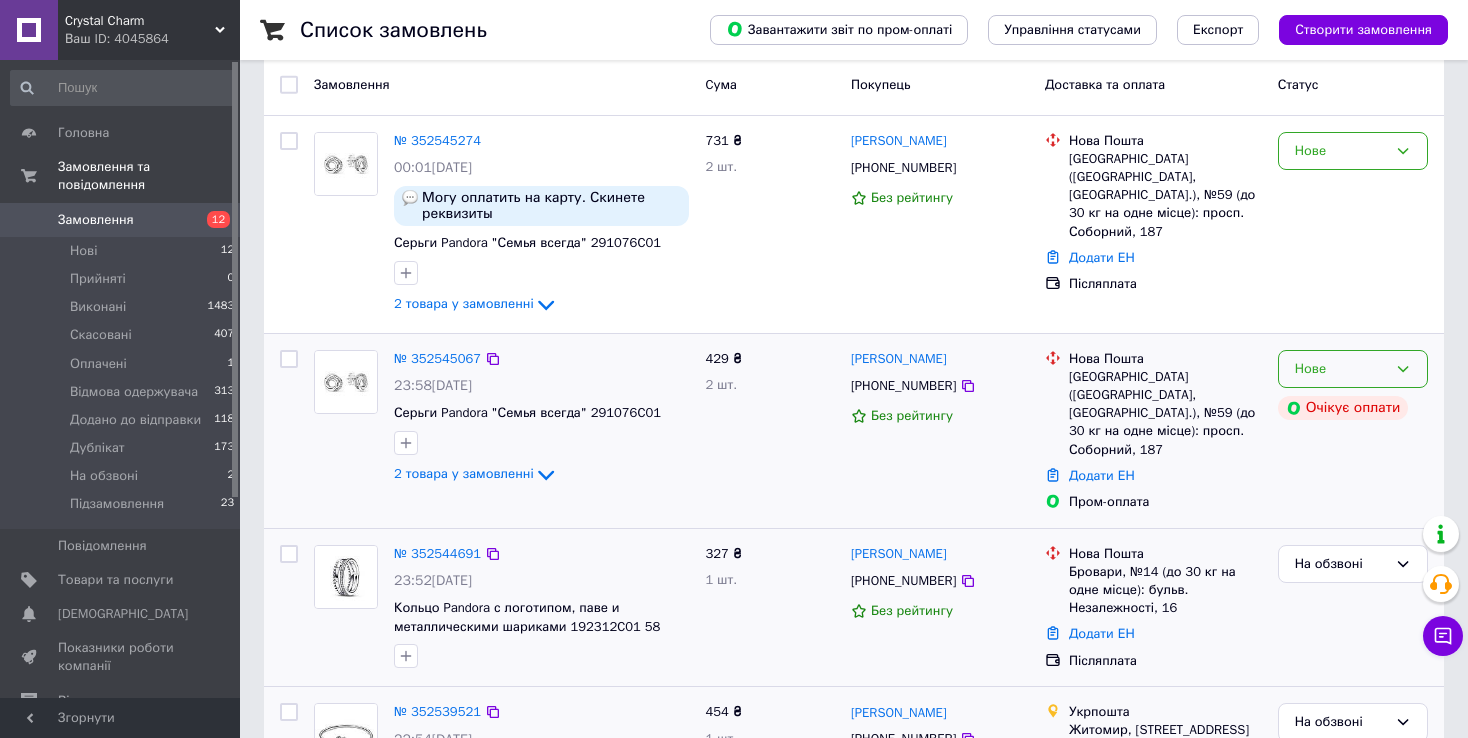 click 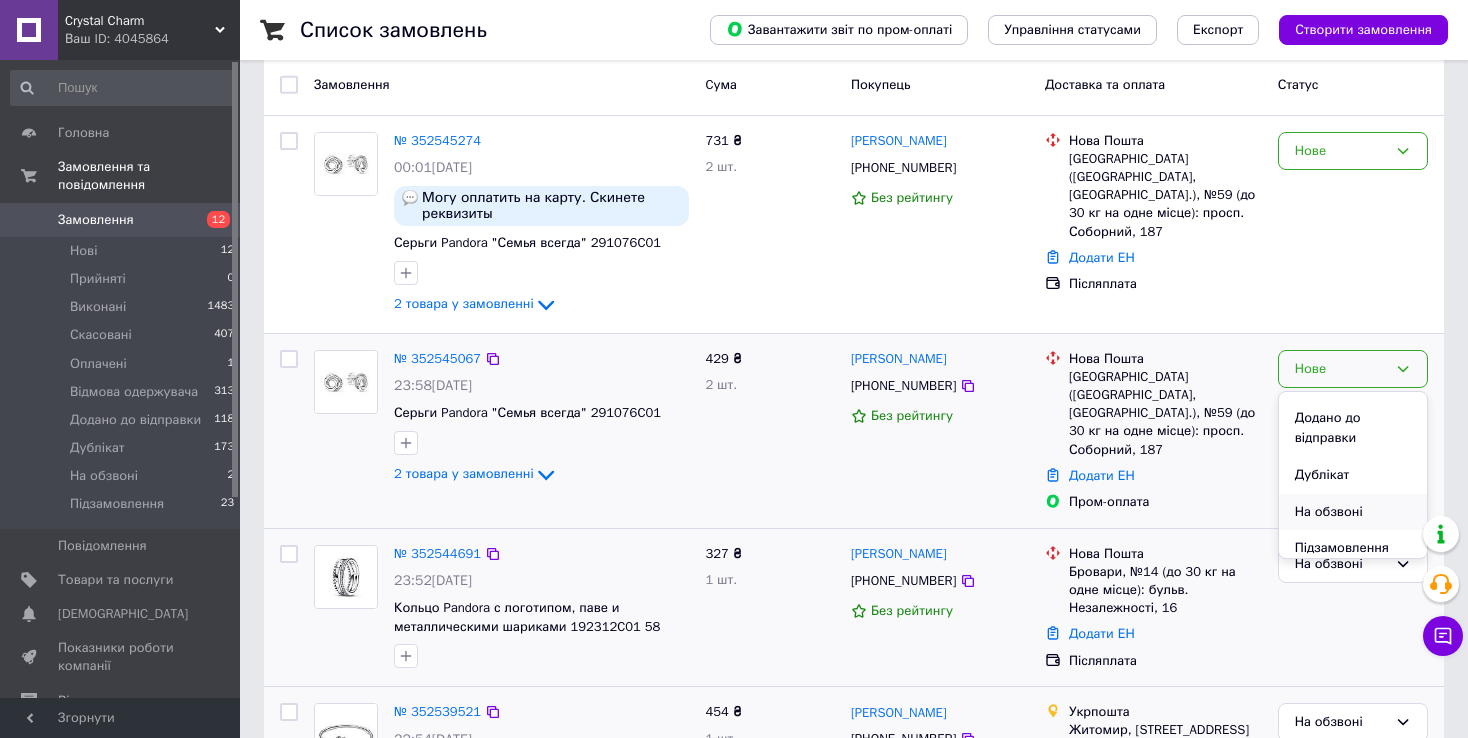 scroll, scrollTop: 204, scrollLeft: 0, axis: vertical 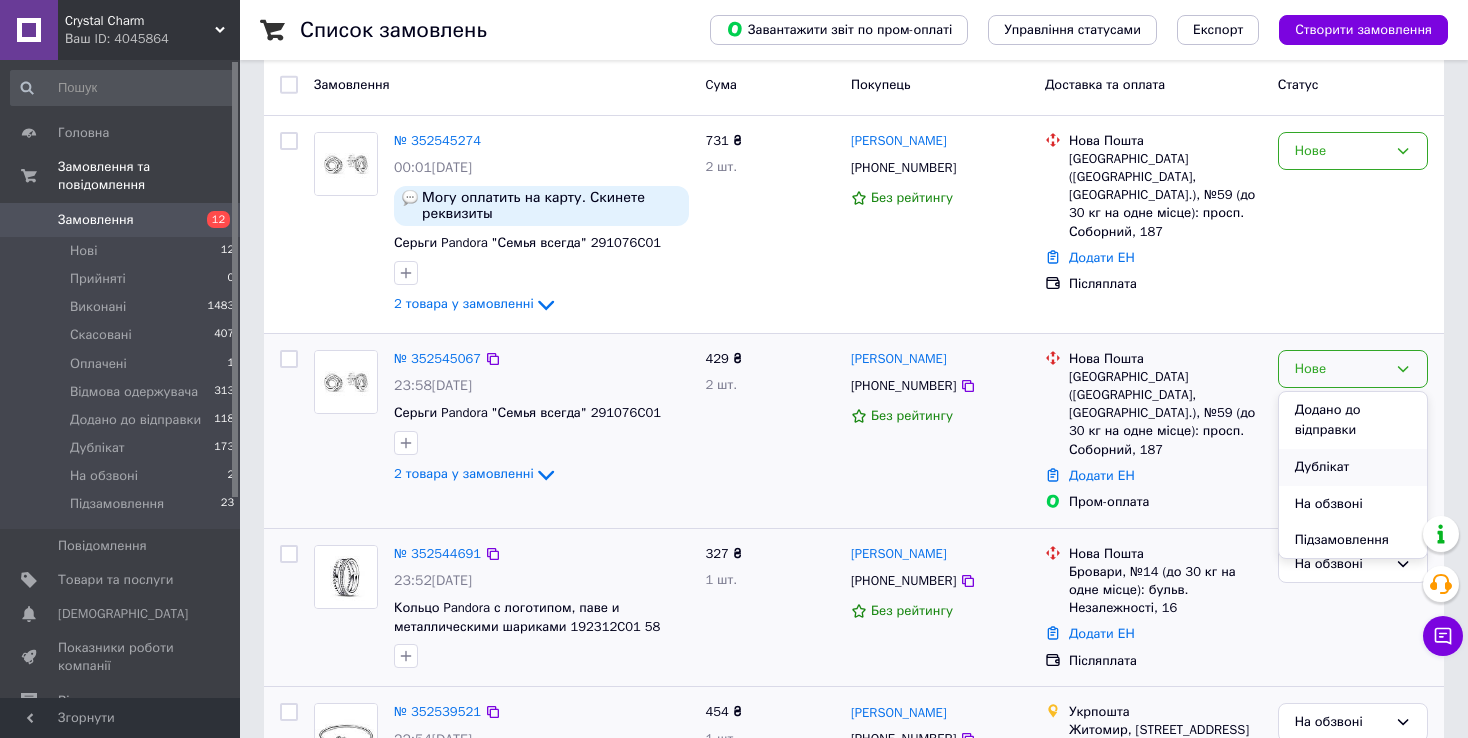 click on "Дублікат" at bounding box center (1353, 467) 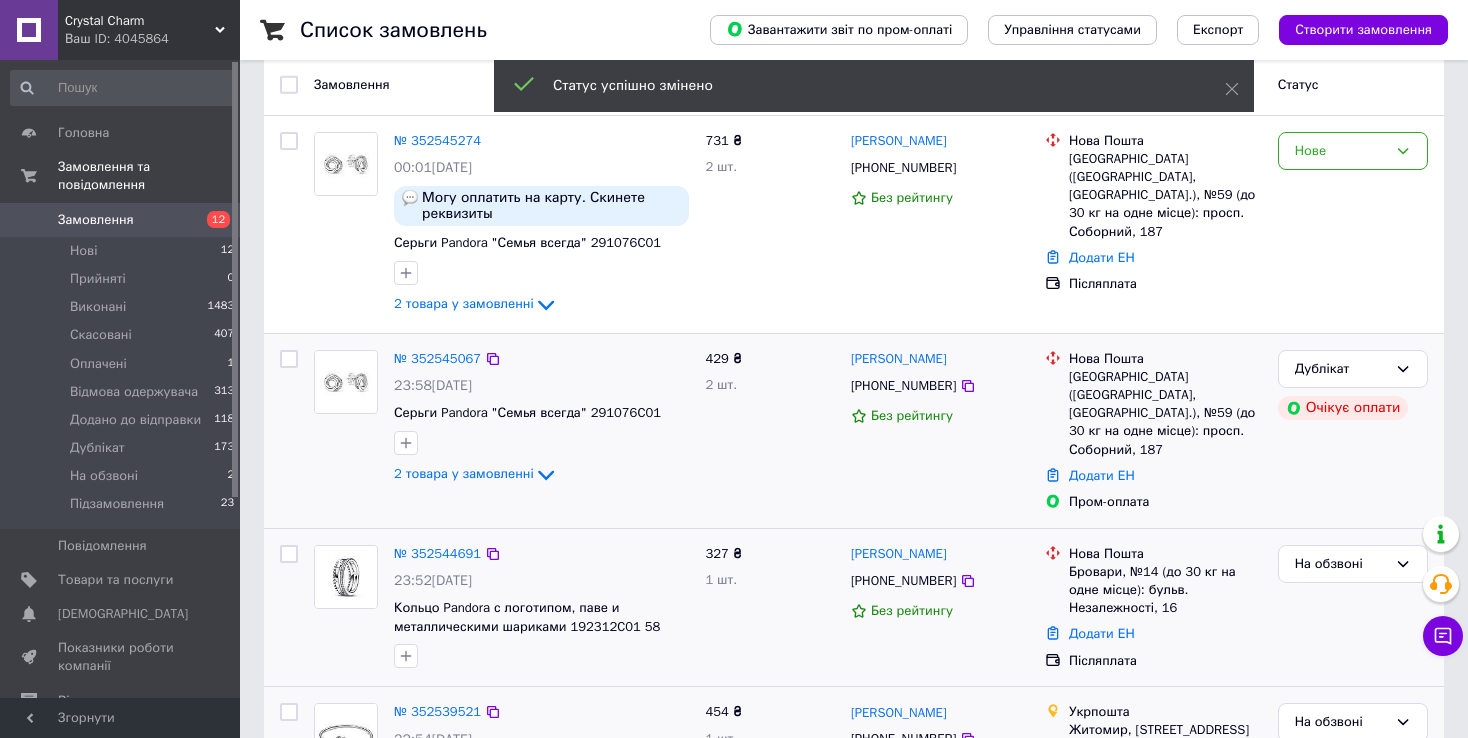 scroll, scrollTop: 0, scrollLeft: 0, axis: both 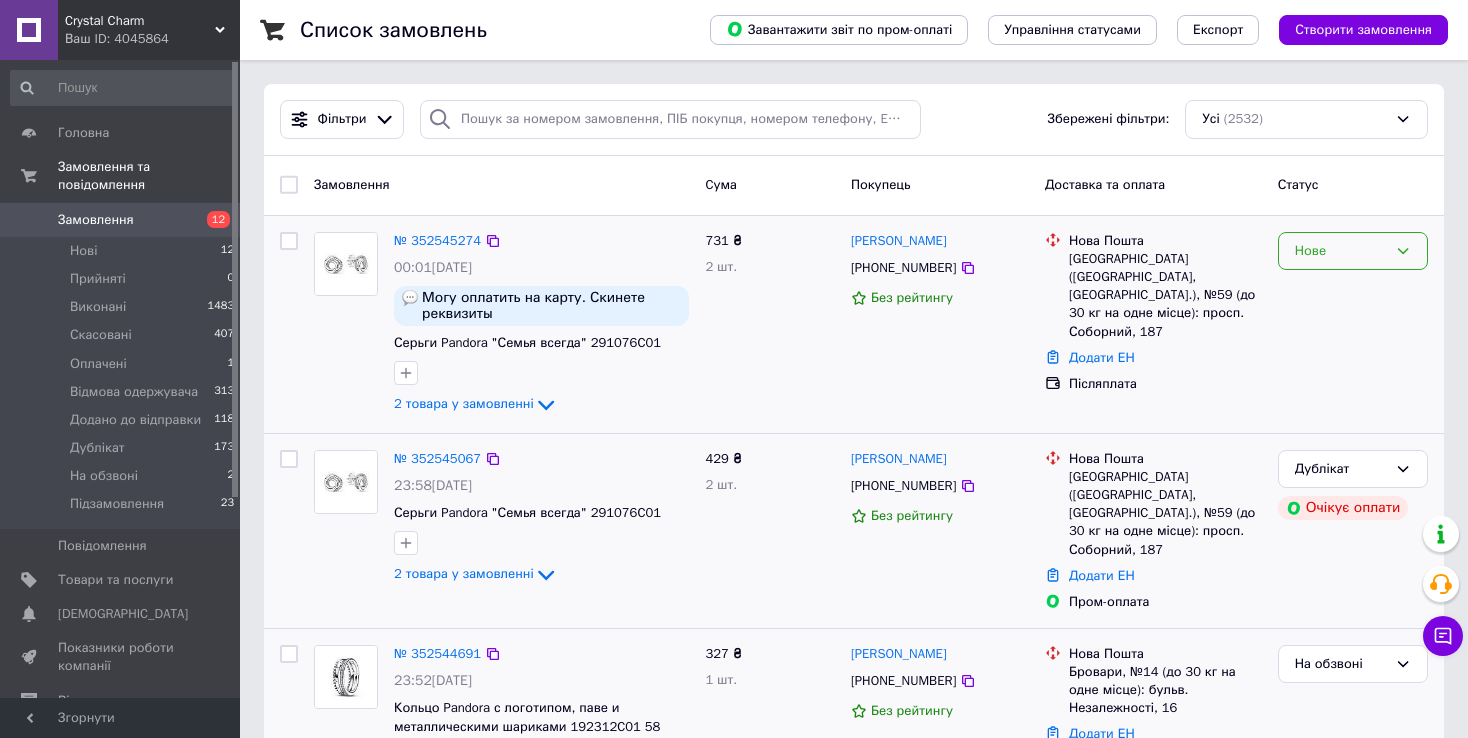 click on "Нове" at bounding box center (1341, 251) 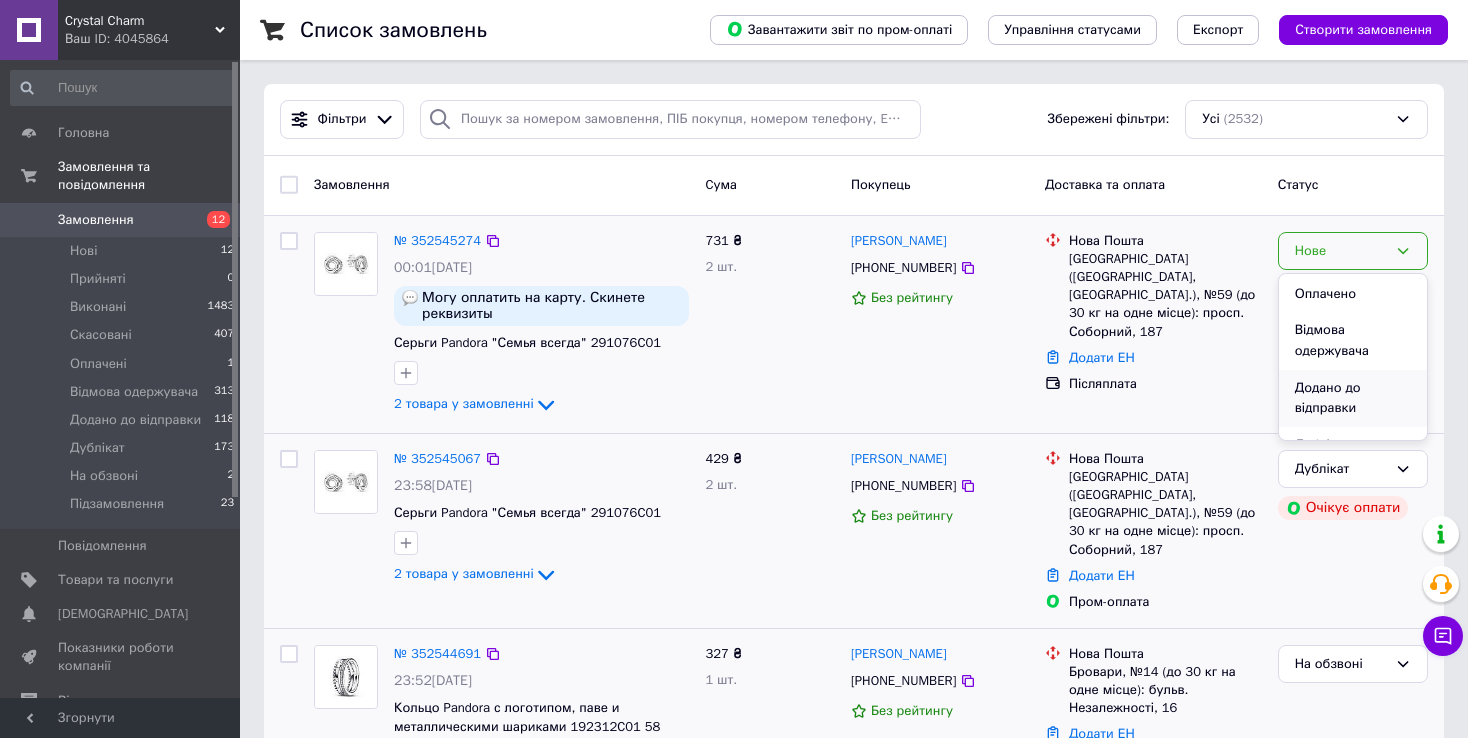 scroll, scrollTop: 204, scrollLeft: 0, axis: vertical 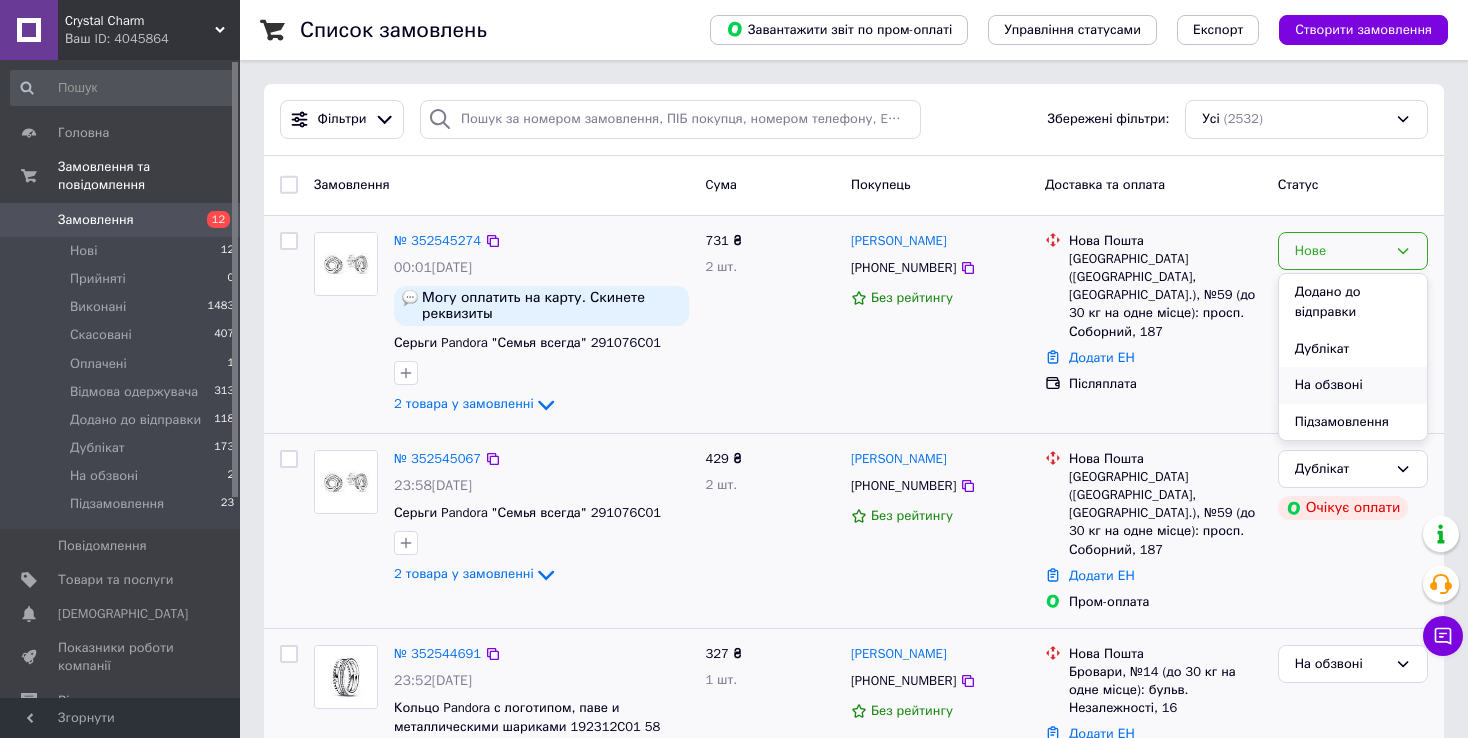 click on "На обзвоні" at bounding box center [1353, 385] 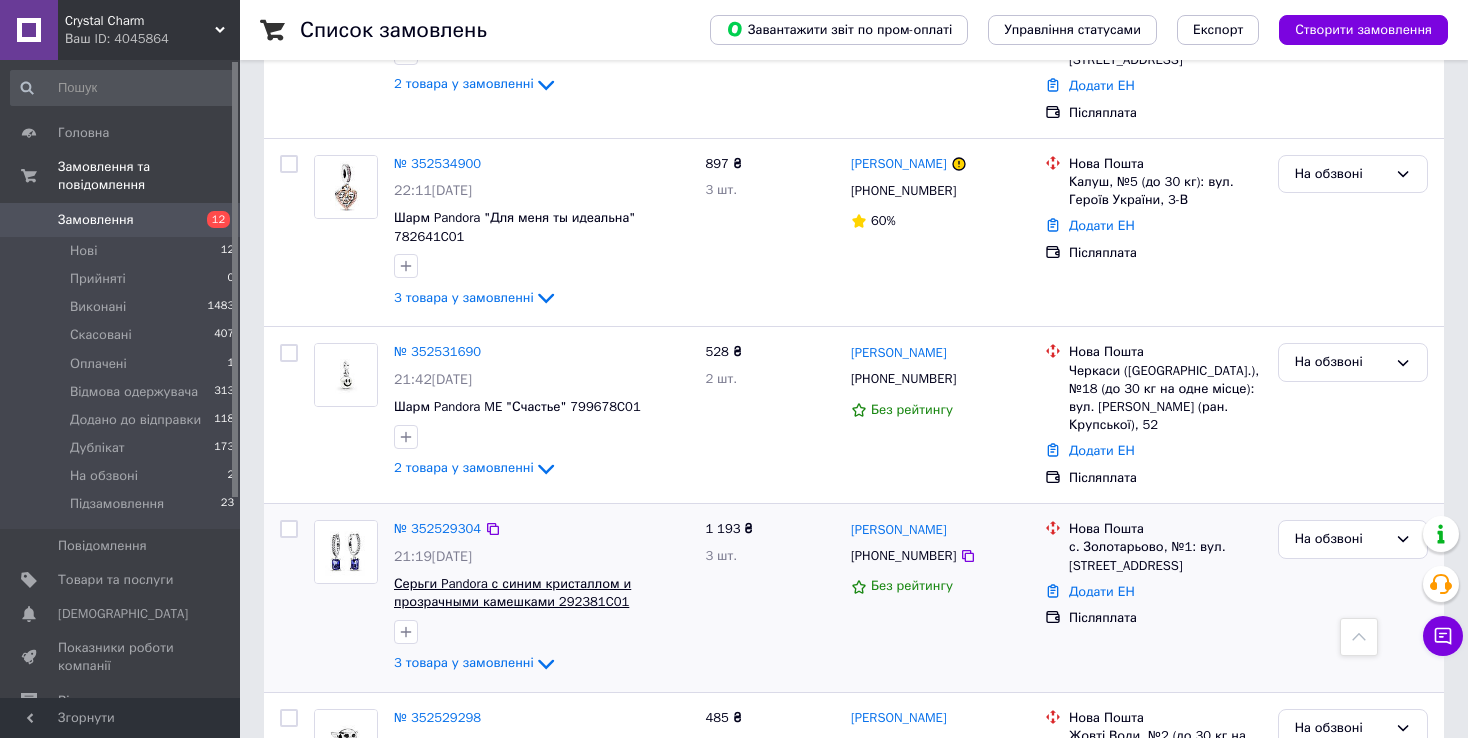 scroll, scrollTop: 1400, scrollLeft: 0, axis: vertical 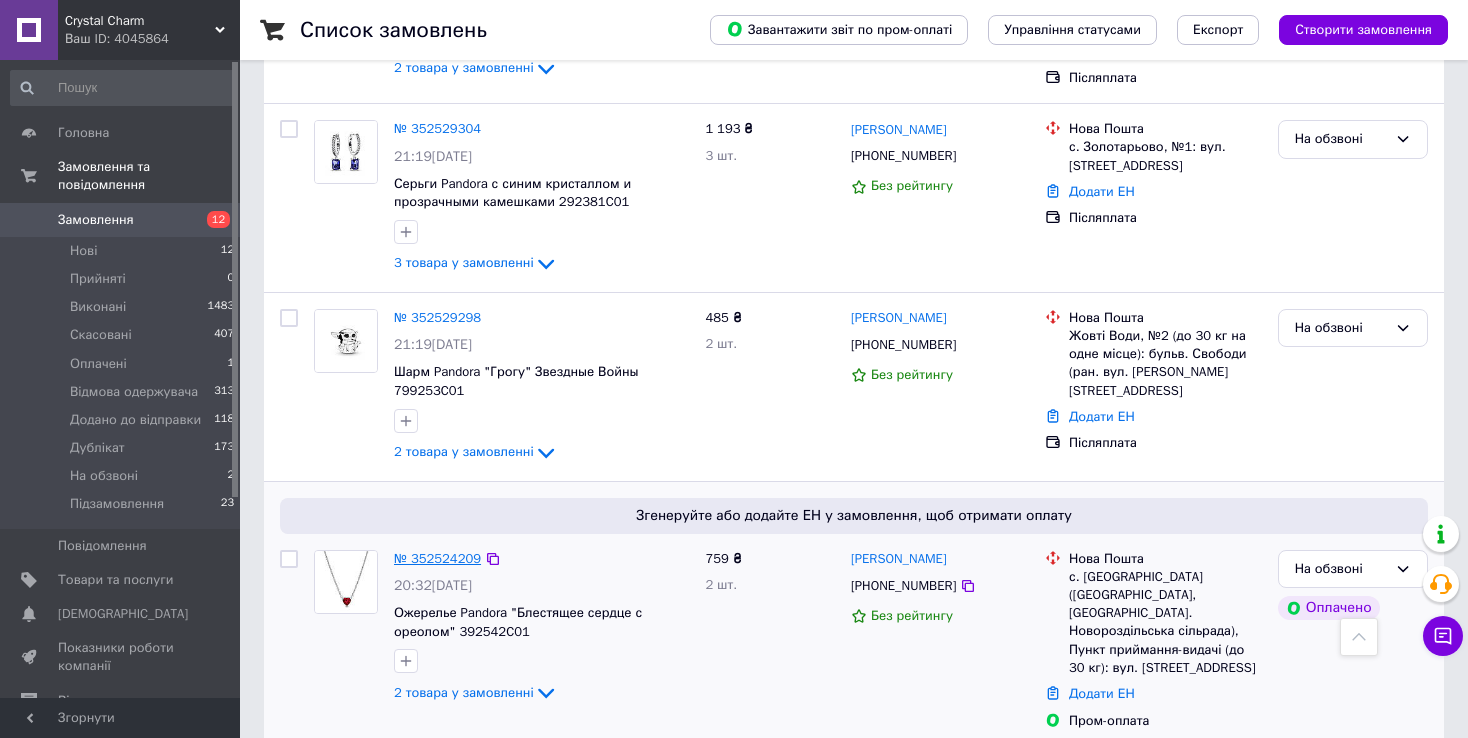 click on "№ 352524209" at bounding box center (437, 558) 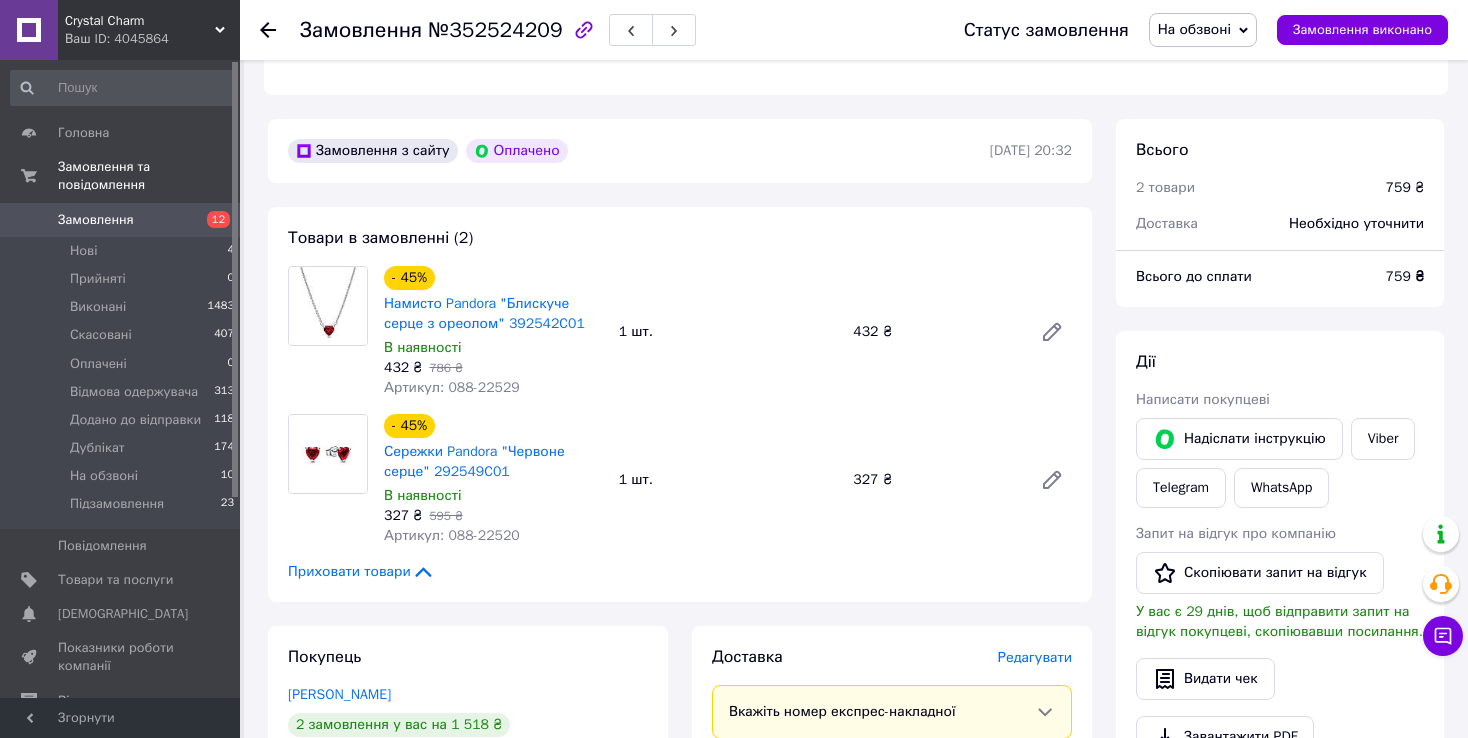 scroll, scrollTop: 500, scrollLeft: 0, axis: vertical 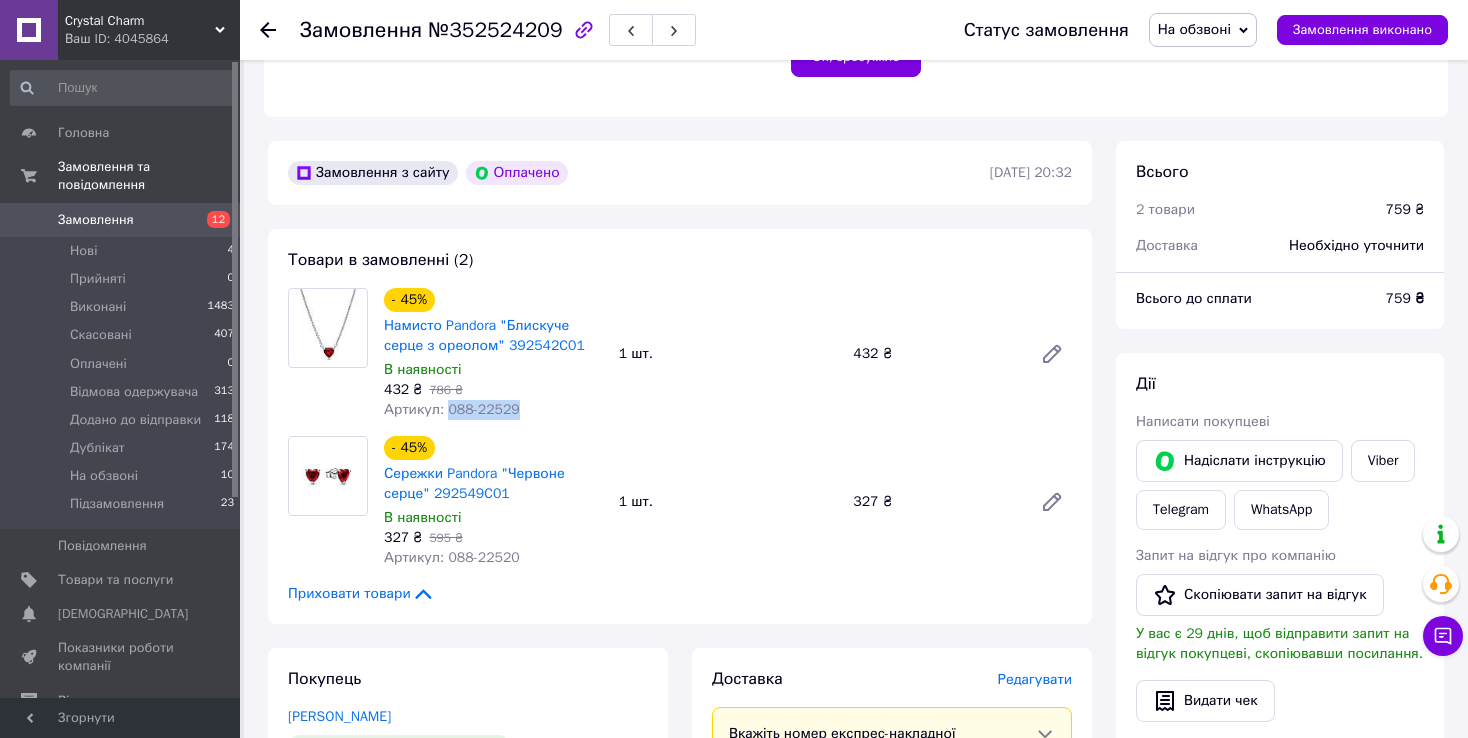 drag, startPoint x: 443, startPoint y: 415, endPoint x: 512, endPoint y: 405, distance: 69.72087 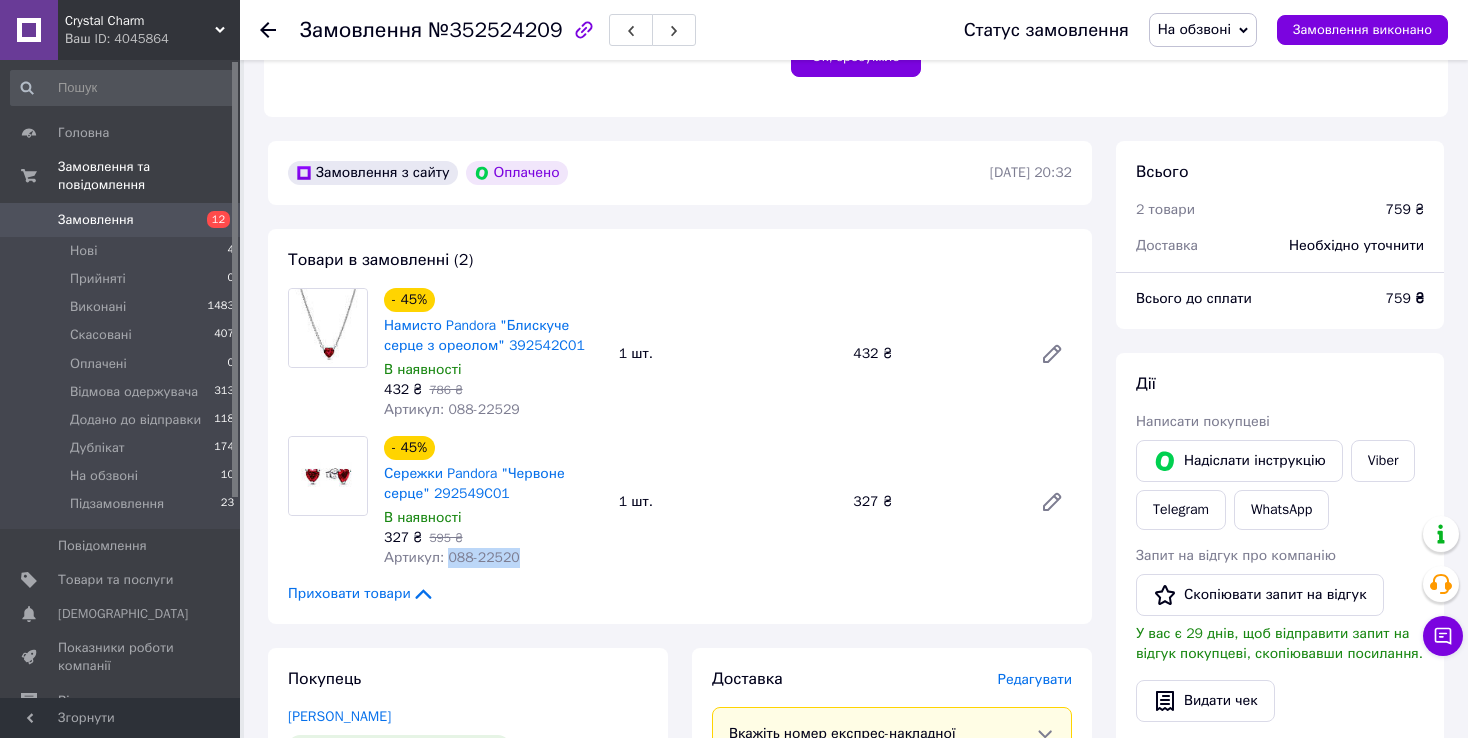 drag, startPoint x: 445, startPoint y: 563, endPoint x: 508, endPoint y: 556, distance: 63.387695 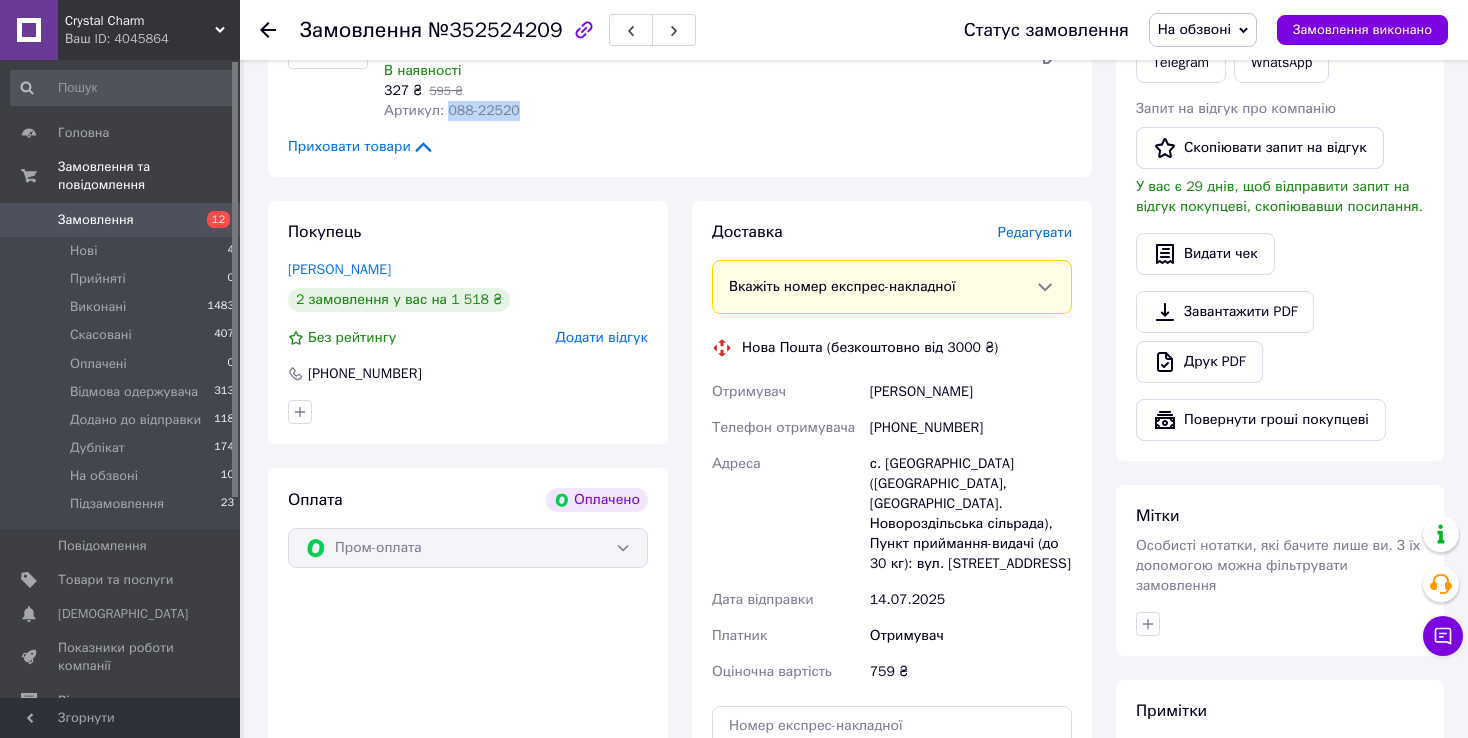 scroll, scrollTop: 1000, scrollLeft: 0, axis: vertical 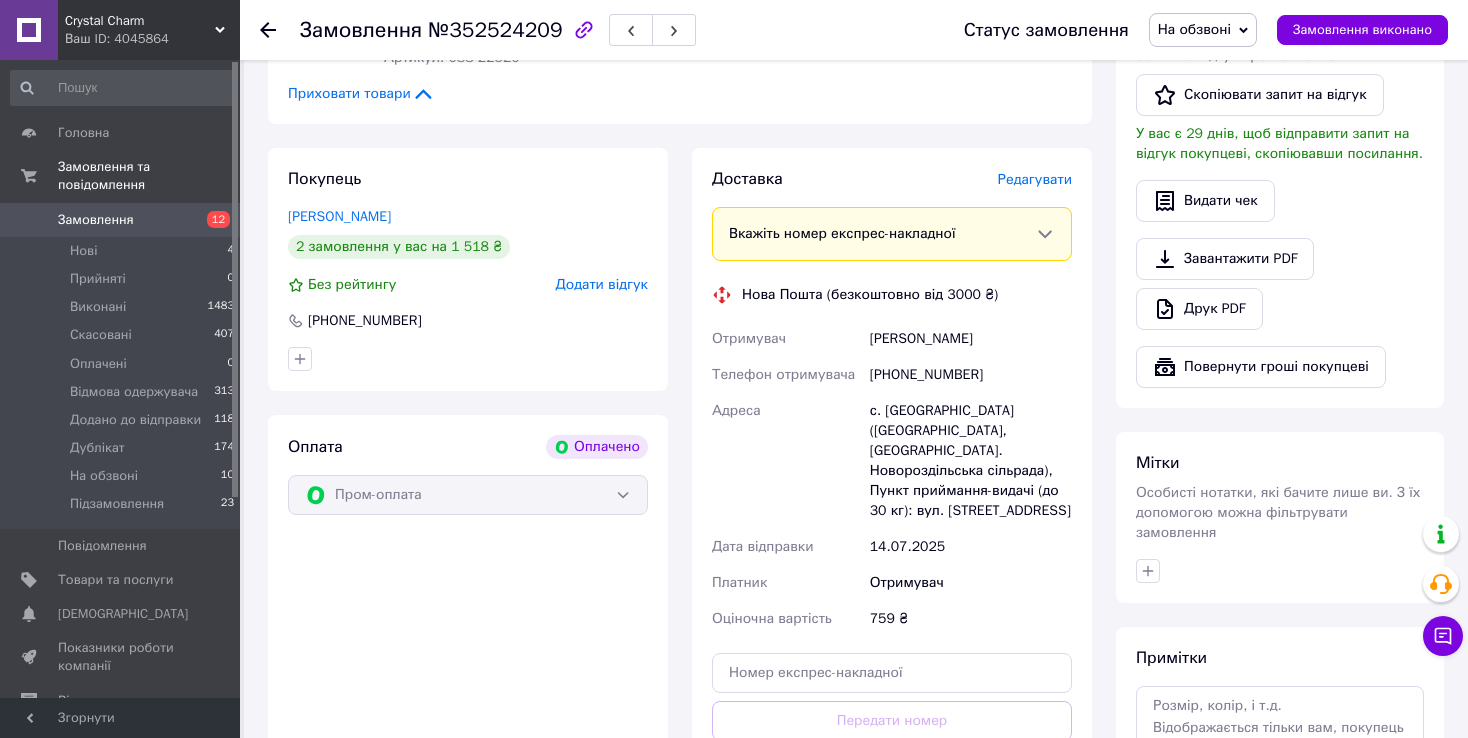drag, startPoint x: 865, startPoint y: 334, endPoint x: 1039, endPoint y: 334, distance: 174 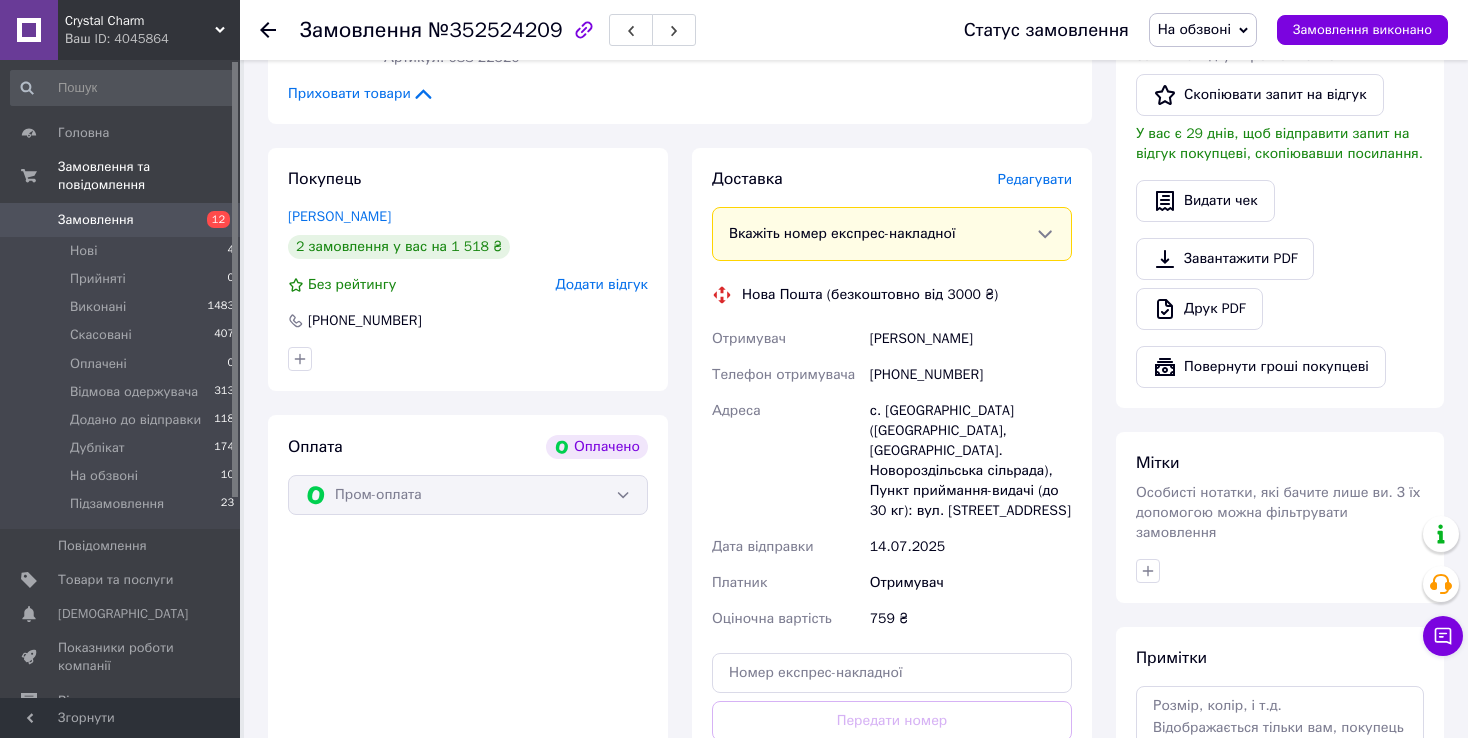 click on "[PHONE_NUMBER]" at bounding box center (971, 375) 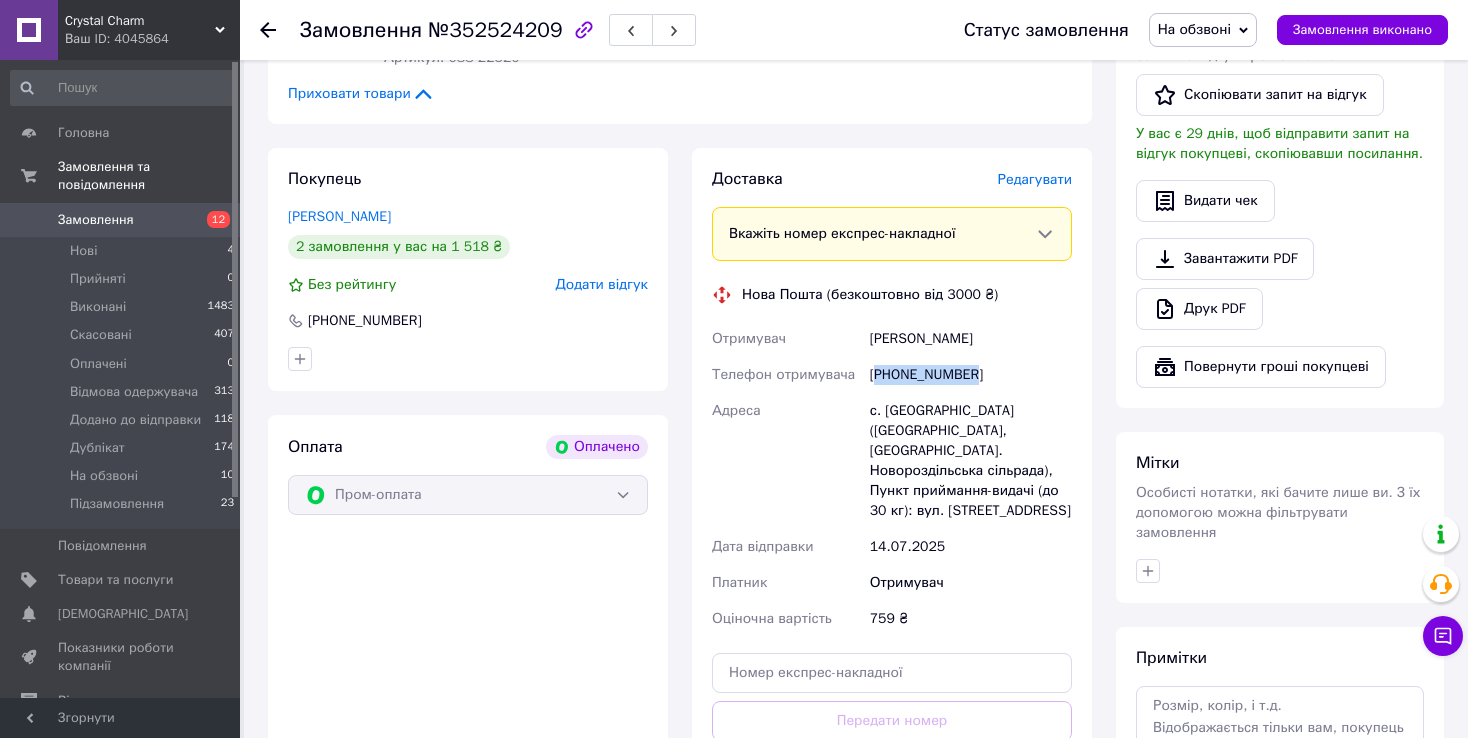 click on "[PHONE_NUMBER]" at bounding box center [971, 375] 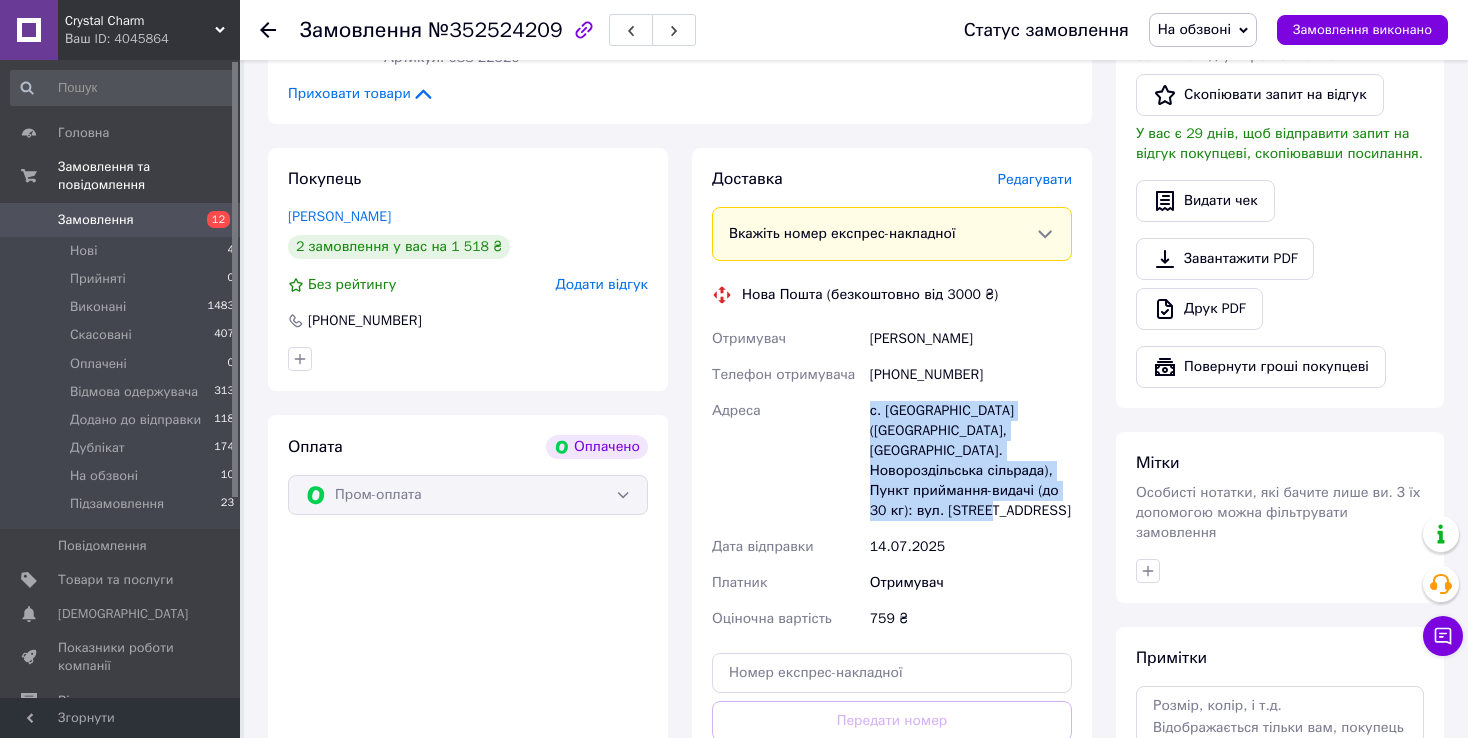 drag, startPoint x: 863, startPoint y: 401, endPoint x: 950, endPoint y: 513, distance: 141.82031 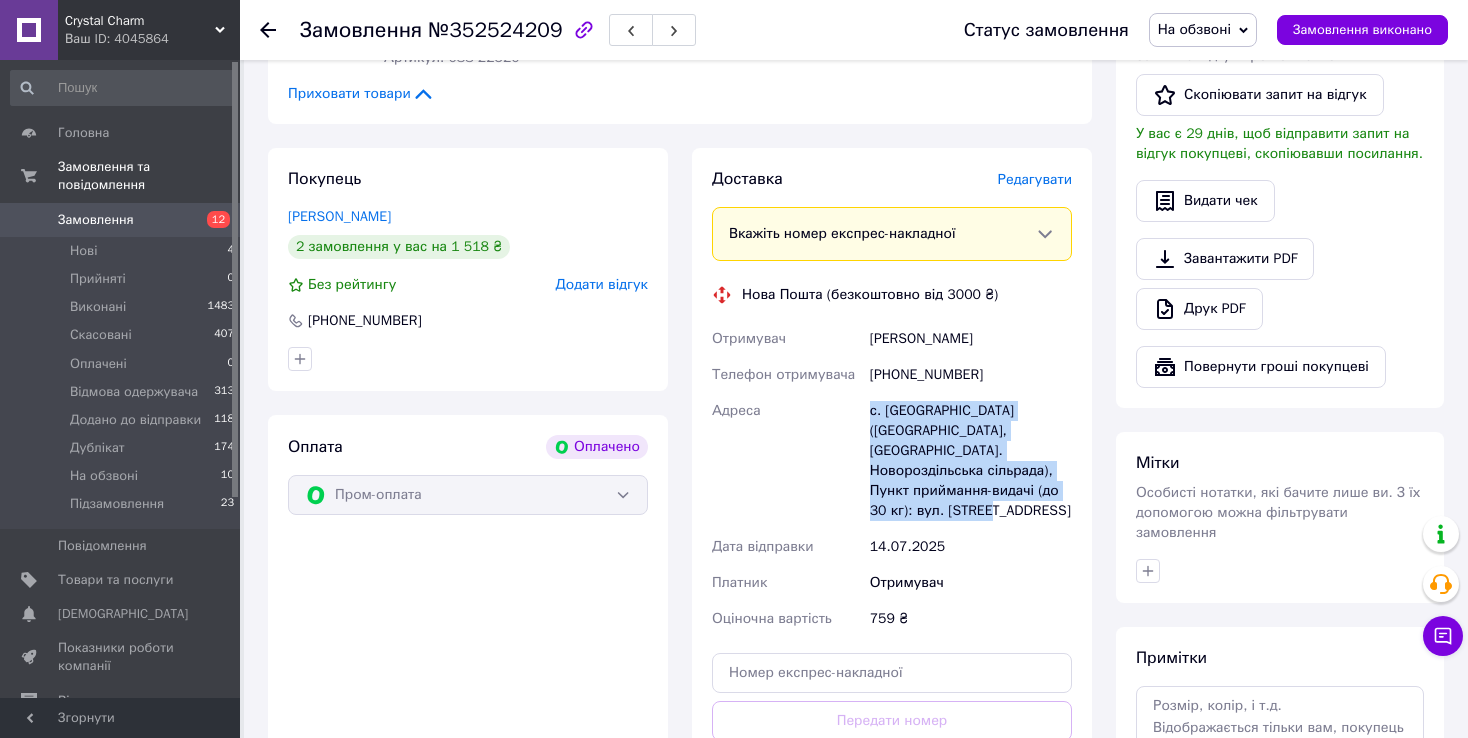 copy on "Адреса с. Березина (Львівська обл., Стрийський р-н. Новороздільська сільрада), Пункт приймання-видачі (до 30 кг): вул. Січових Стрільців ,96" 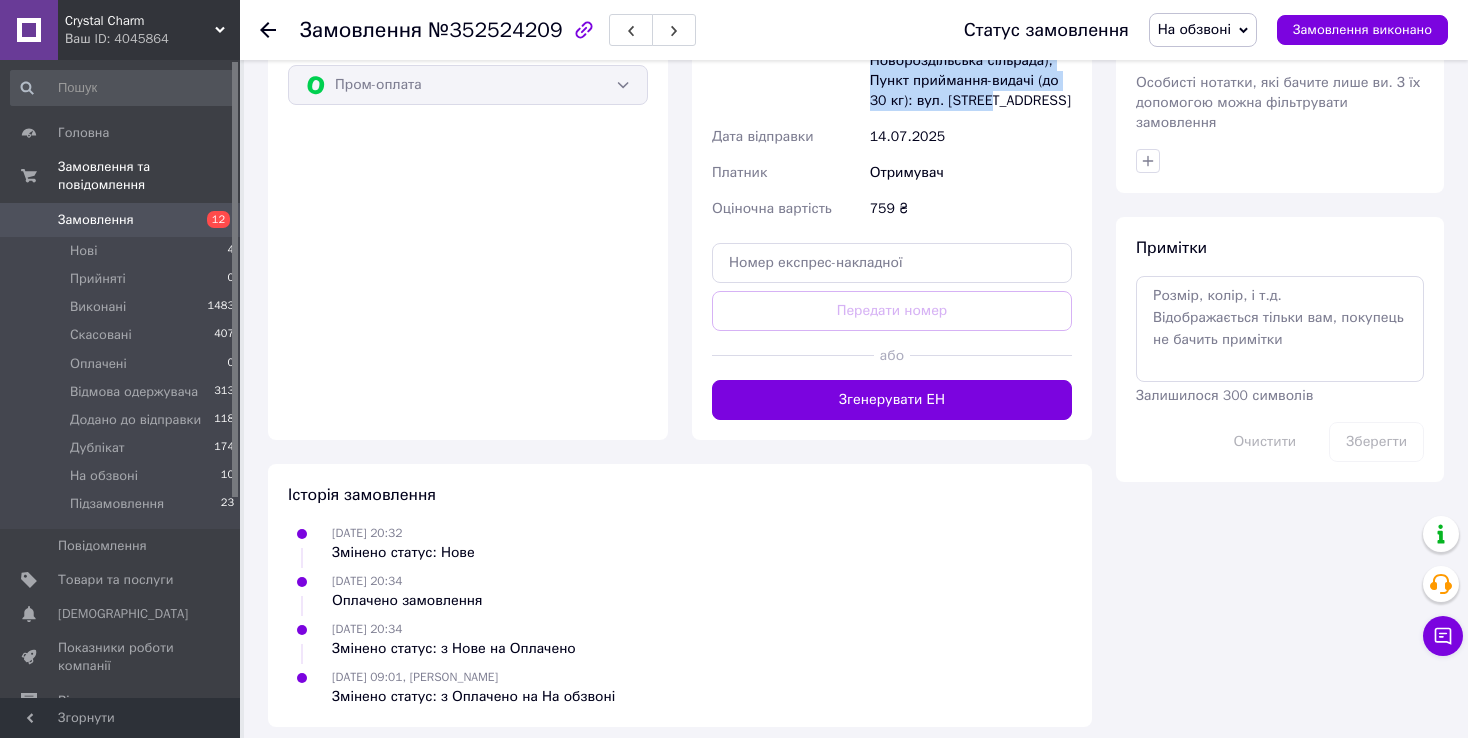 scroll, scrollTop: 1425, scrollLeft: 0, axis: vertical 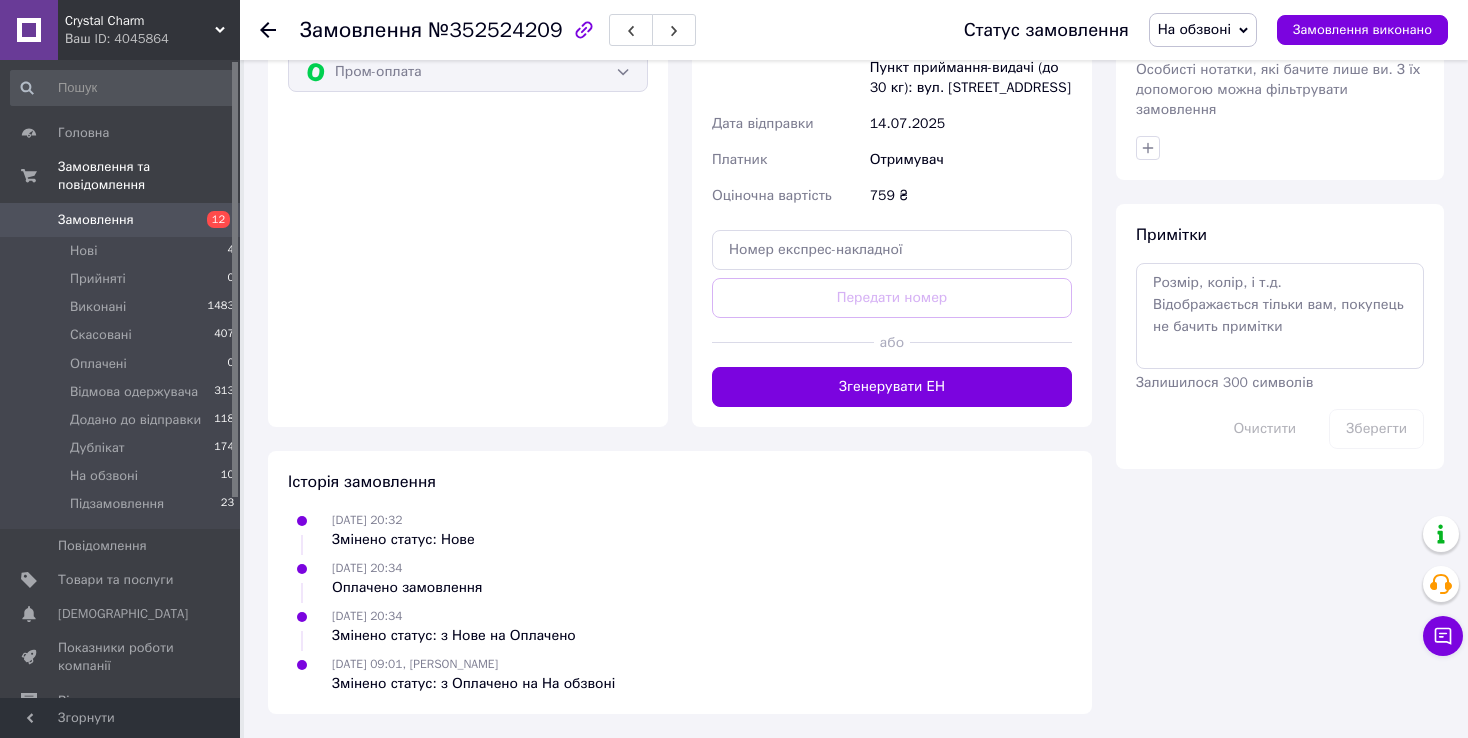 click on "№352524209" at bounding box center [495, 30] 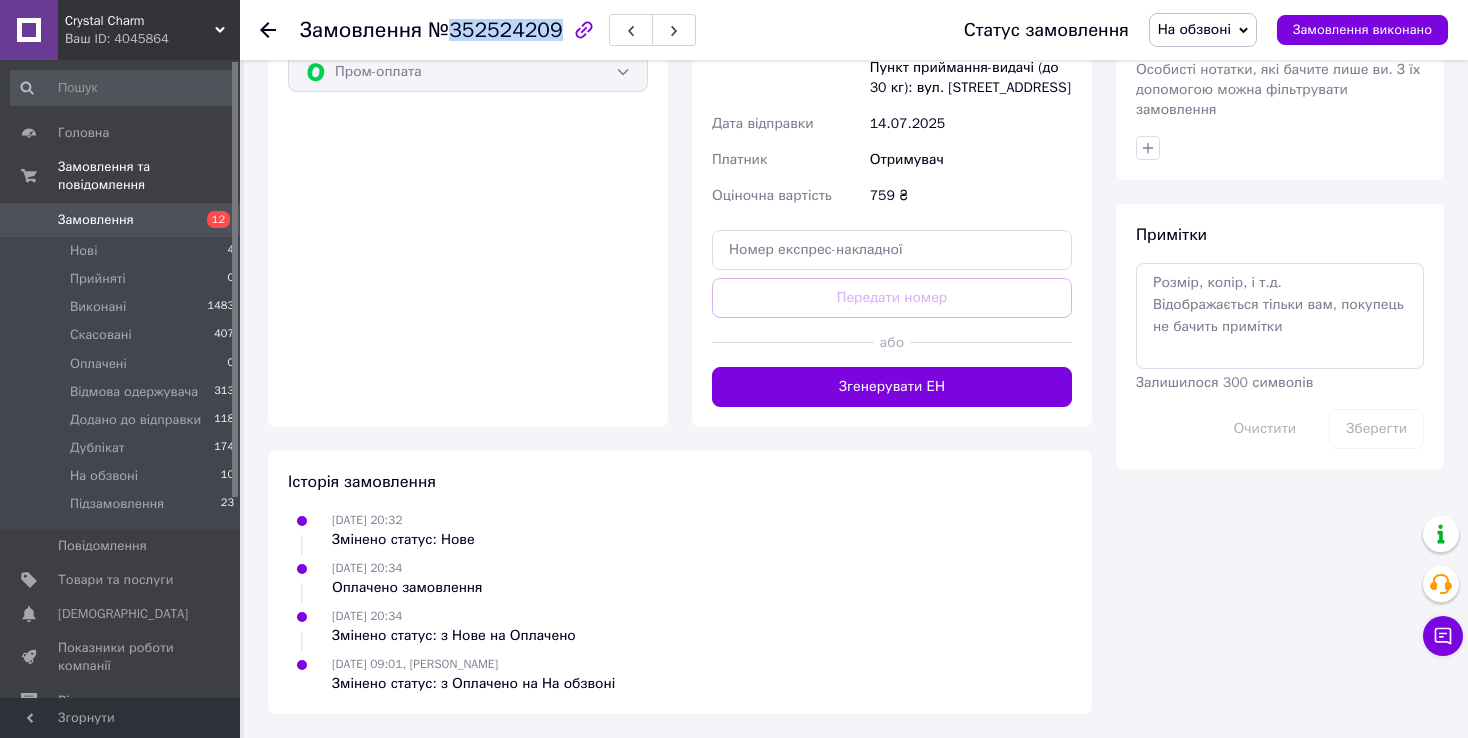 click on "№352524209" at bounding box center (495, 30) 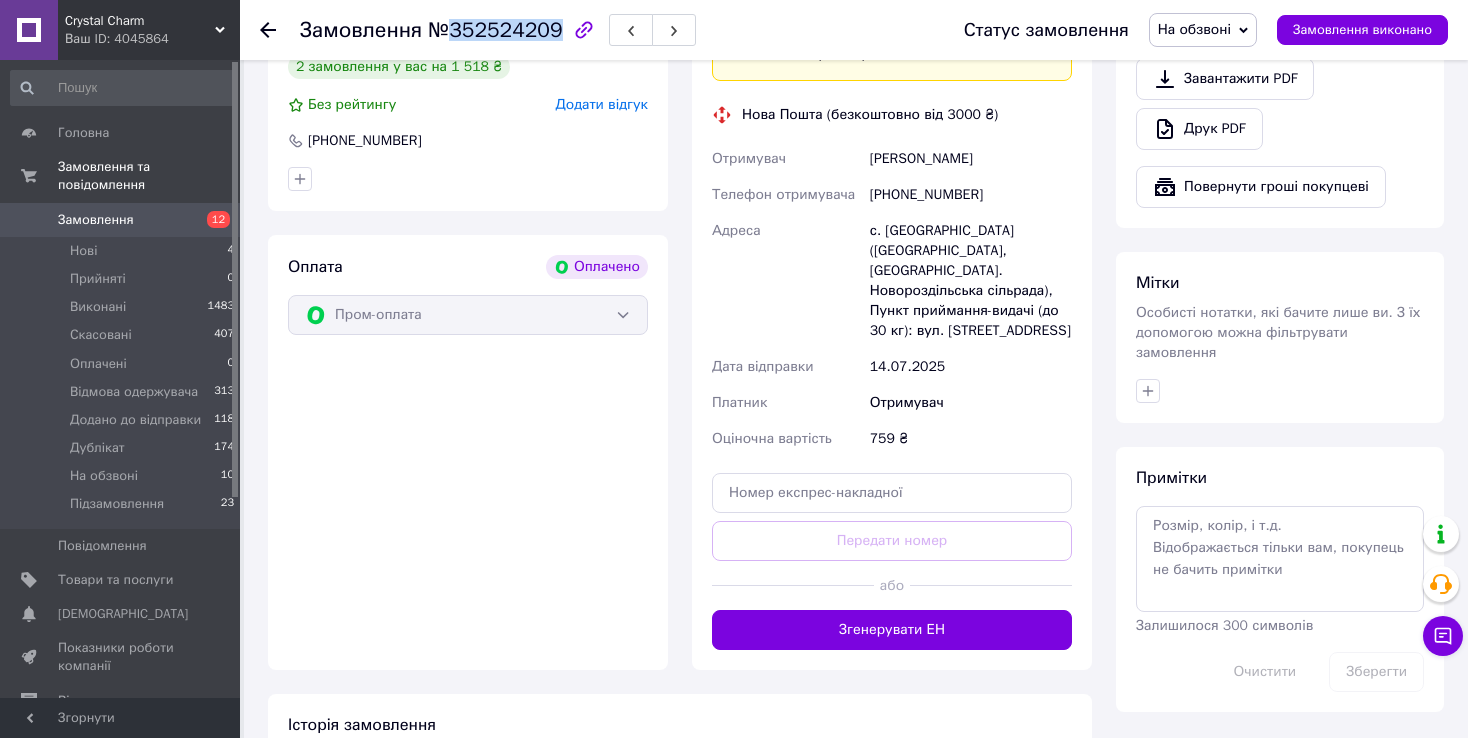 scroll, scrollTop: 1425, scrollLeft: 0, axis: vertical 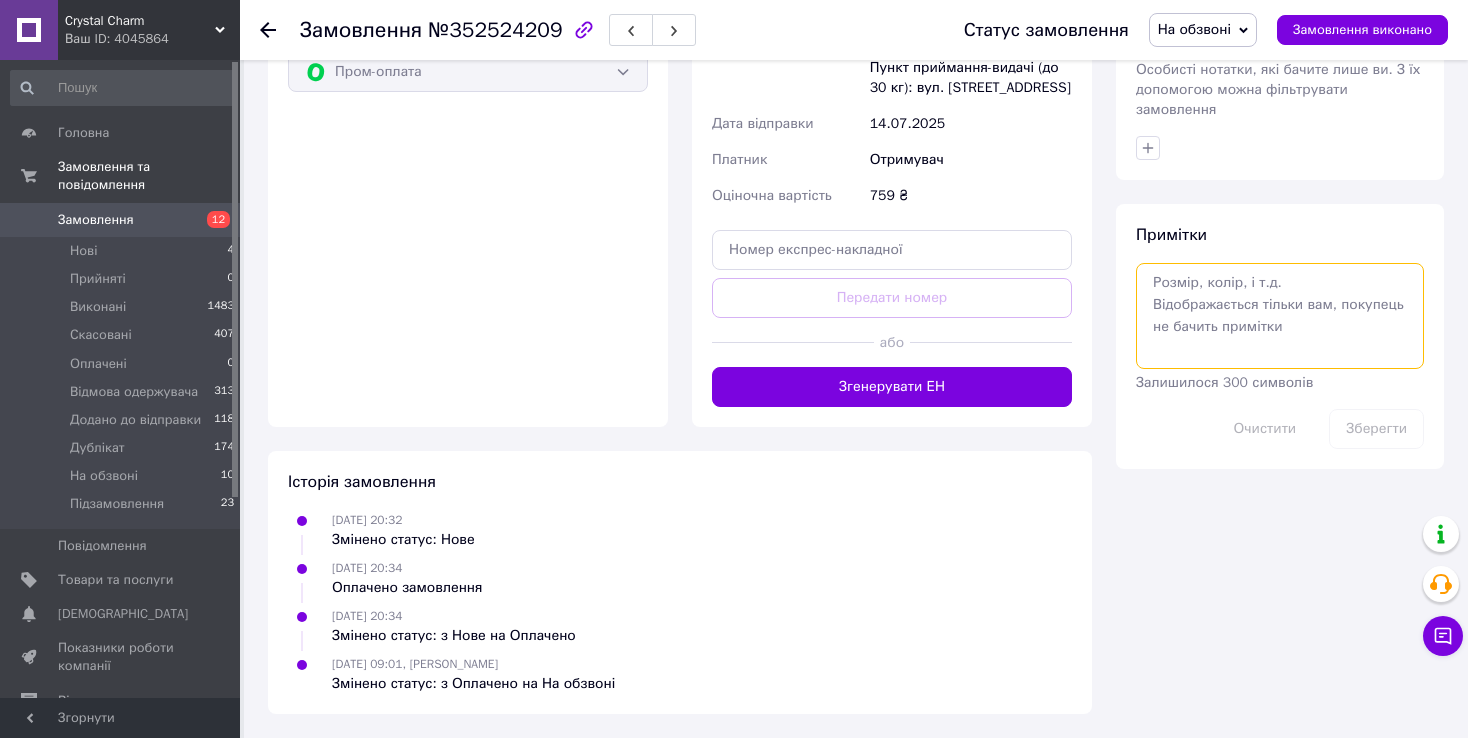 click at bounding box center (1280, 316) 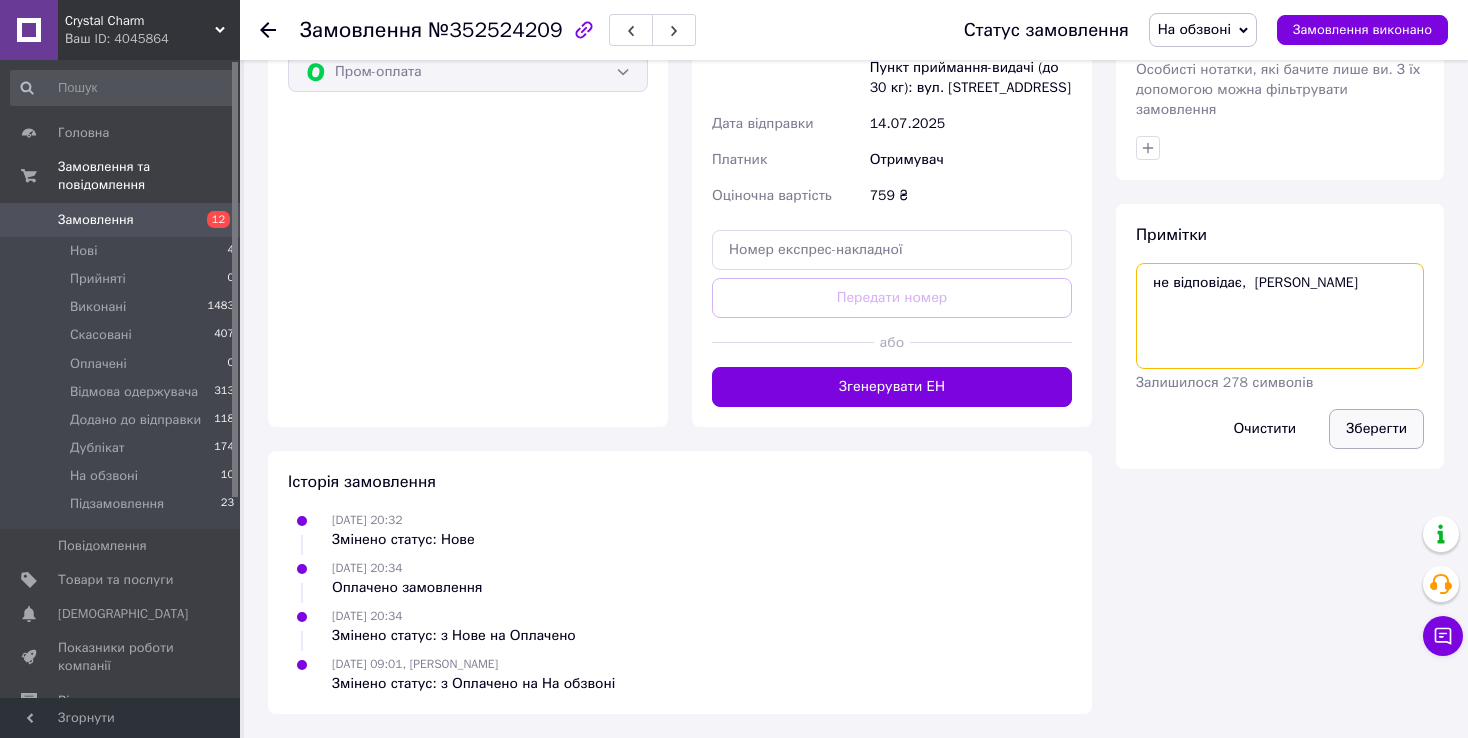 type on "не відповідає,  вайбер" 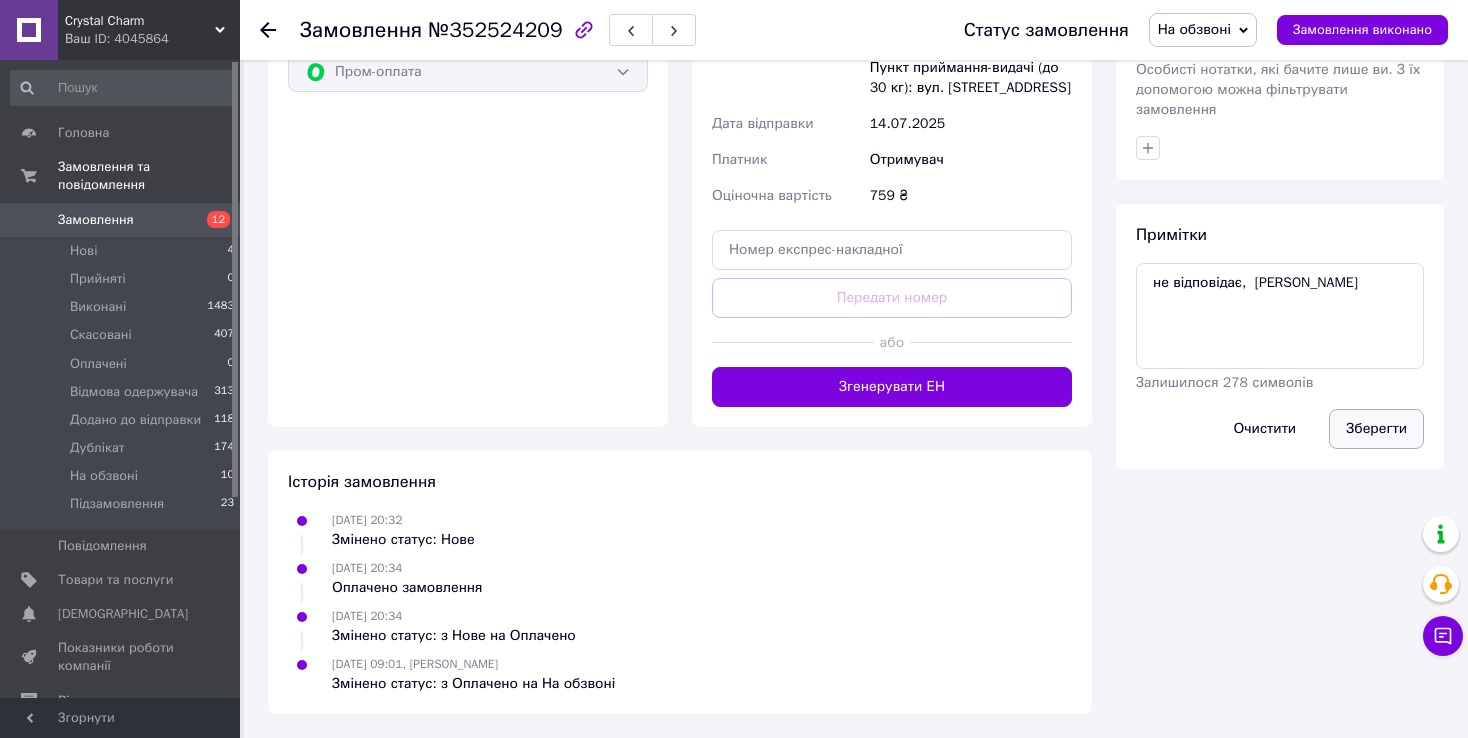 click on "Зберегти" at bounding box center (1376, 429) 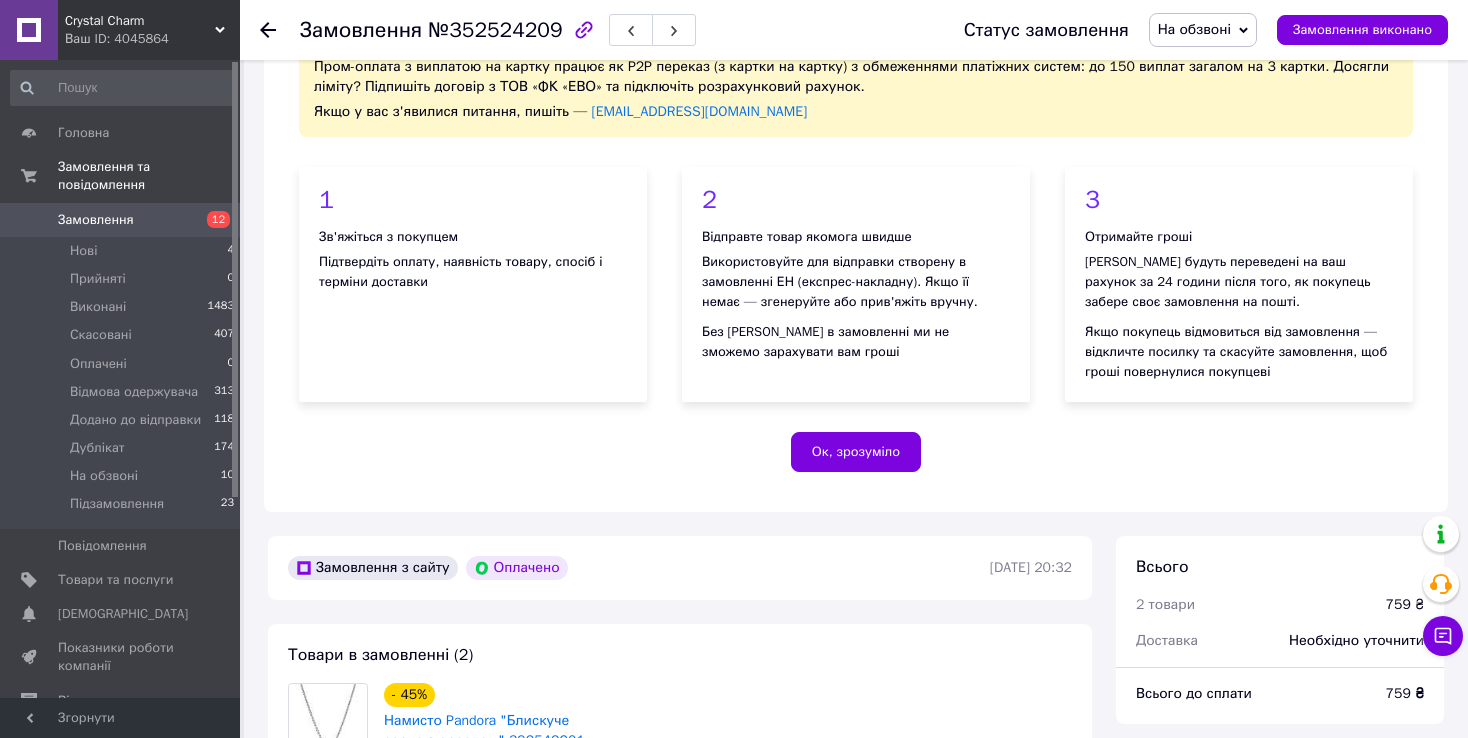 scroll, scrollTop: 0, scrollLeft: 0, axis: both 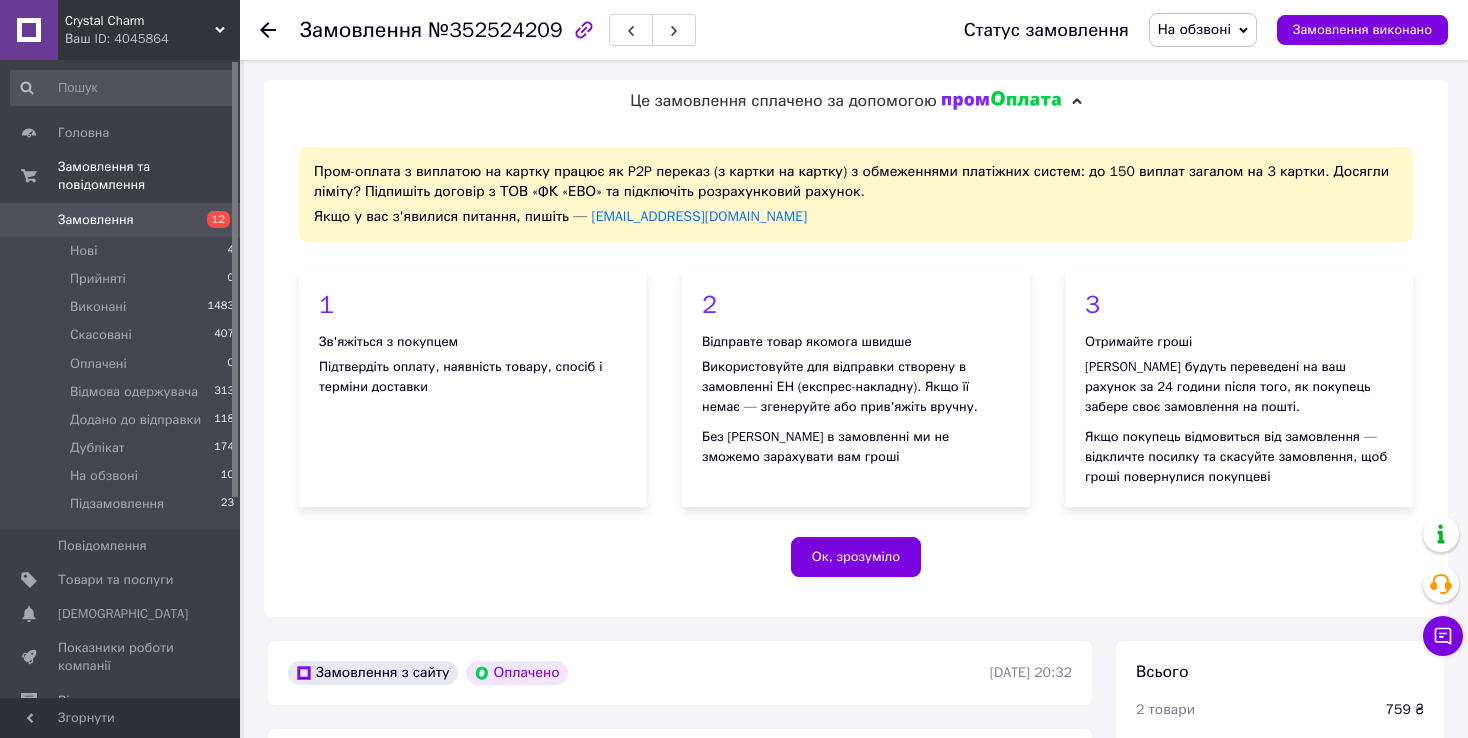 click 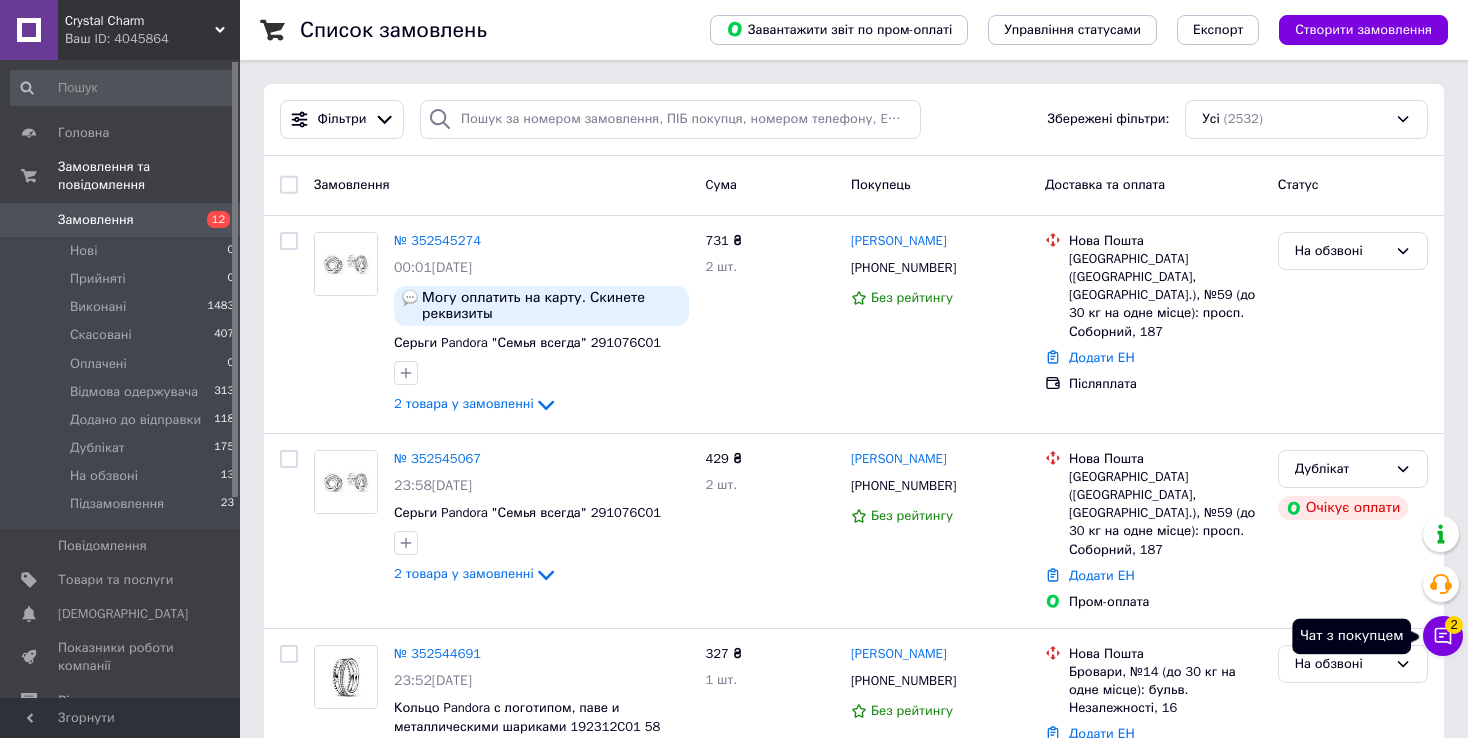 click 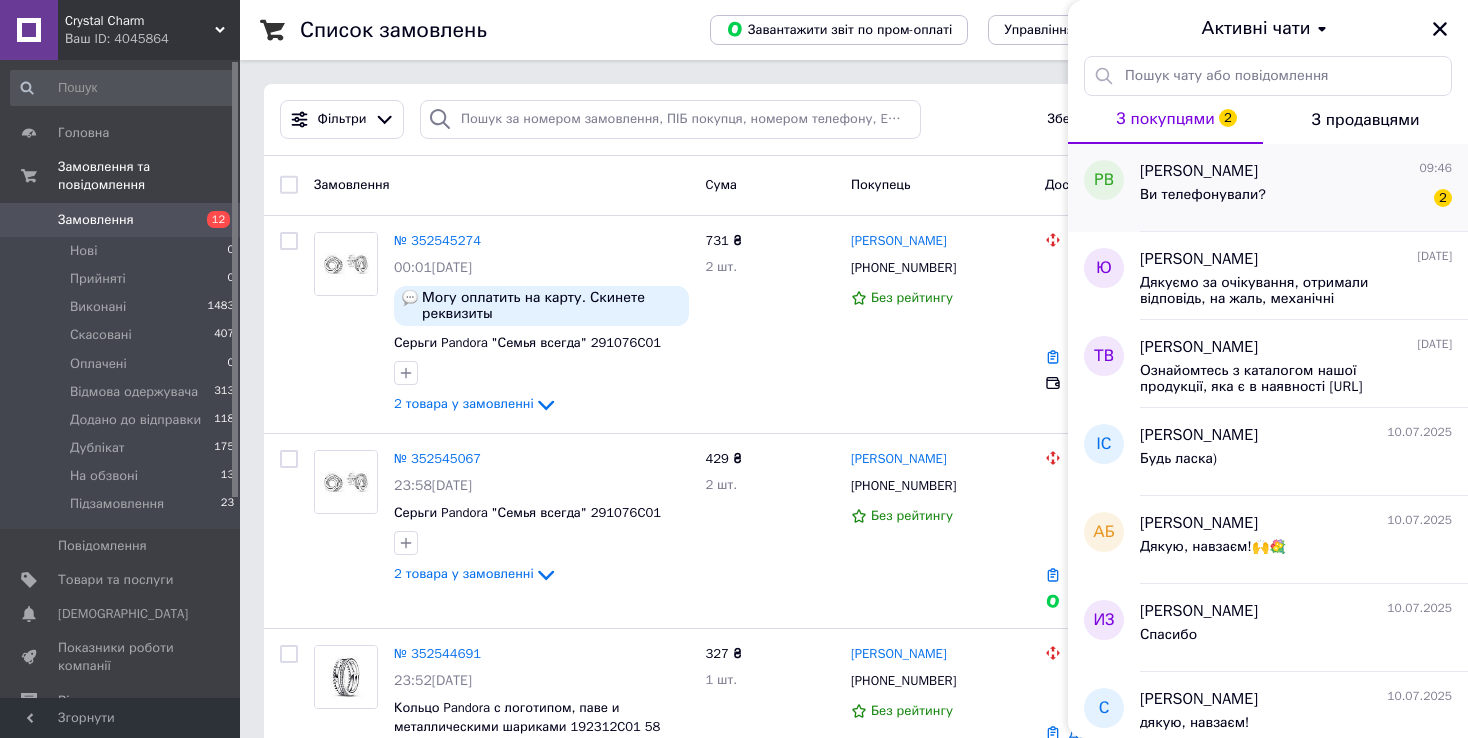click on "Ви телефонували? 2" at bounding box center [1296, 199] 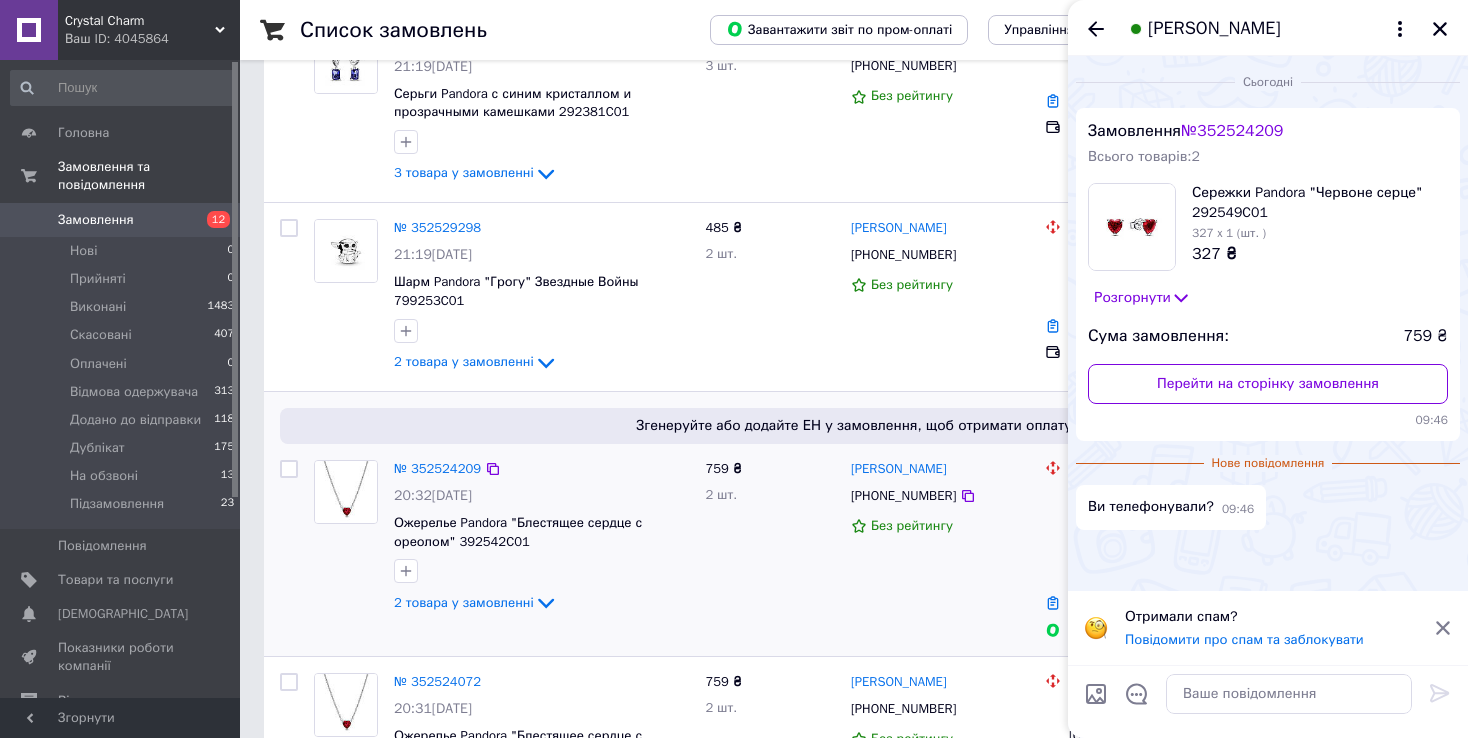 scroll, scrollTop: 1500, scrollLeft: 0, axis: vertical 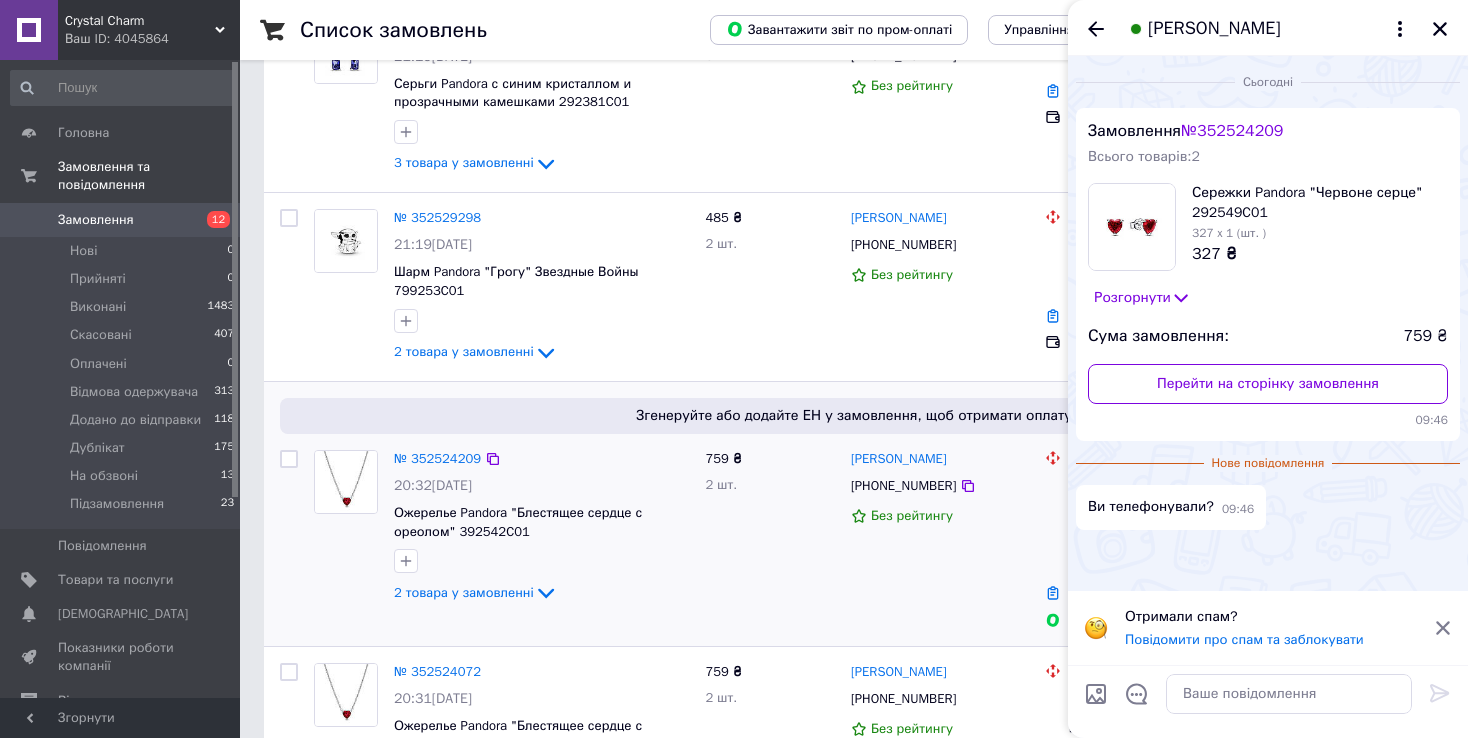 click on "759 ₴ 2 шт." at bounding box center (770, 540) 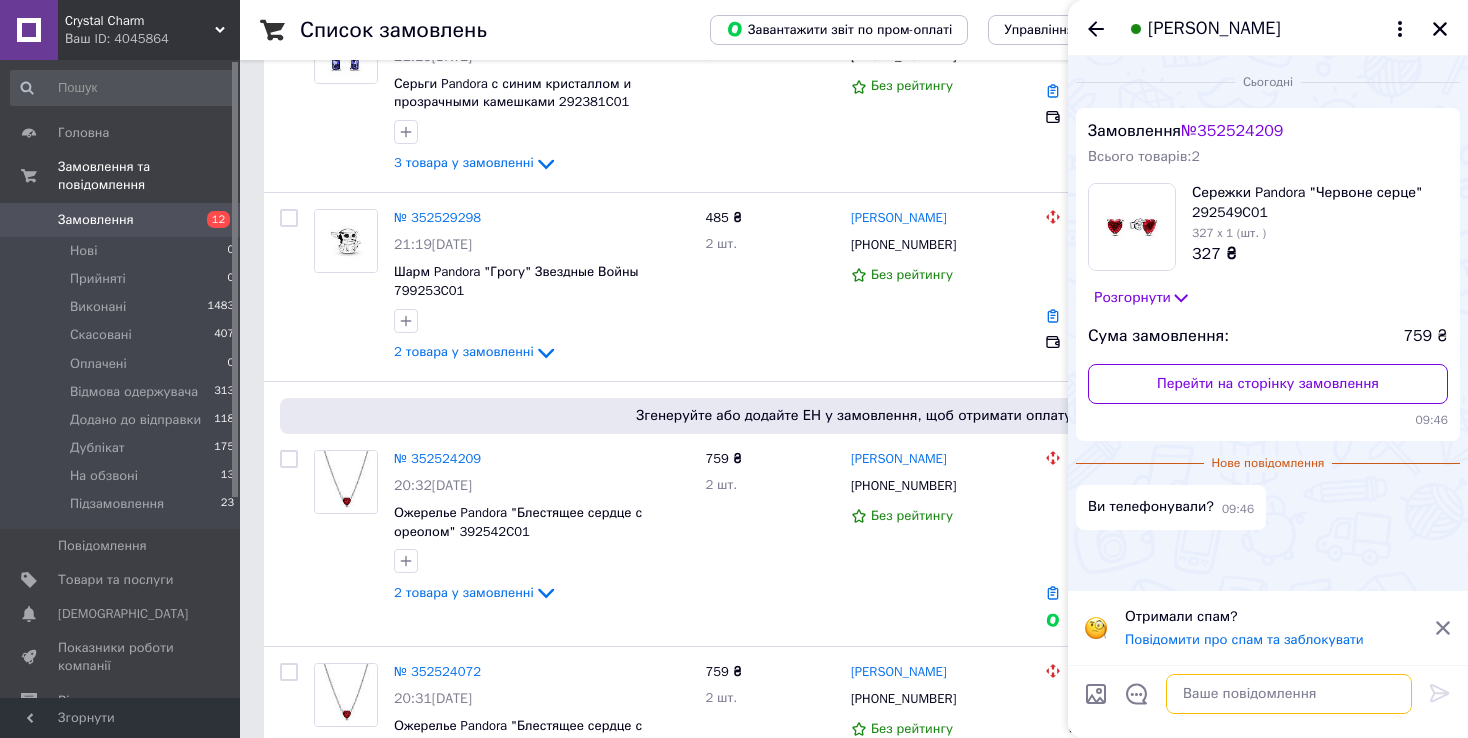 click at bounding box center (1289, 694) 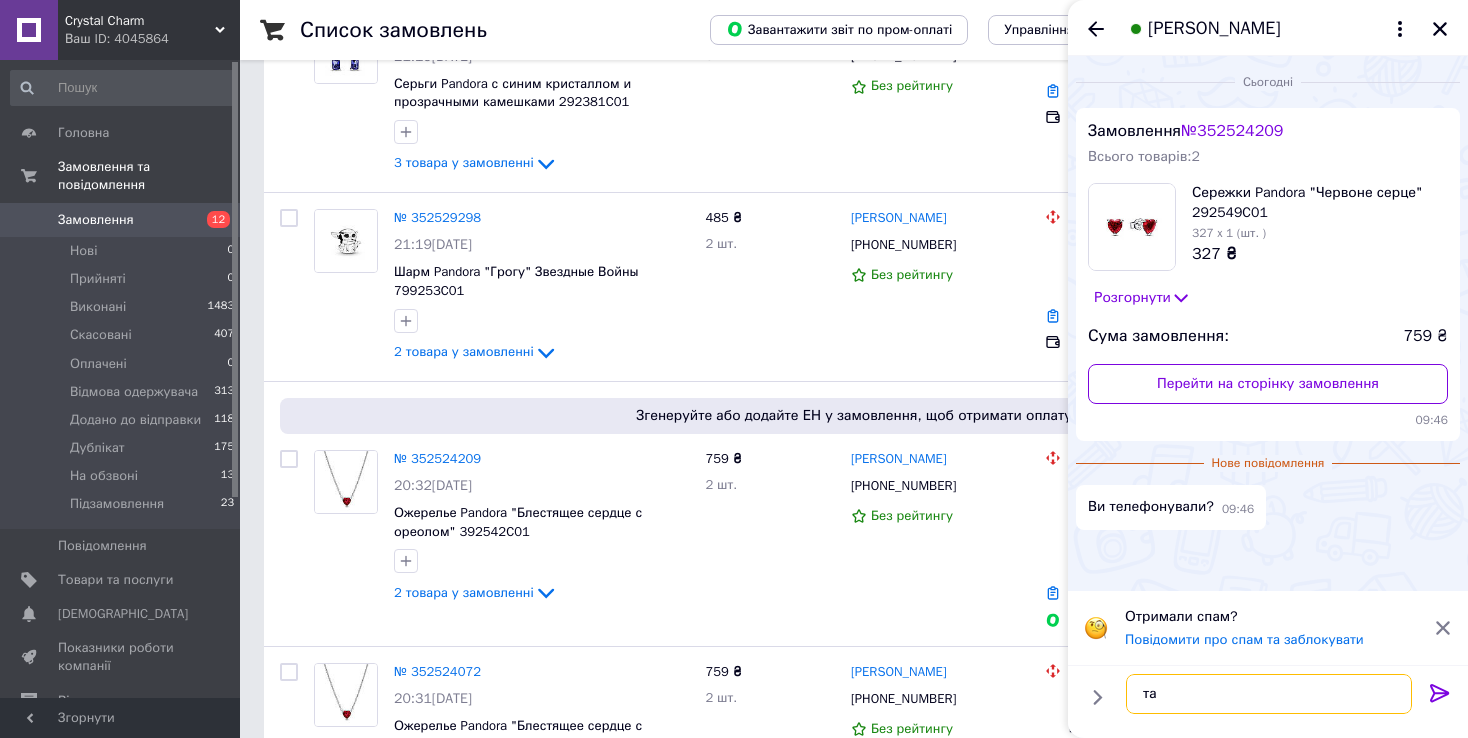 type on "так" 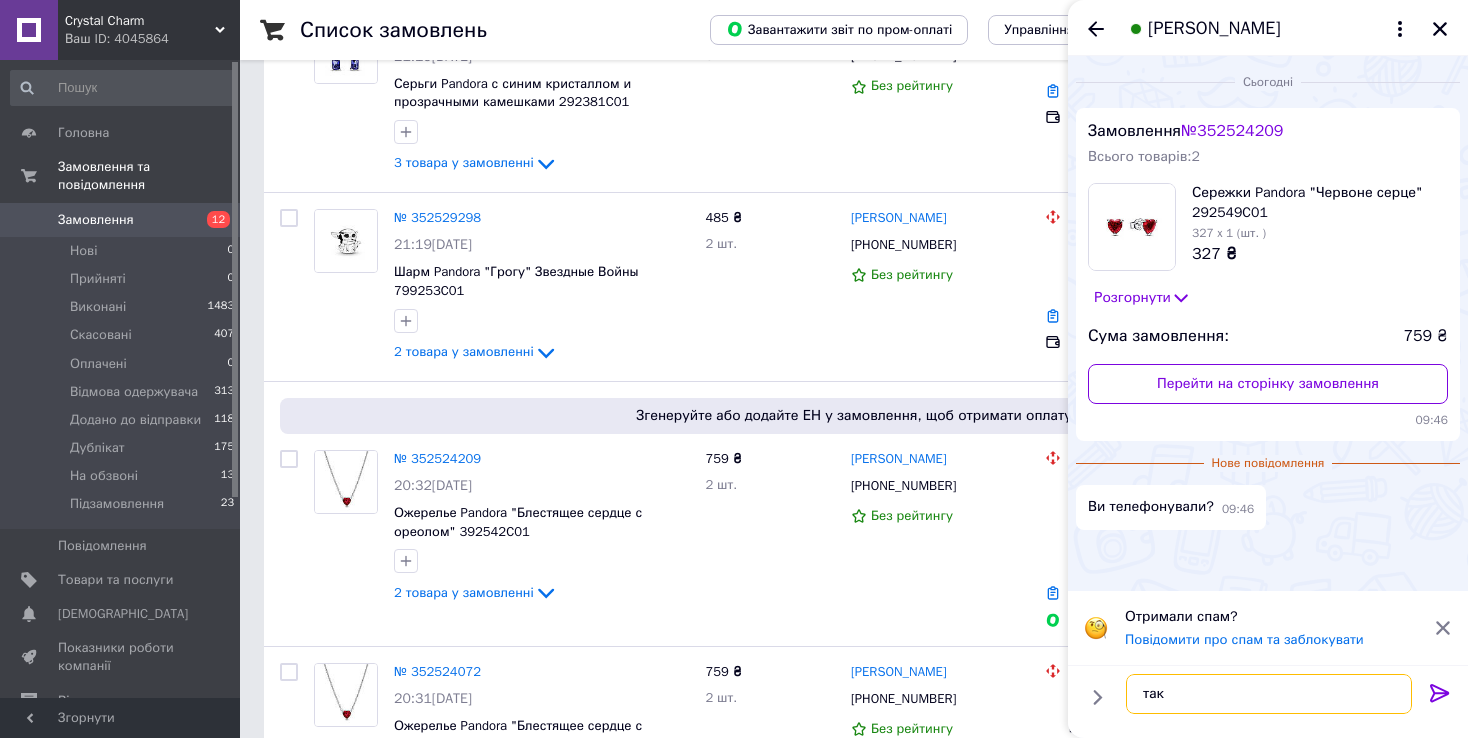 type 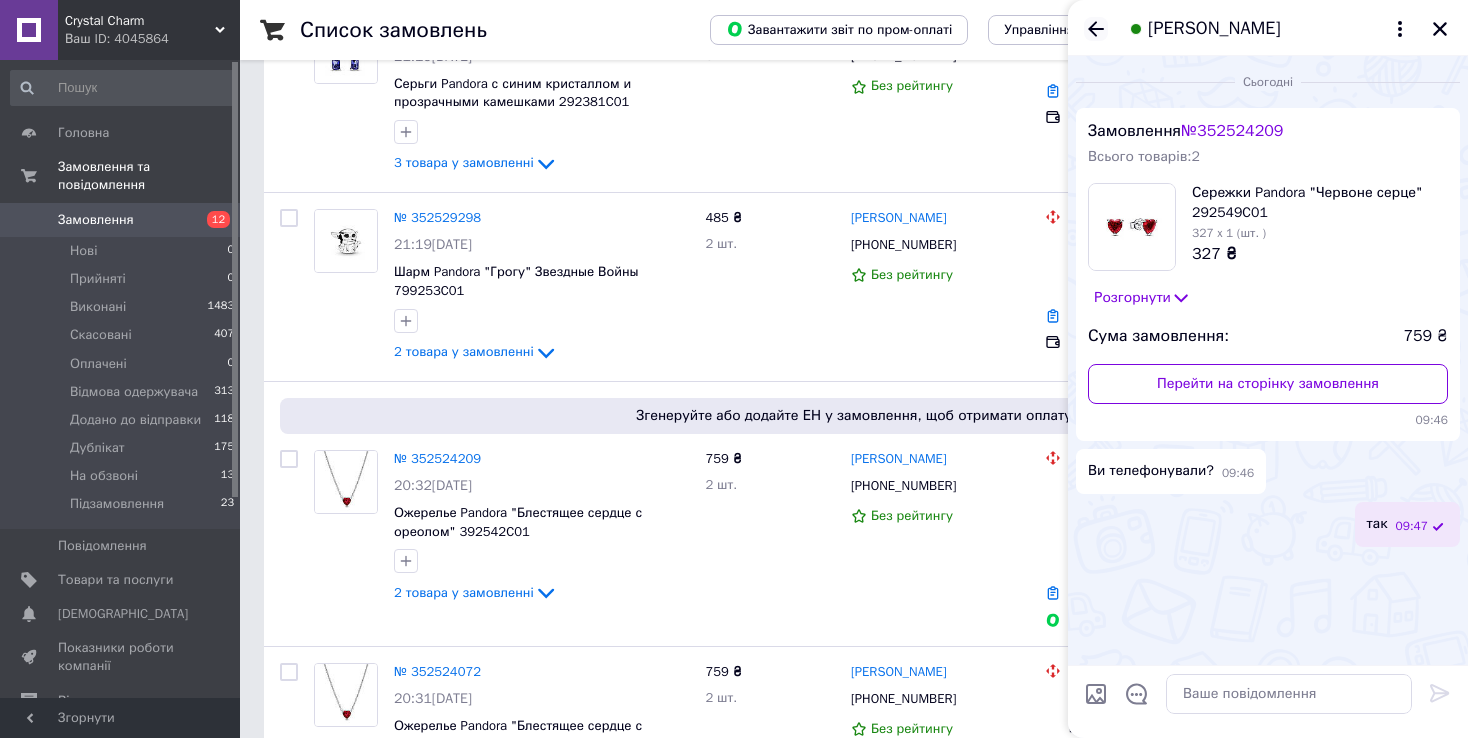 click 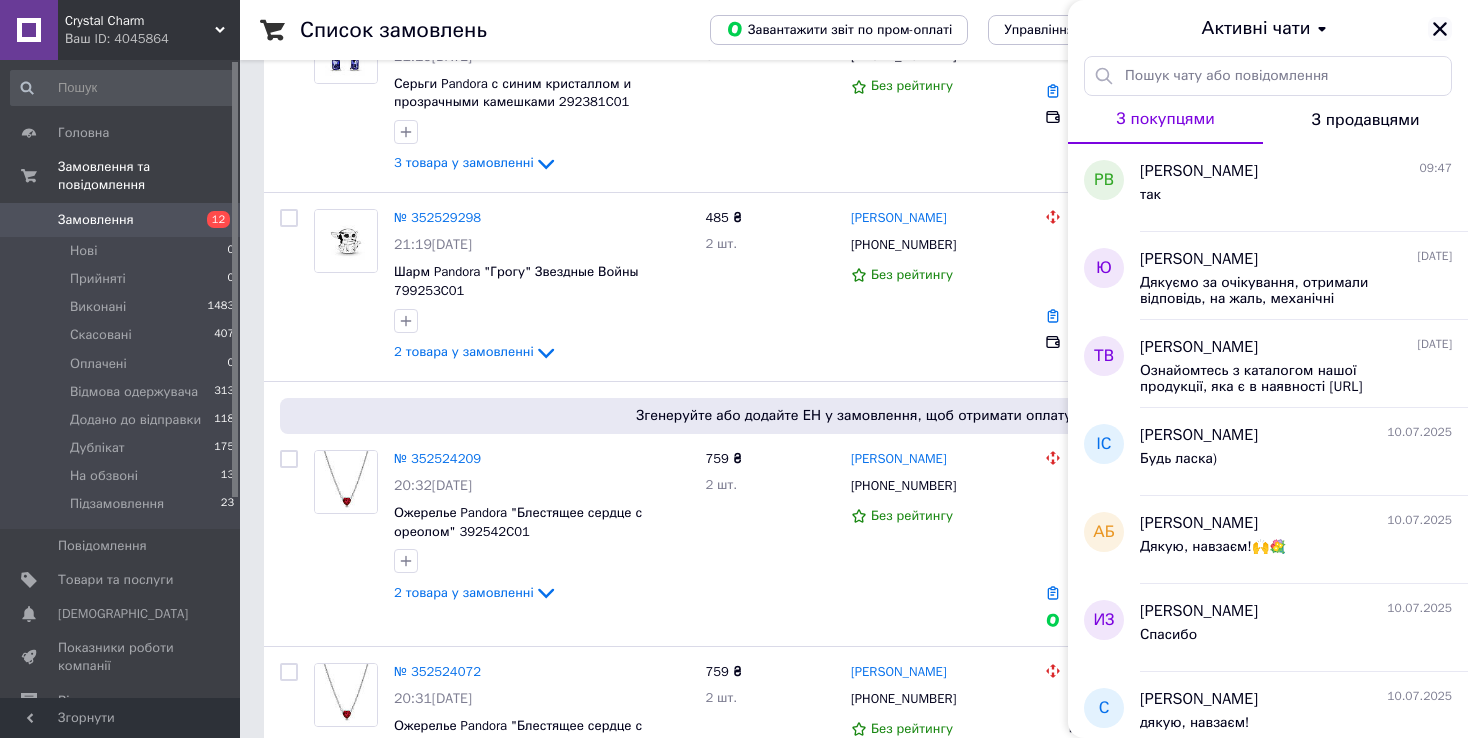 click 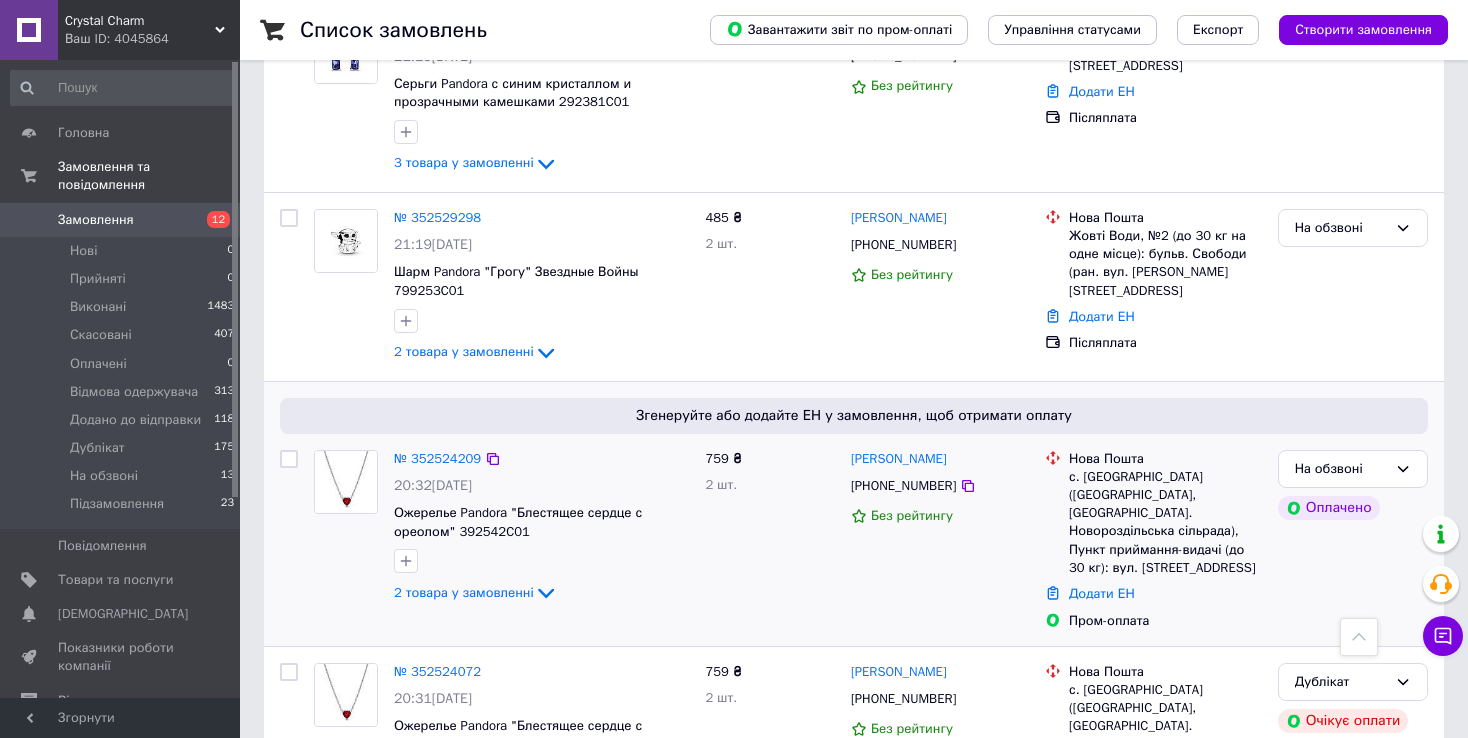 click on "Роксолана Верхоляк +380969088947 Без рейтингу" at bounding box center [940, 540] 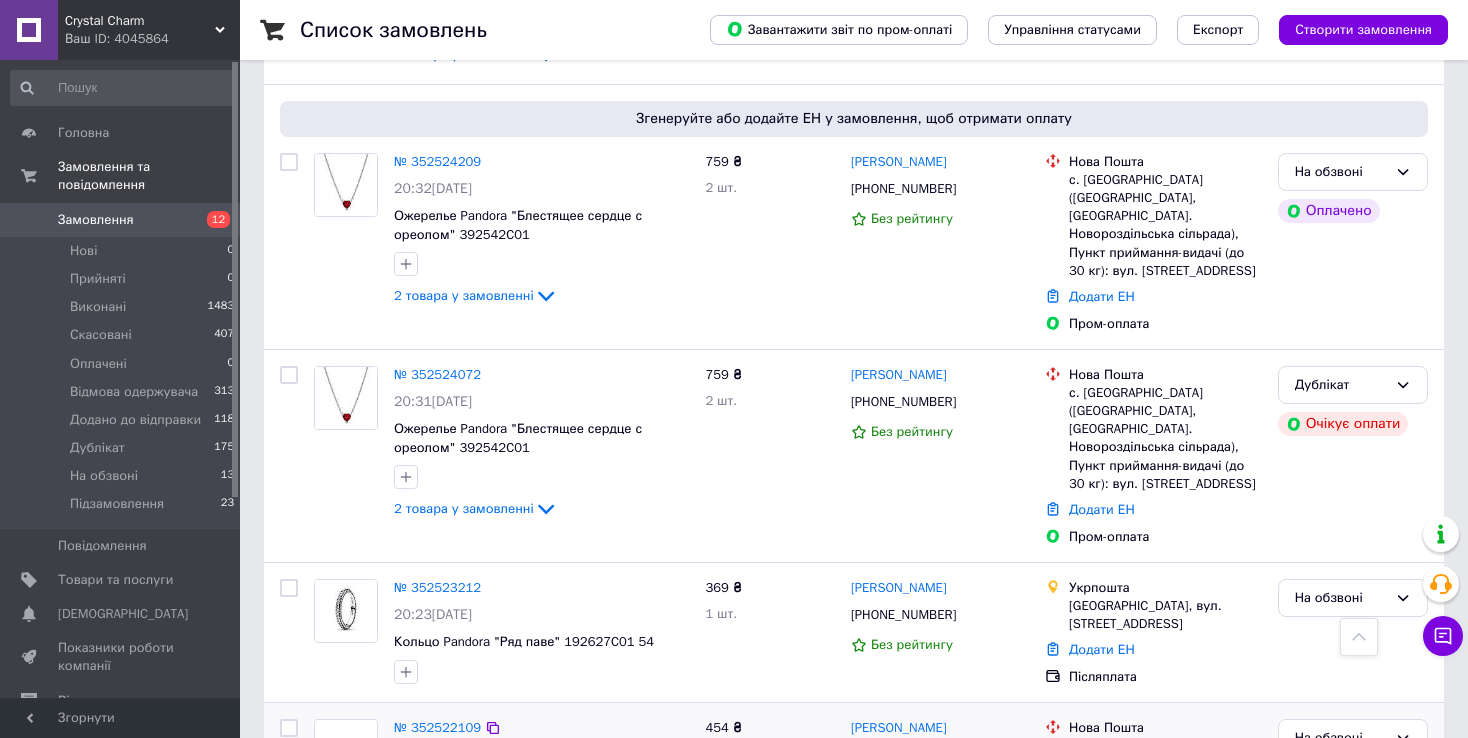 scroll, scrollTop: 1700, scrollLeft: 0, axis: vertical 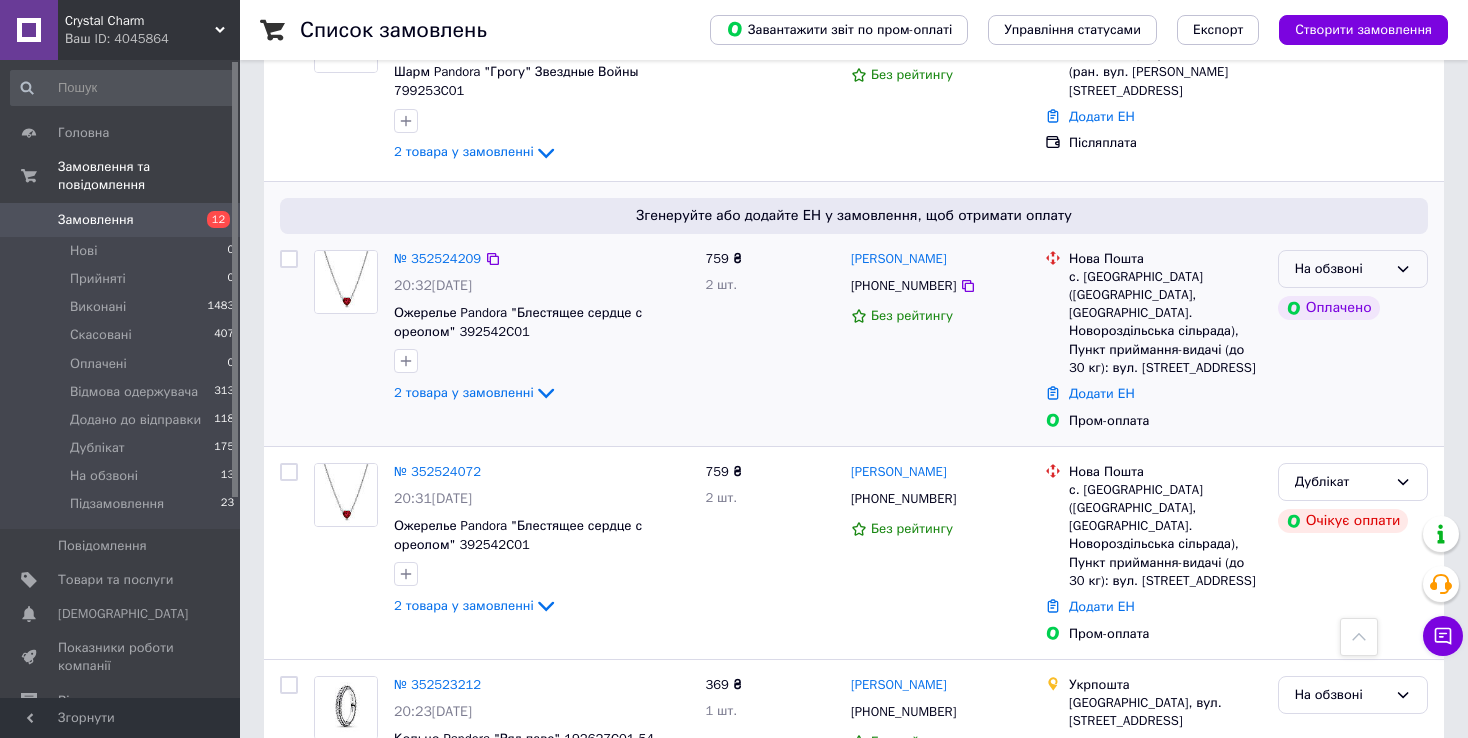 click on "На обзвоні" at bounding box center [1353, 269] 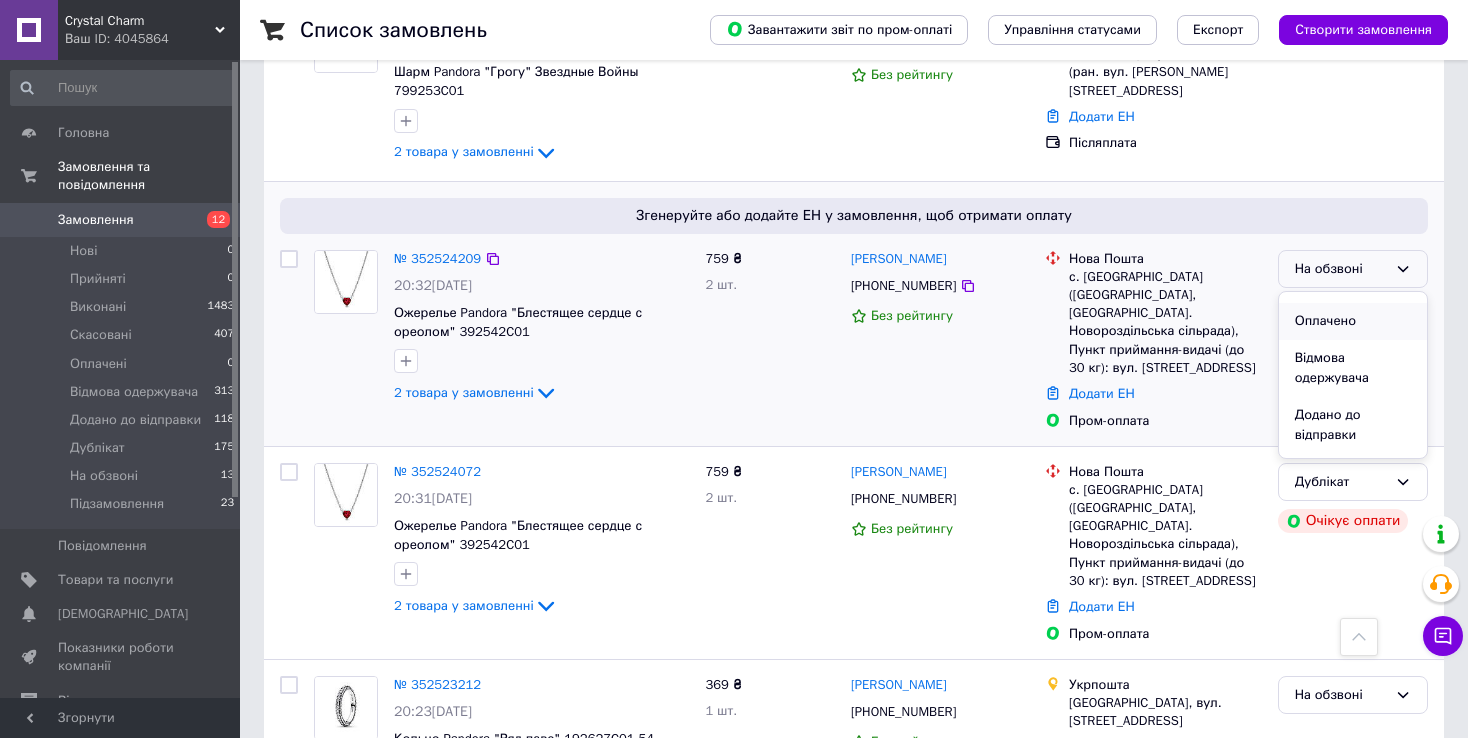 scroll, scrollTop: 168, scrollLeft: 0, axis: vertical 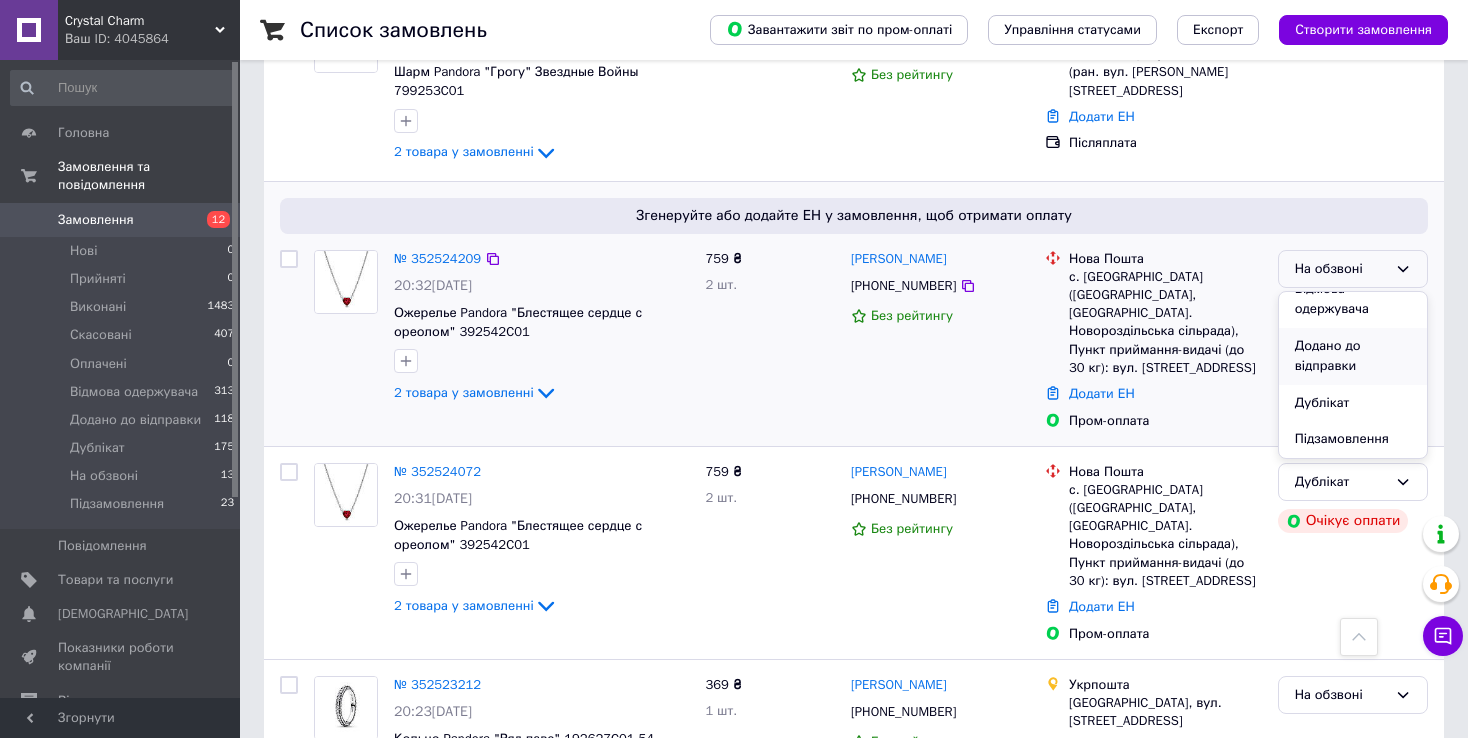 click on "Додано до відправки" at bounding box center (1353, 356) 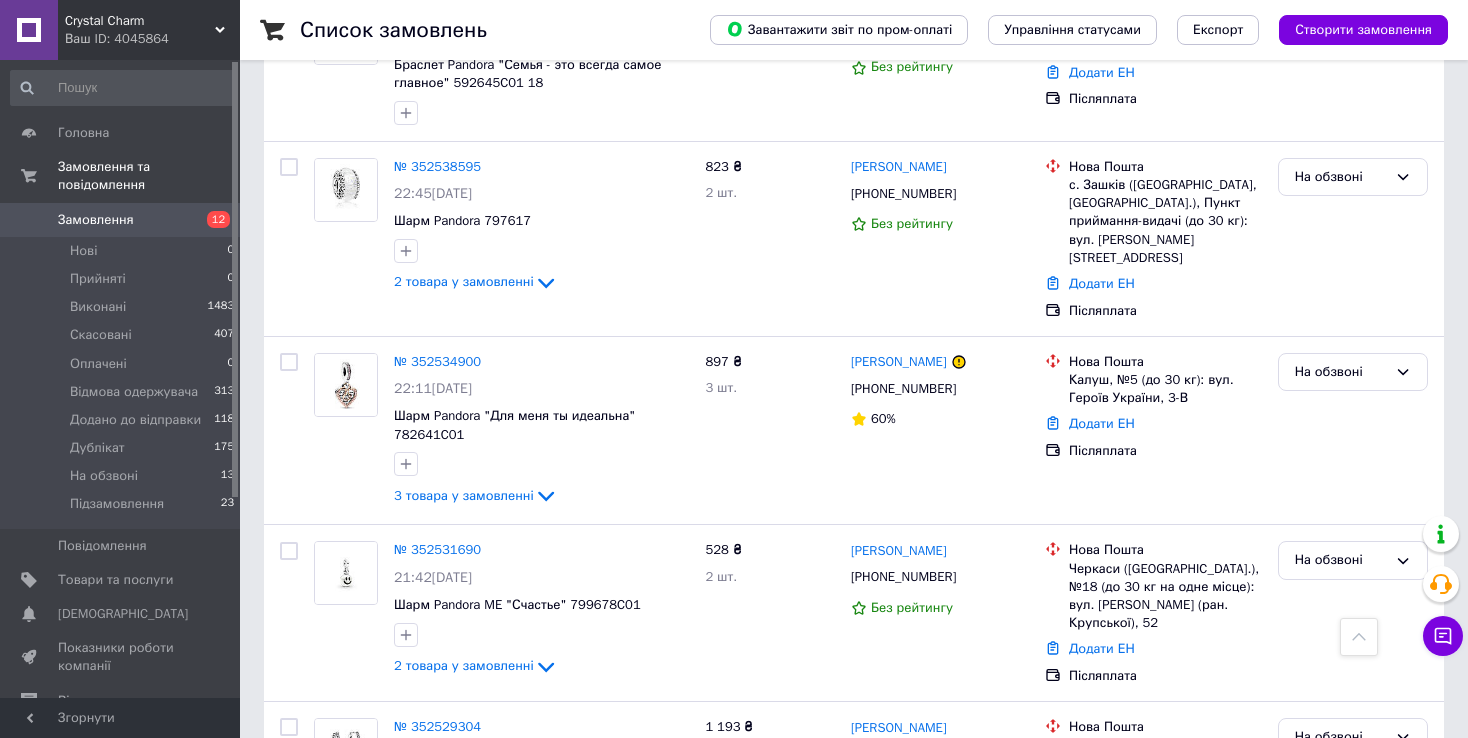 scroll, scrollTop: 700, scrollLeft: 0, axis: vertical 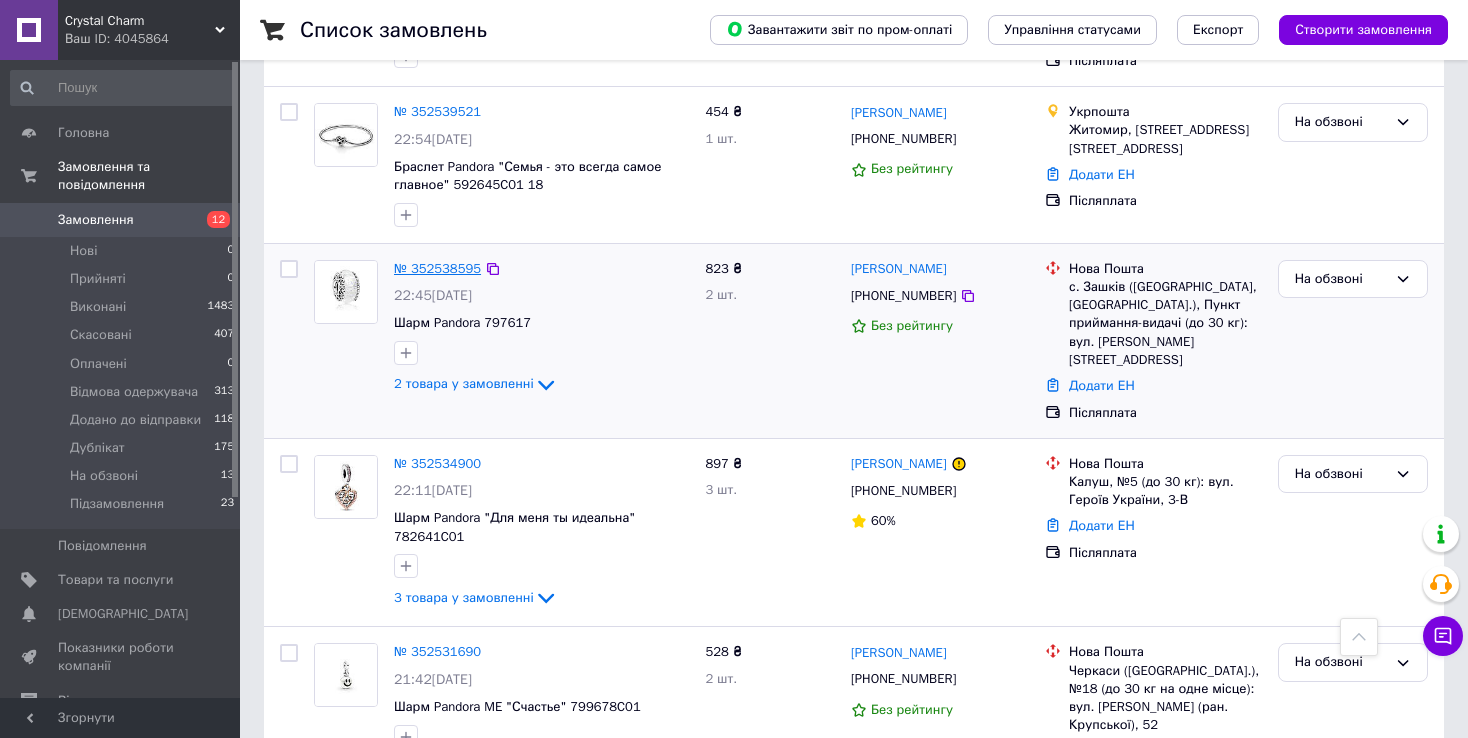click on "№ 352538595" at bounding box center [437, 268] 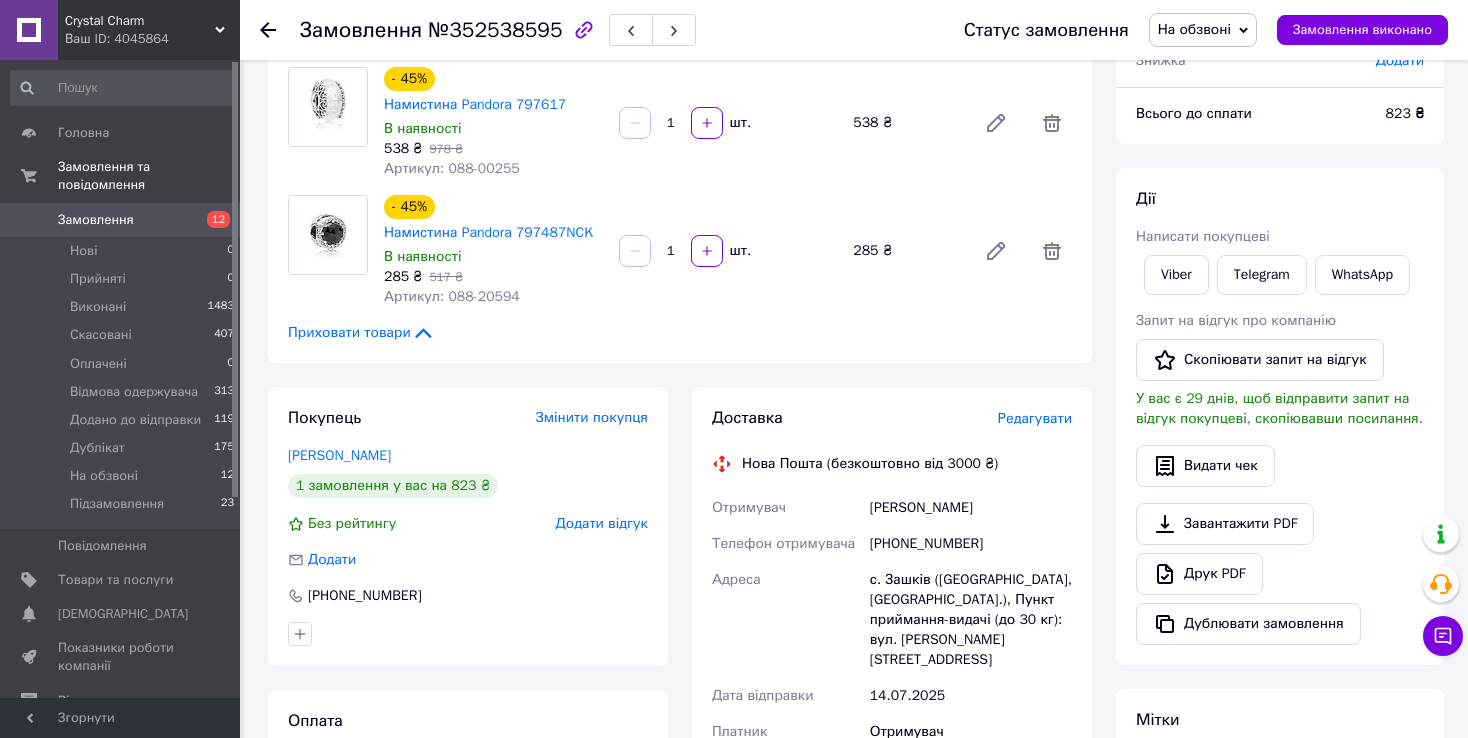 scroll, scrollTop: 200, scrollLeft: 0, axis: vertical 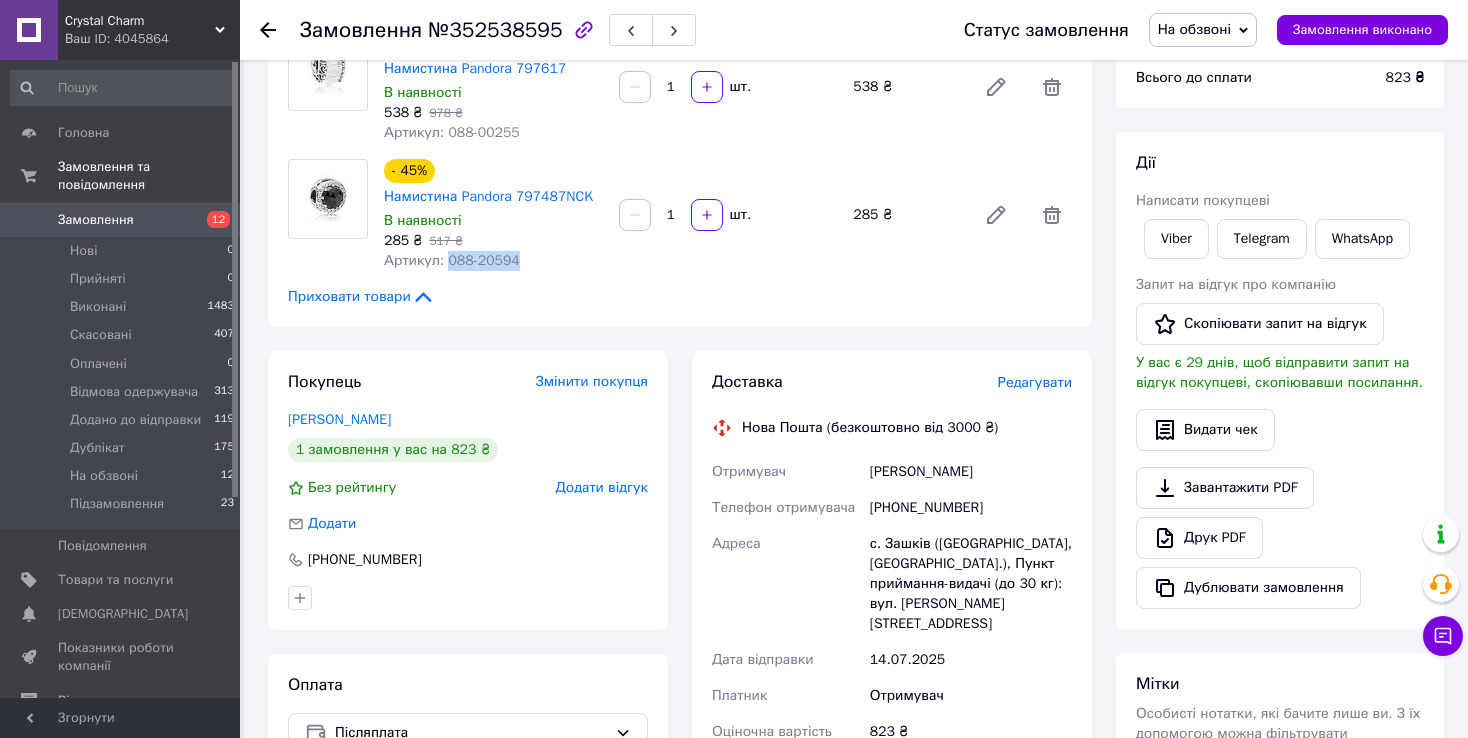 drag, startPoint x: 447, startPoint y: 263, endPoint x: 516, endPoint y: 277, distance: 70.40597 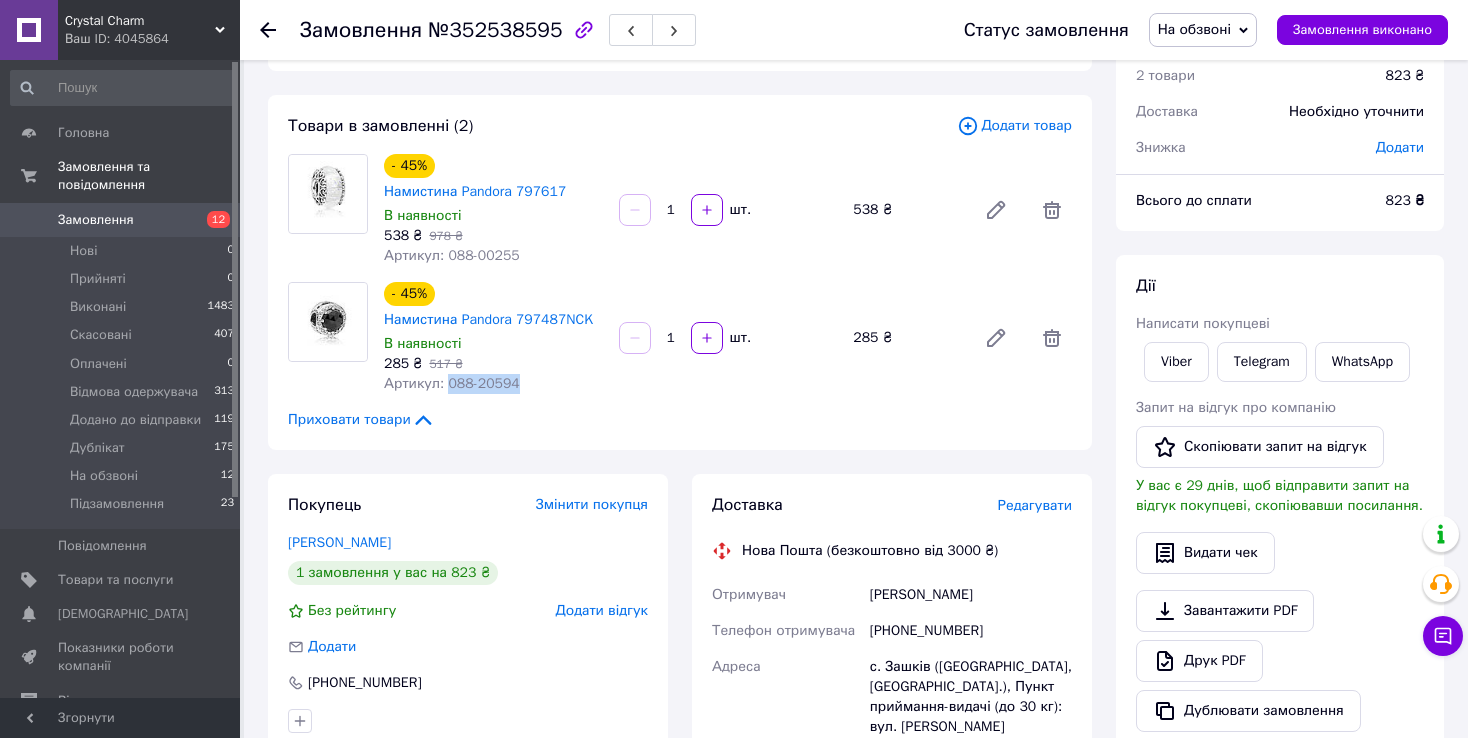 scroll, scrollTop: 0, scrollLeft: 0, axis: both 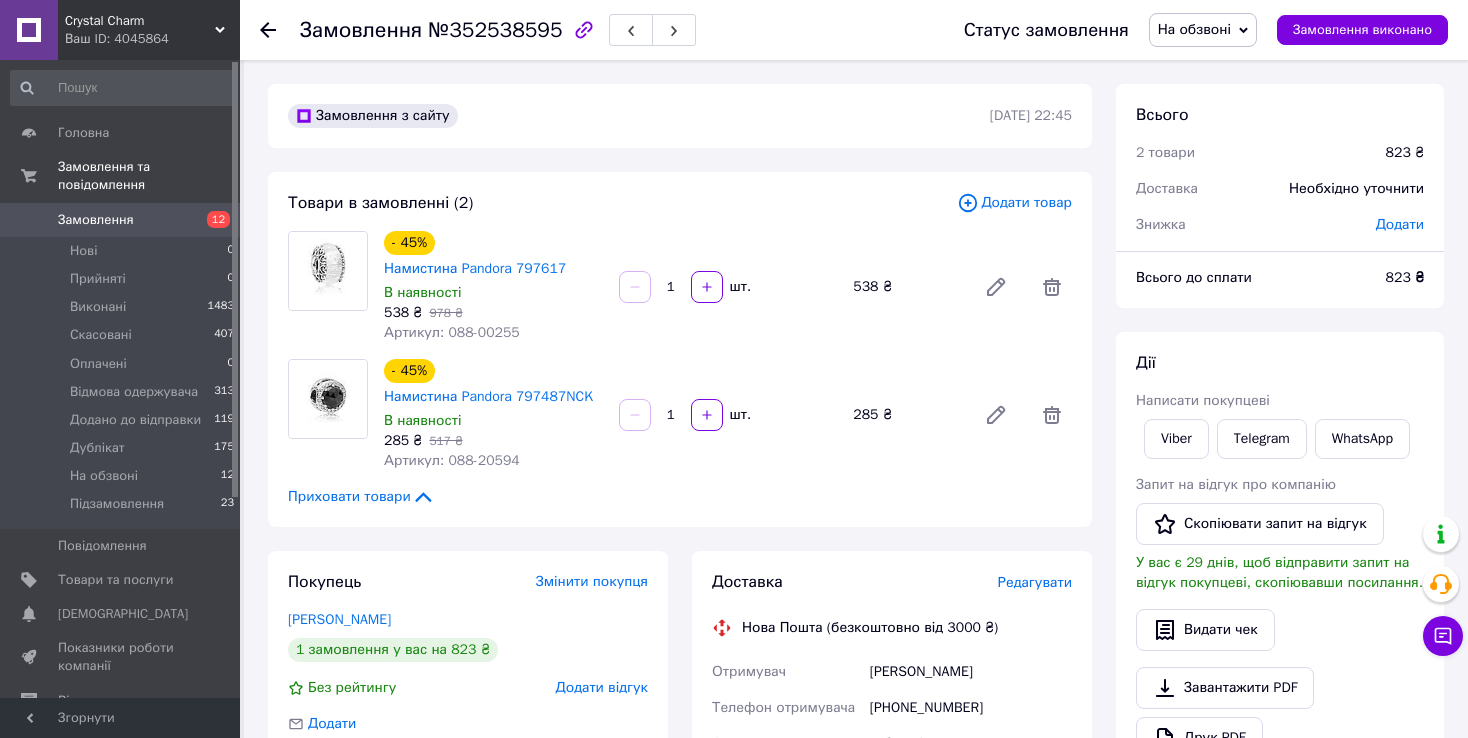click on "Артикул: 088-00255" at bounding box center (452, 332) 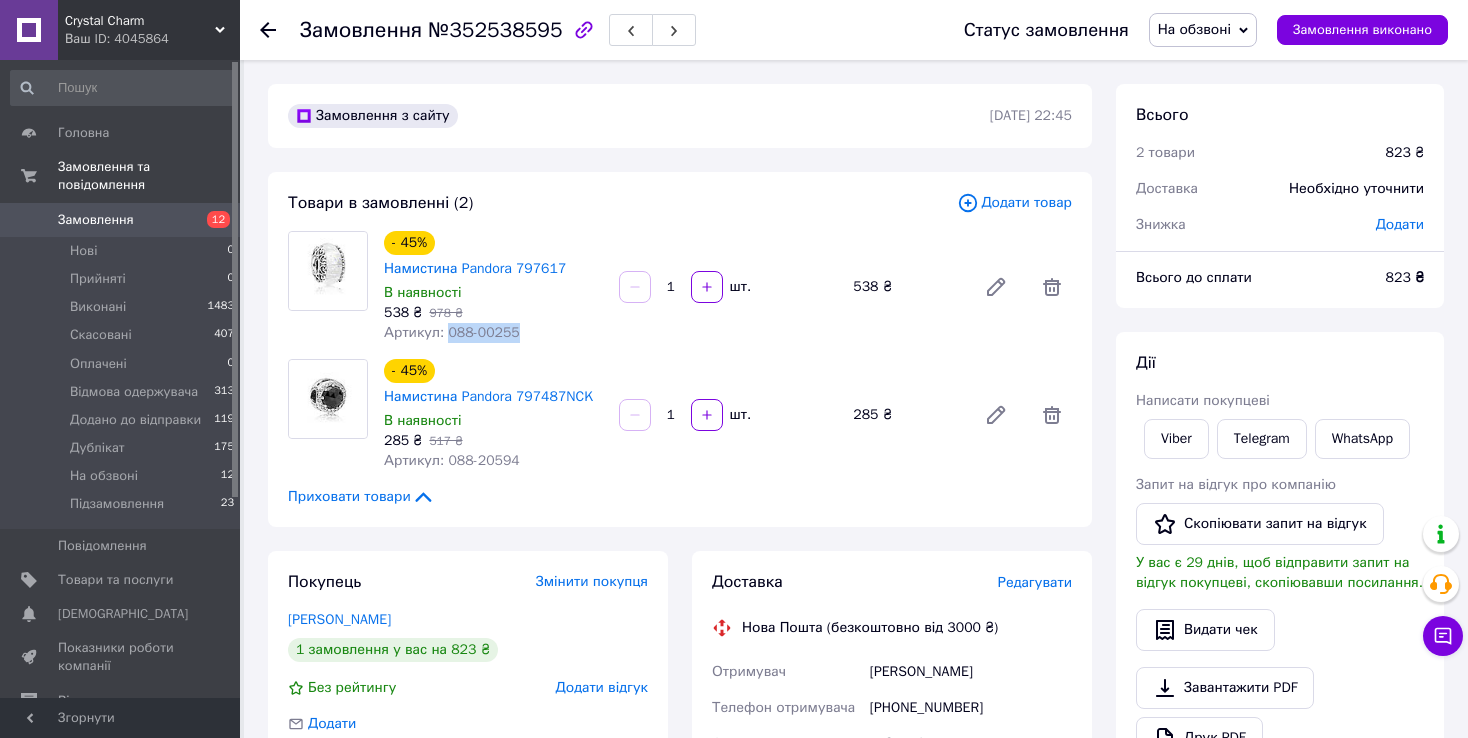 drag, startPoint x: 443, startPoint y: 332, endPoint x: 511, endPoint y: 339, distance: 68.359344 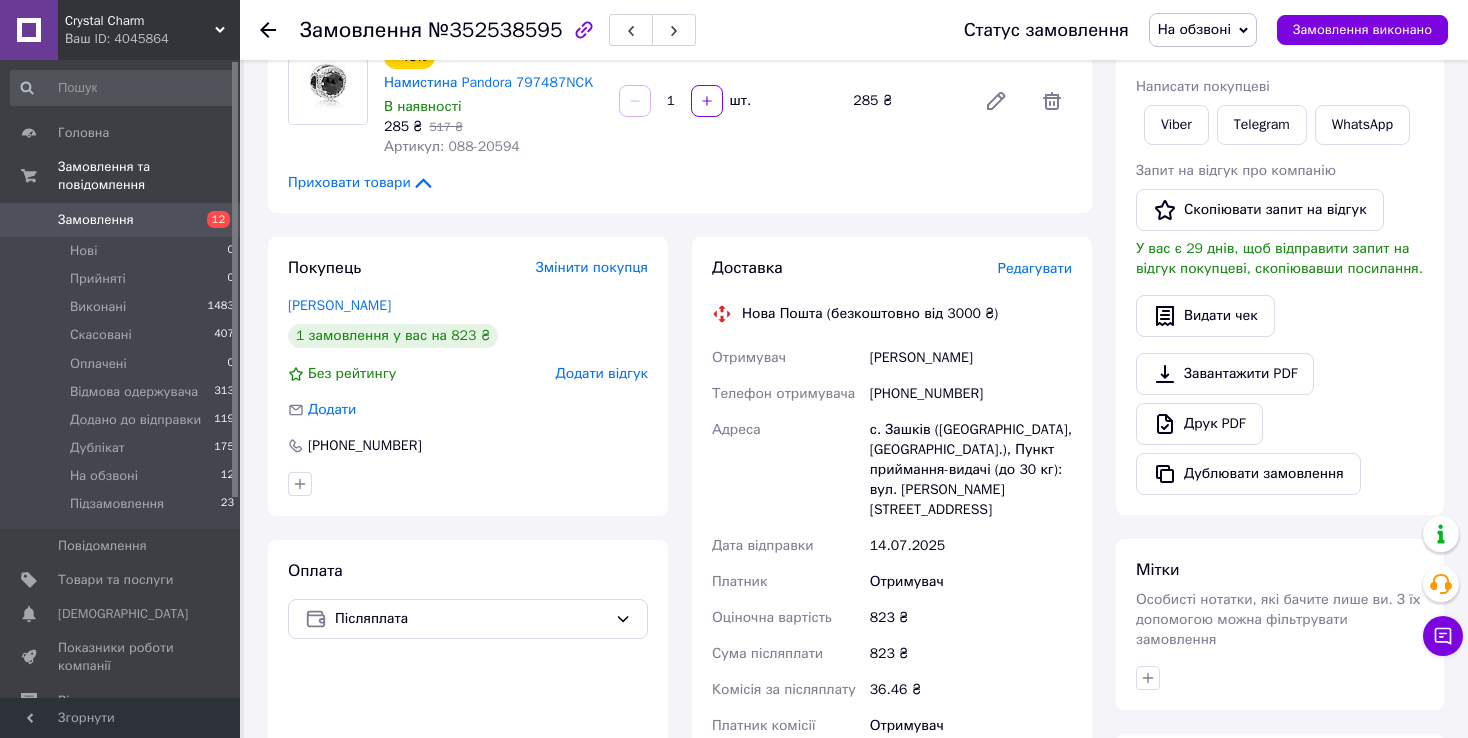 scroll, scrollTop: 600, scrollLeft: 0, axis: vertical 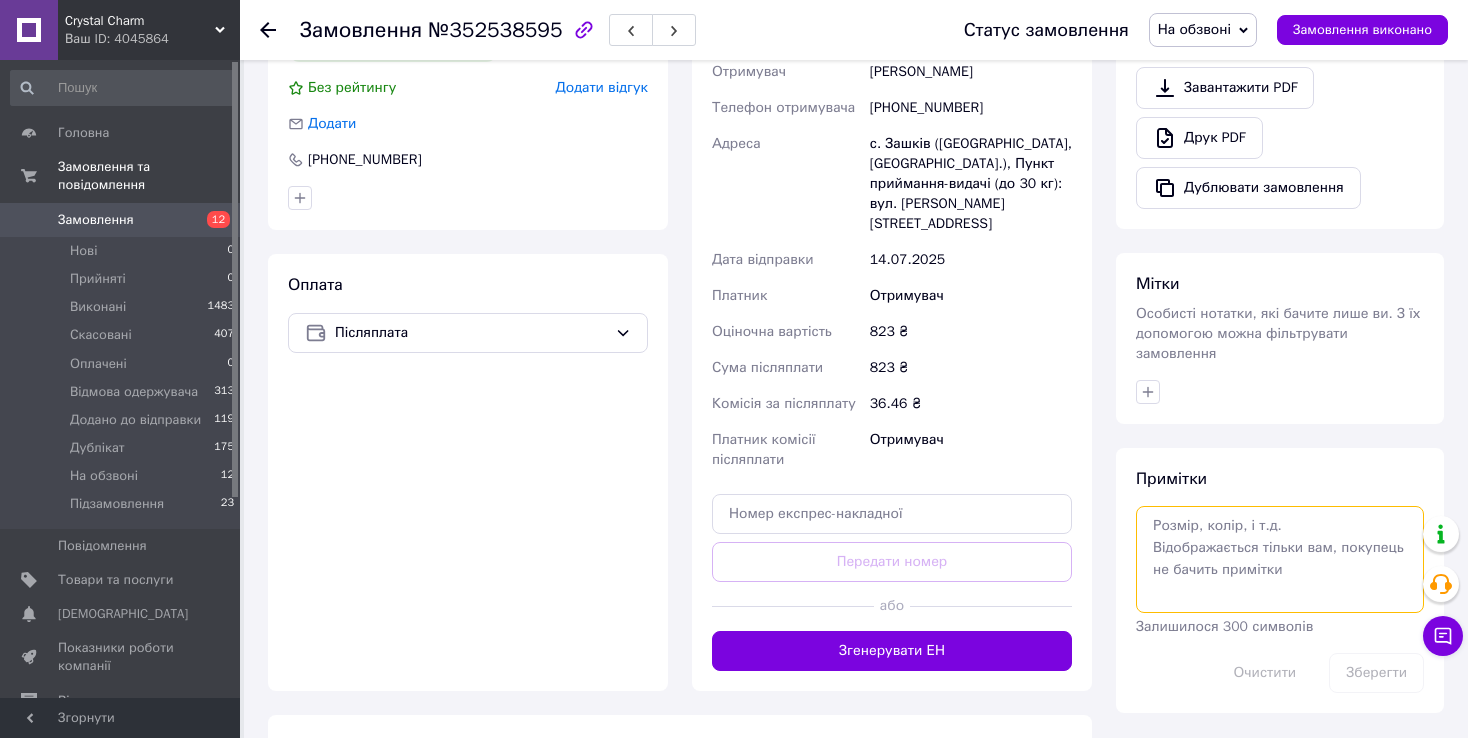 drag, startPoint x: 1208, startPoint y: 517, endPoint x: 1188, endPoint y: 499, distance: 26.907248 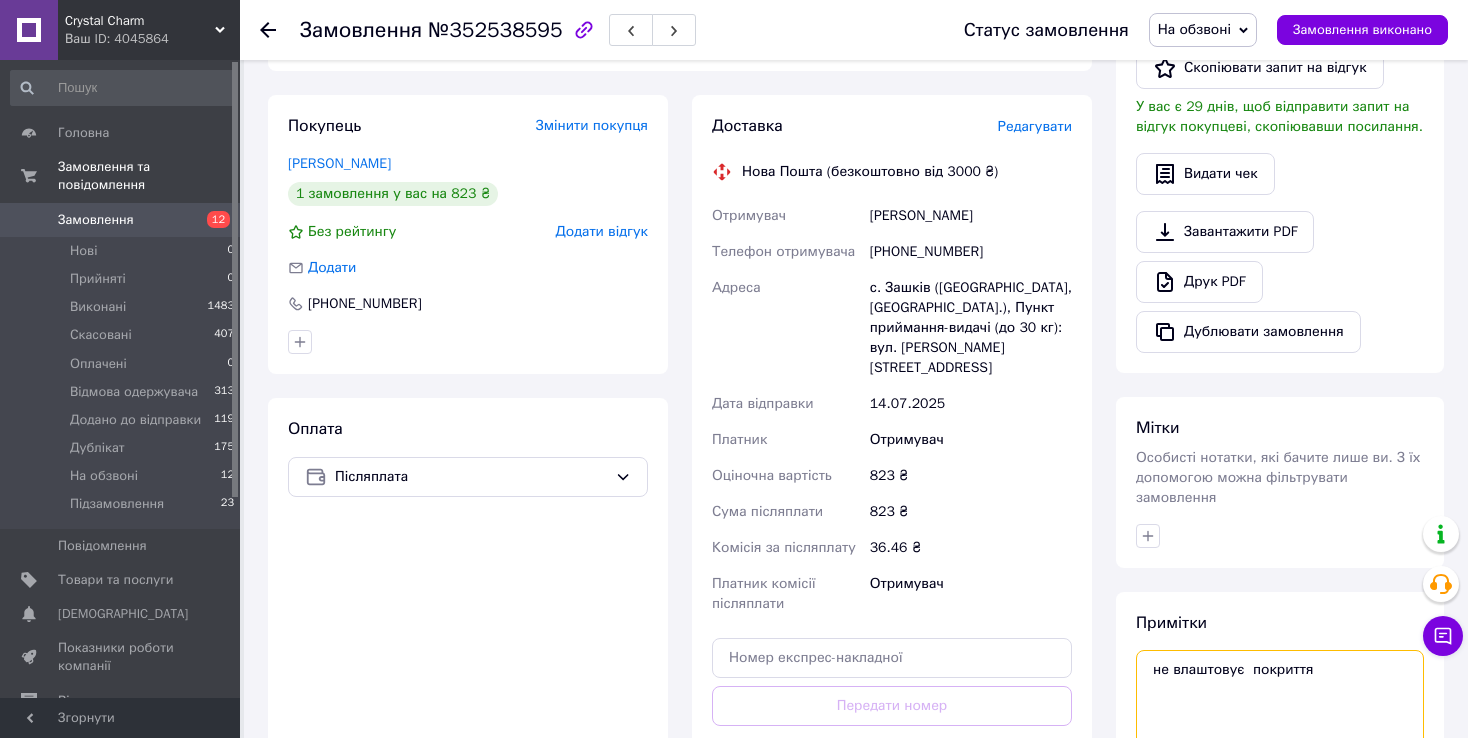 scroll, scrollTop: 700, scrollLeft: 0, axis: vertical 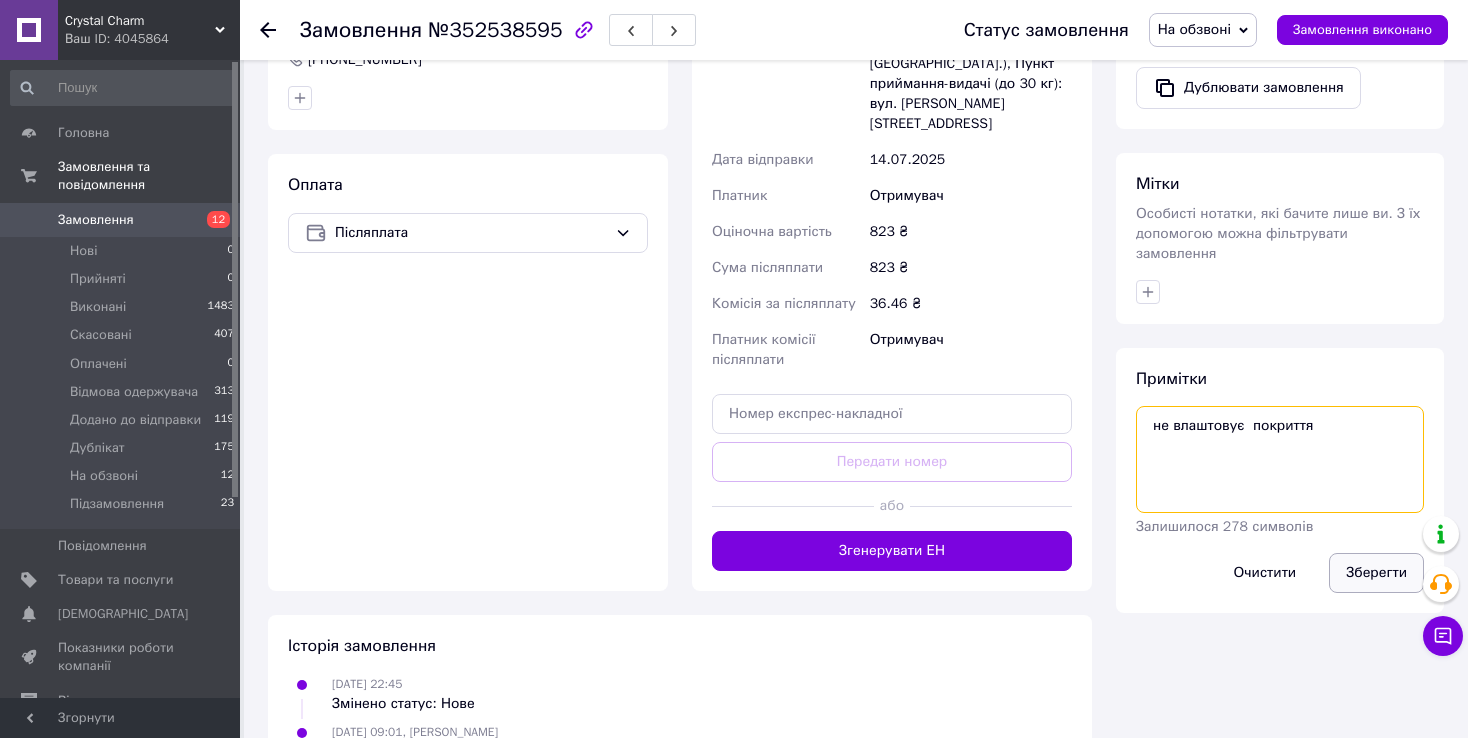 type on "не влаштовує  покриття" 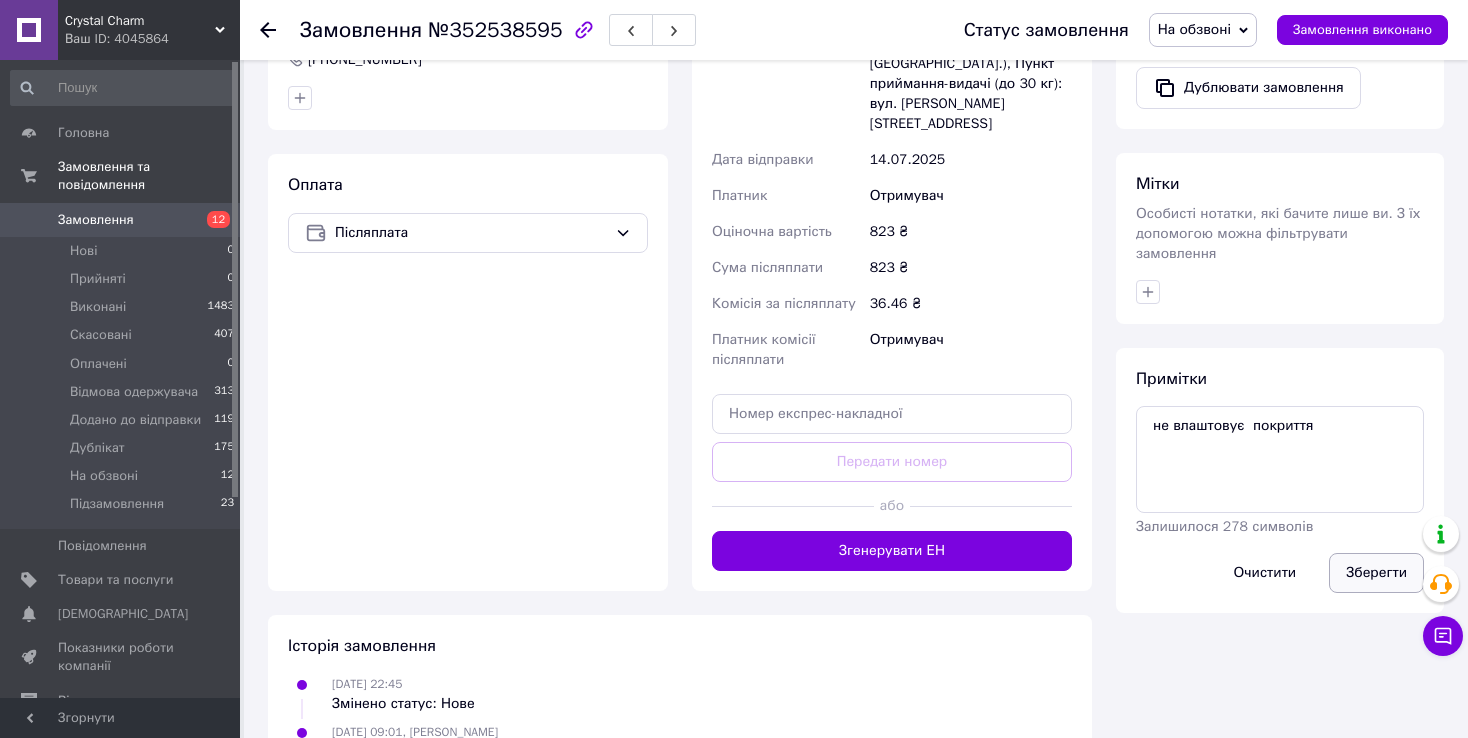 click on "Зберегти" at bounding box center [1376, 573] 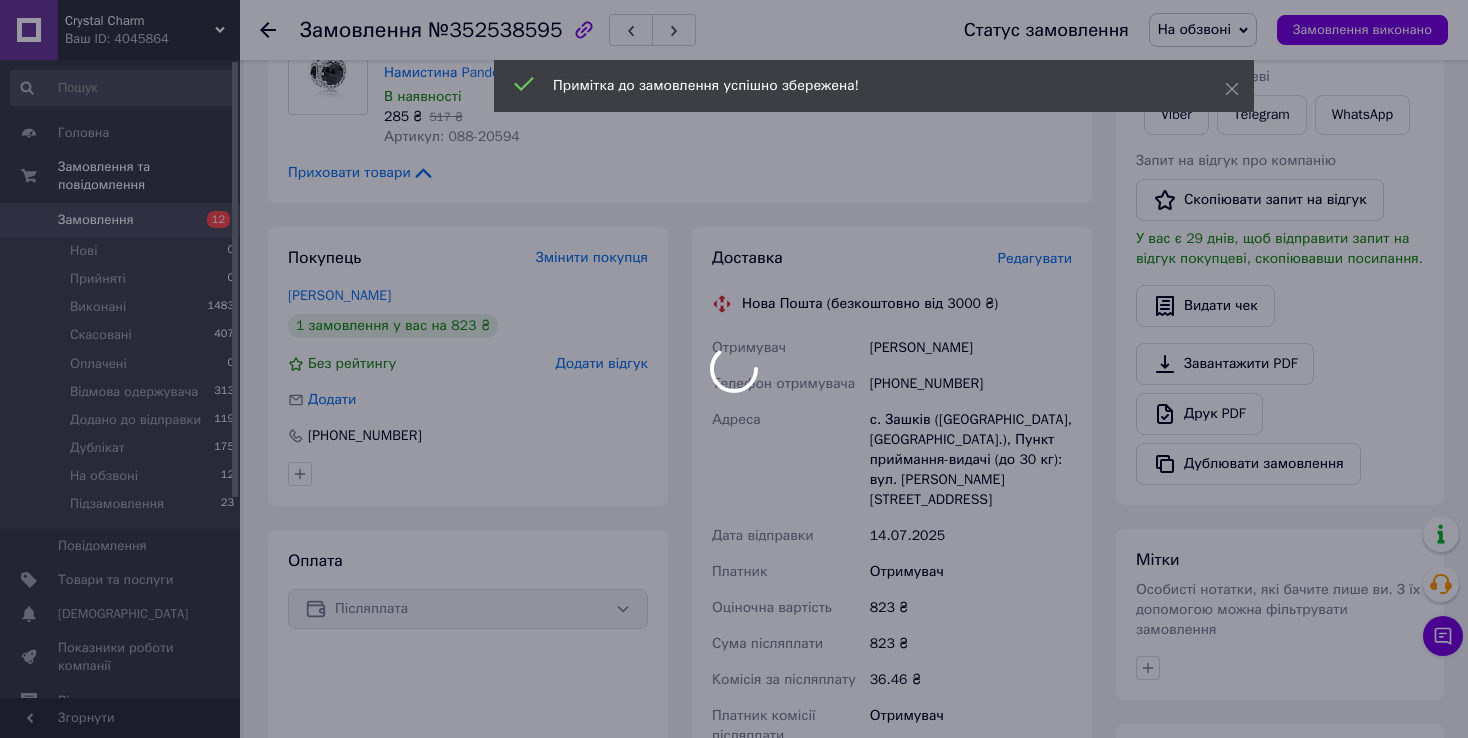 scroll, scrollTop: 100, scrollLeft: 0, axis: vertical 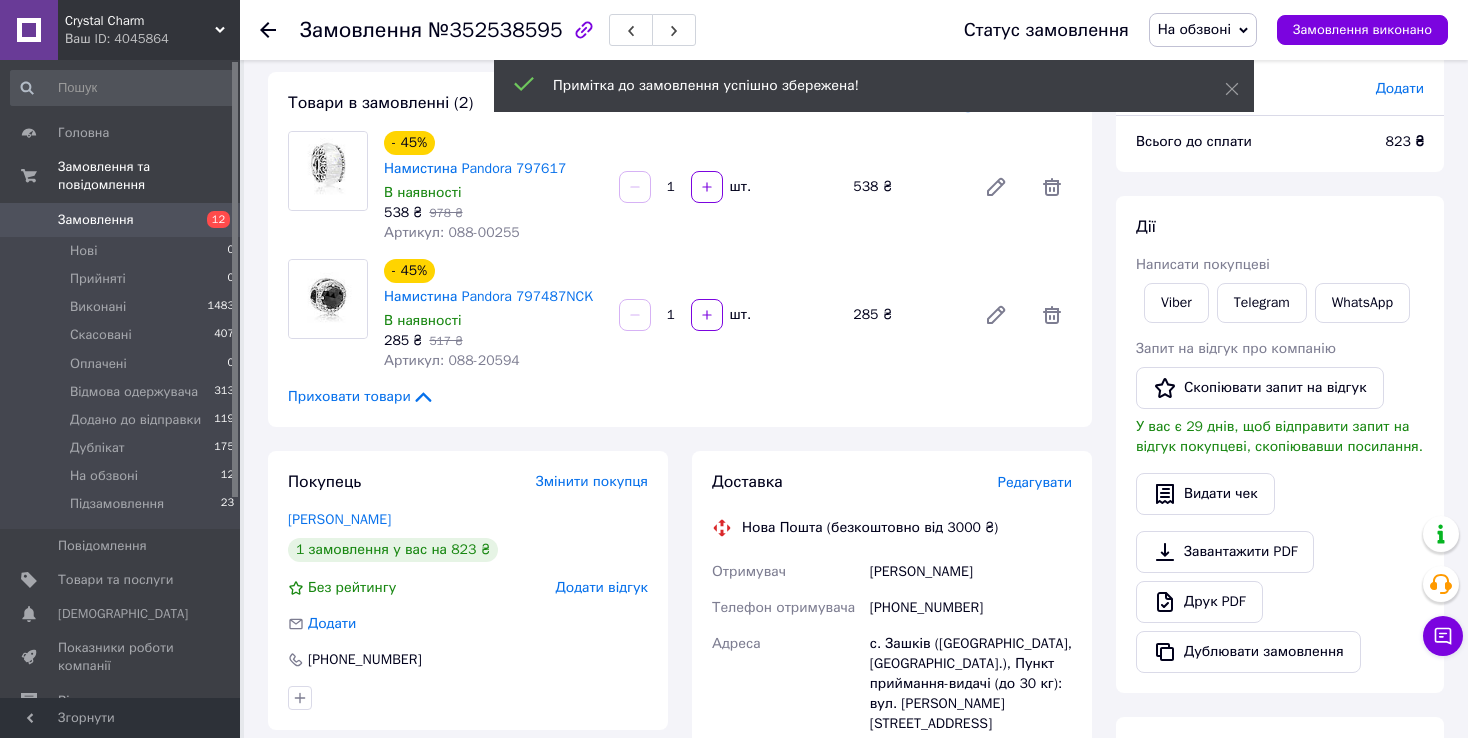 click on "На обзвоні" at bounding box center (1194, 29) 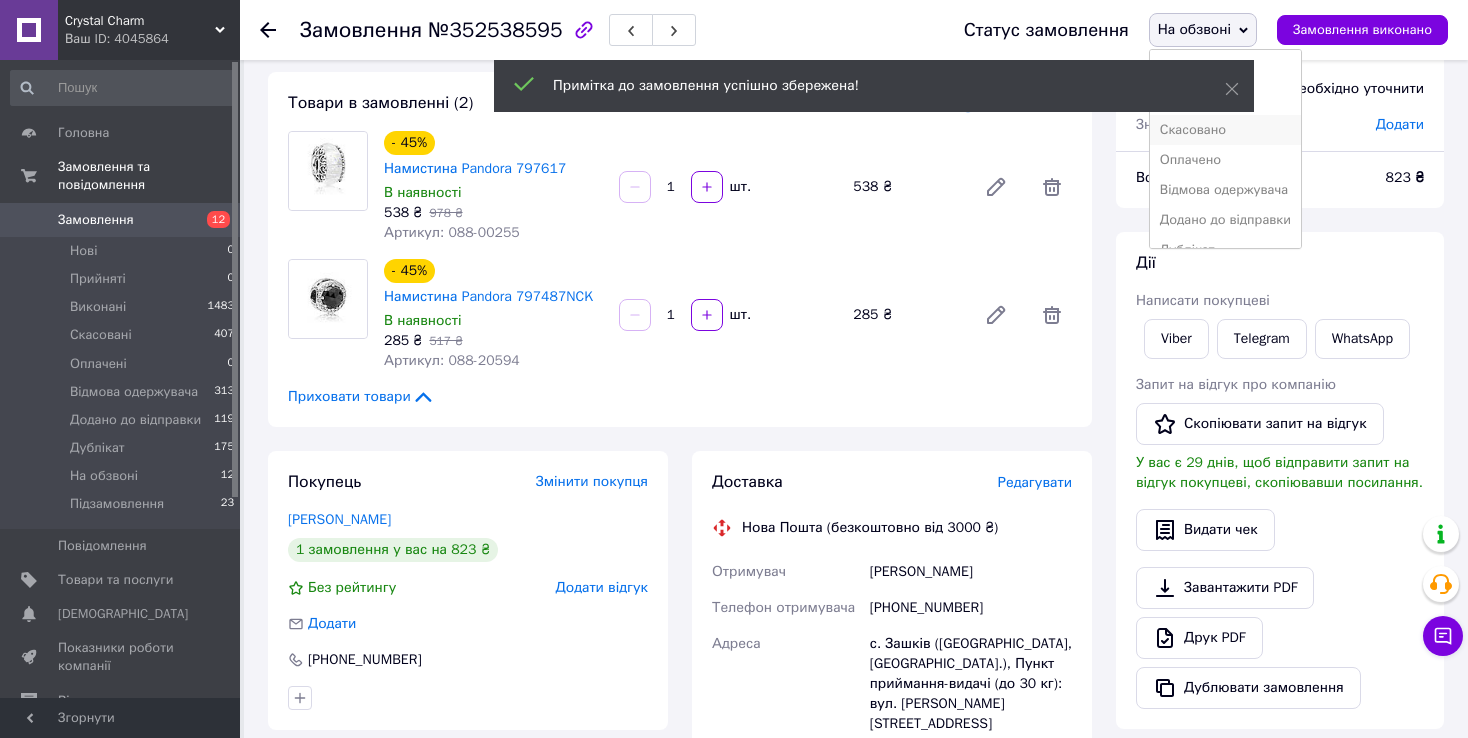 click on "Скасовано" at bounding box center [1225, 130] 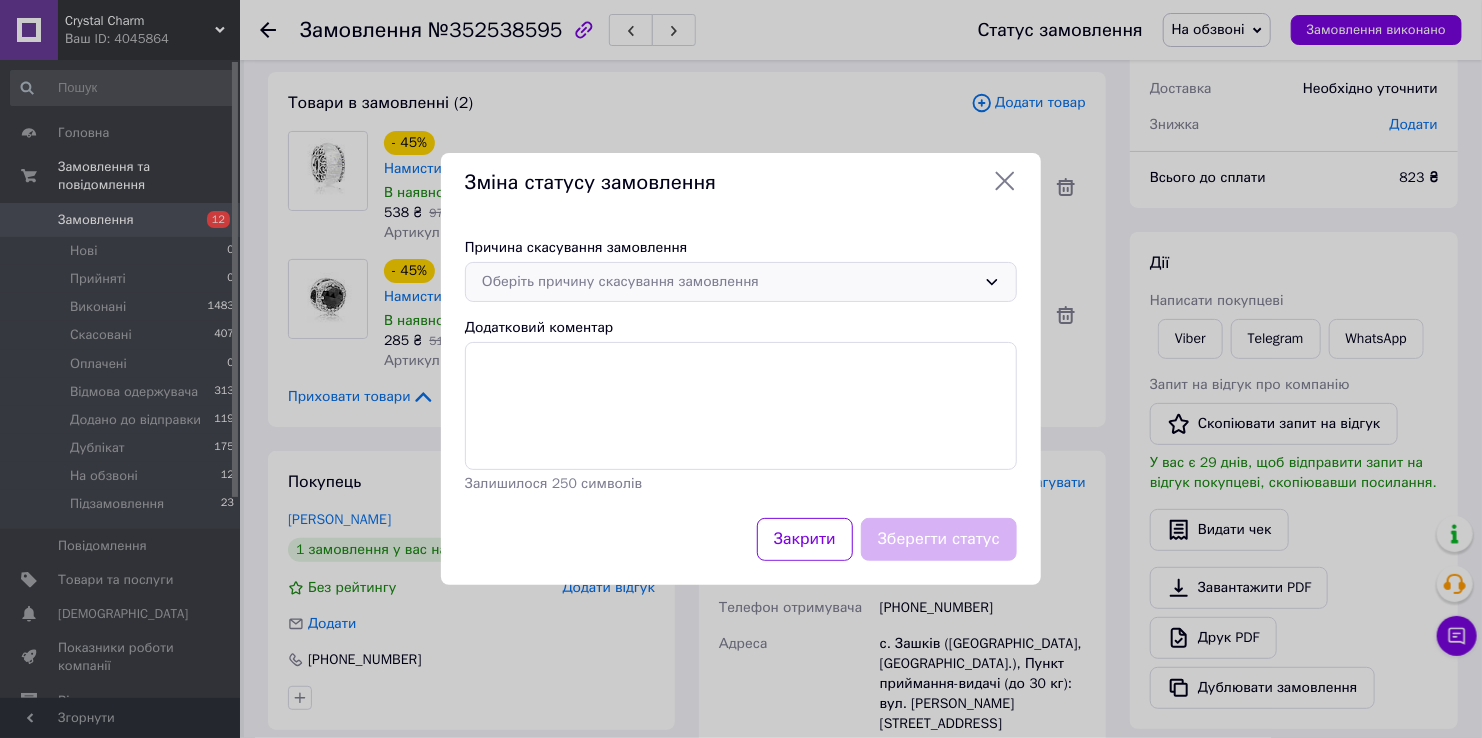 click on "Оберіть причину скасування замовлення" at bounding box center (729, 282) 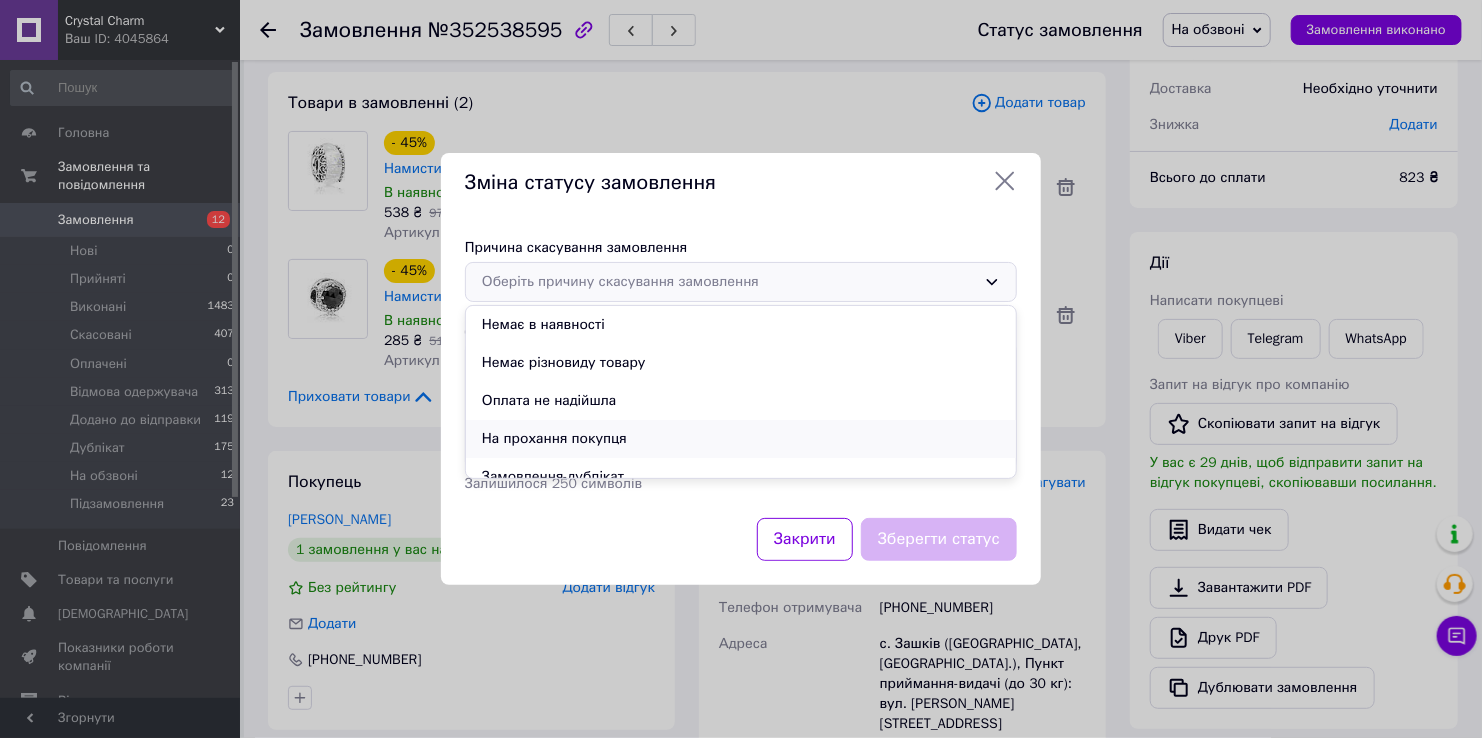 click on "На прохання покупця" at bounding box center (741, 439) 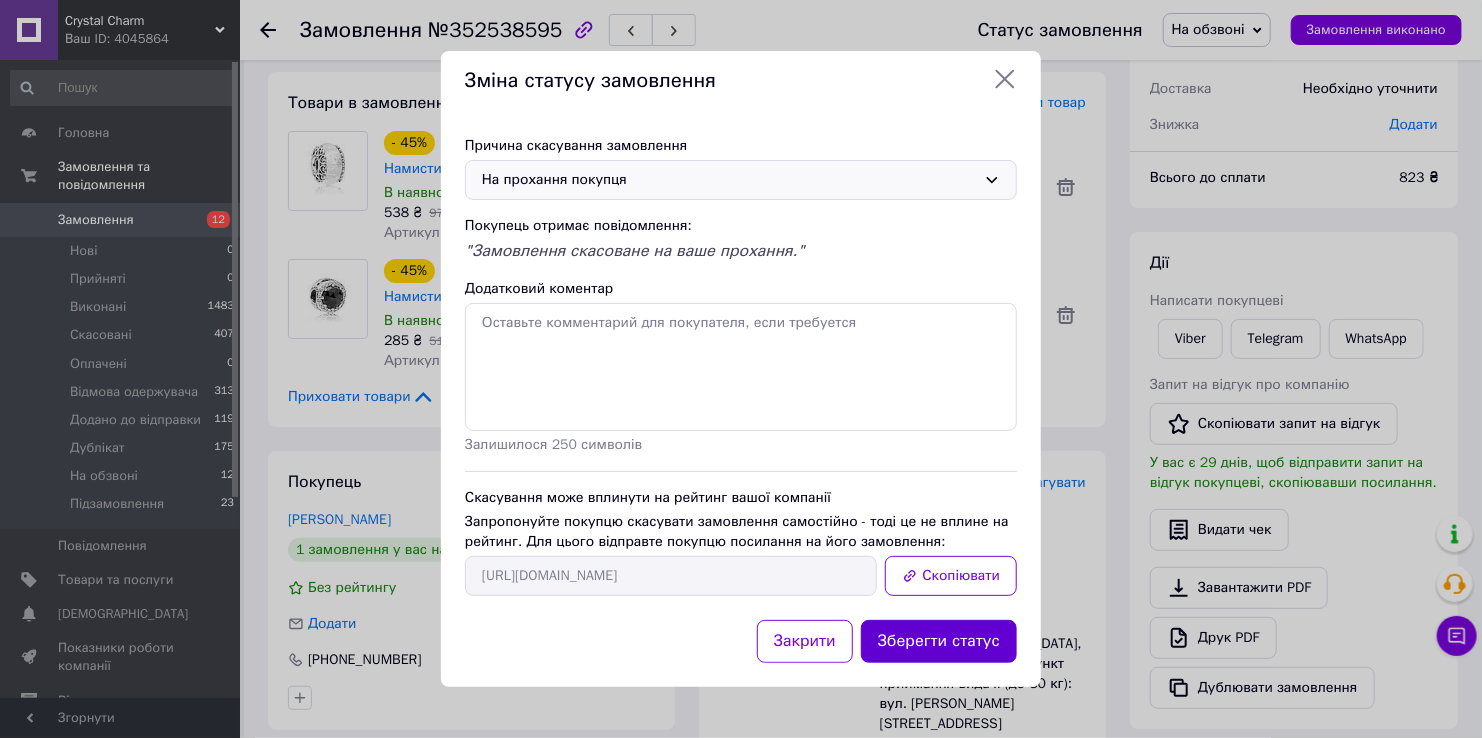 click on "Зберегти статус" at bounding box center (939, 641) 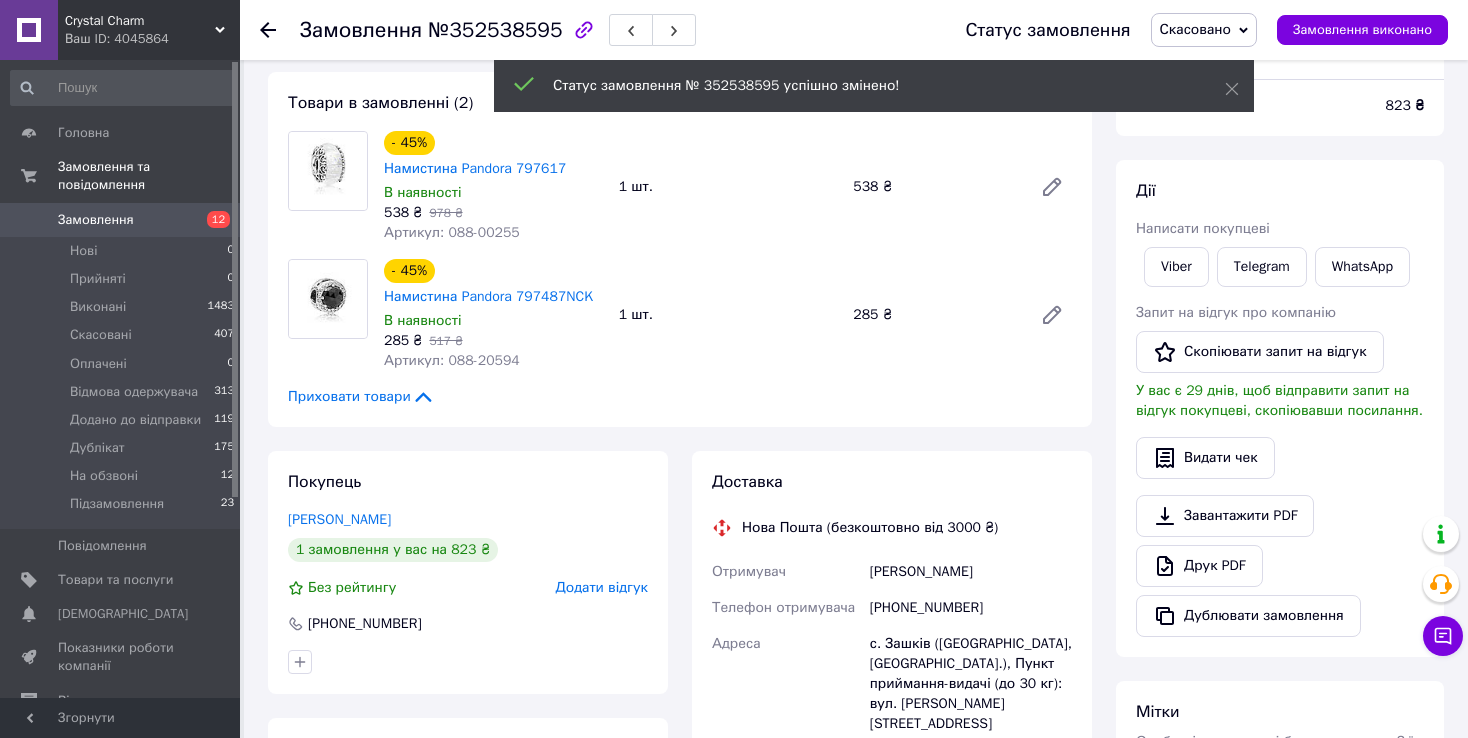 click on "Crystal Charm Ваш ID: 4045864 Сайт Crystal Charm Кабінет покупця Перевірити стан системи Сторінка на порталі Довідка Вийти Головна Замовлення та повідомлення Замовлення 12 Нові 0 Прийняті 0 Виконані 1483 Скасовані 407 Оплачені 0 Відмова одержувача 313 Додано до відправки 119 Дублікат 175 На обзвоні 12 Підзамовлення 23 Повідомлення 0 Товари та послуги Сповіщення 0 0 Показники роботи компанії Відгуки Покупці Каталог ProSale Аналітика Управління сайтом Гаманець компанії Маркет Налаштування Тарифи та рахунки Prom мікс 6 000 Згорнути
<" at bounding box center (734, 622) 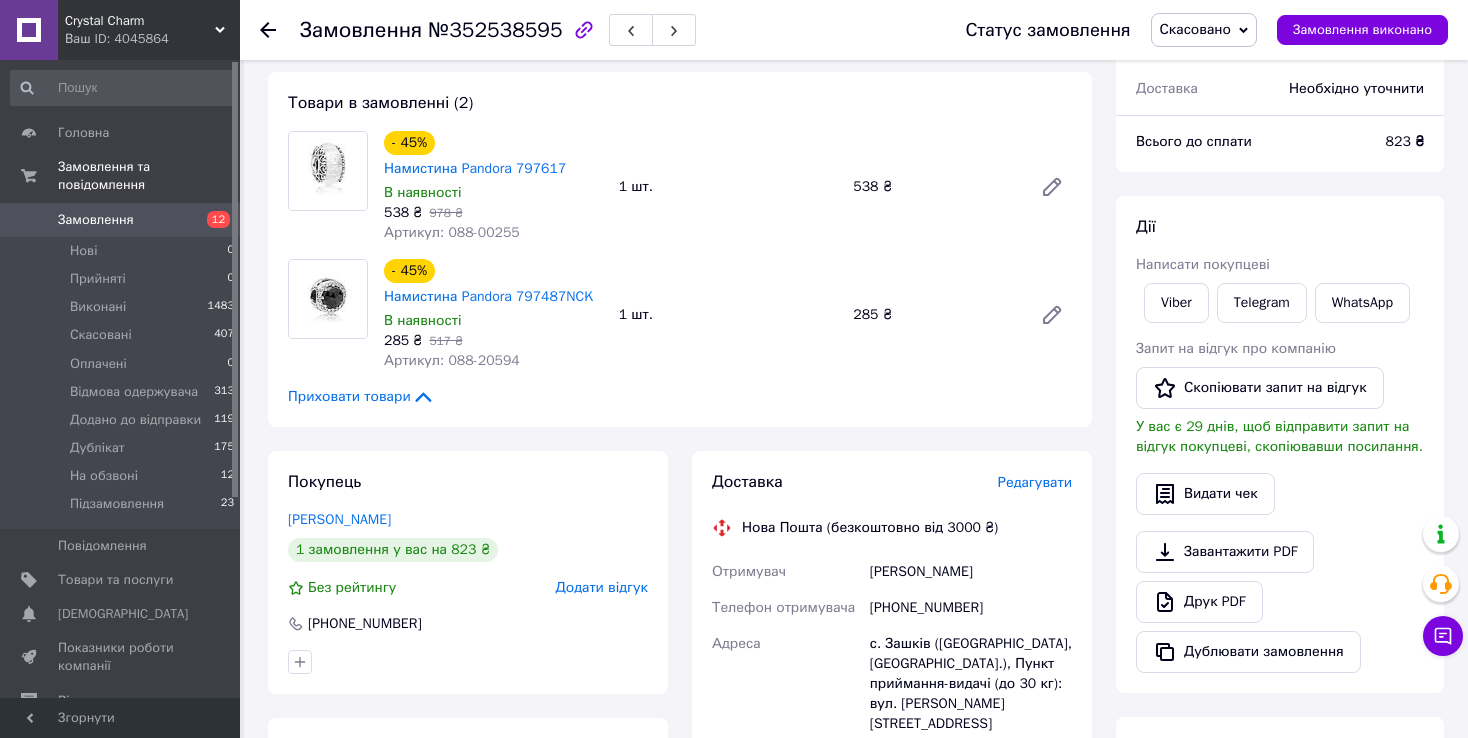 click 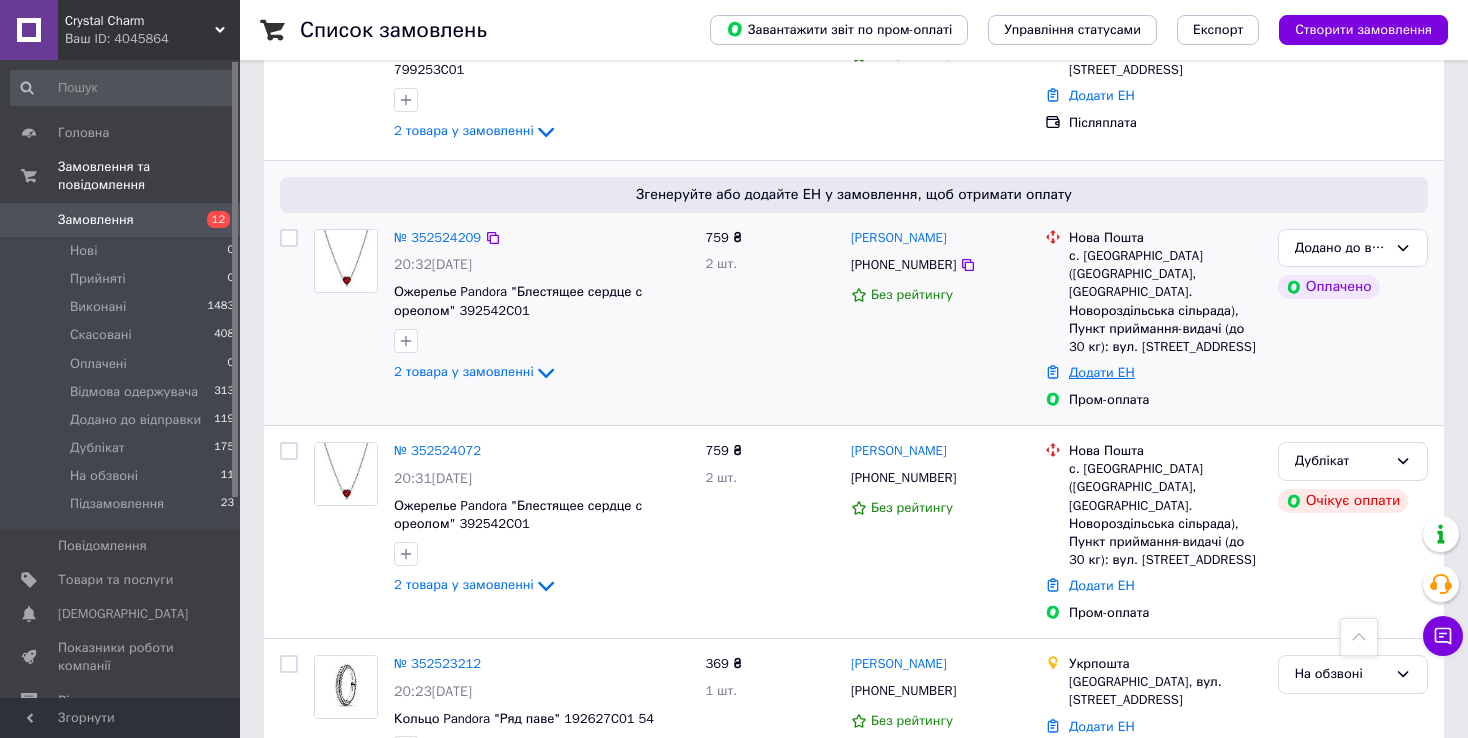 scroll, scrollTop: 1700, scrollLeft: 0, axis: vertical 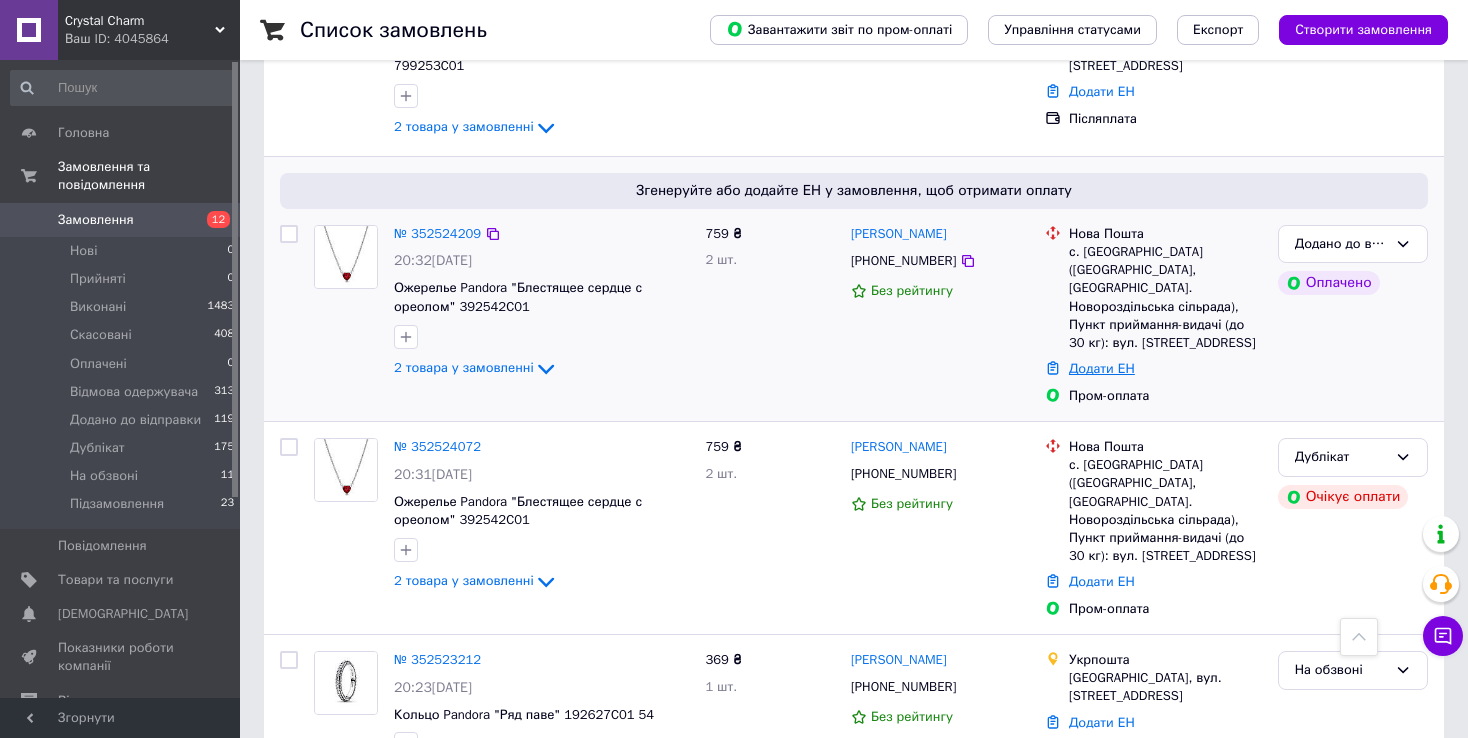 click on "Додати ЕН" at bounding box center (1102, 368) 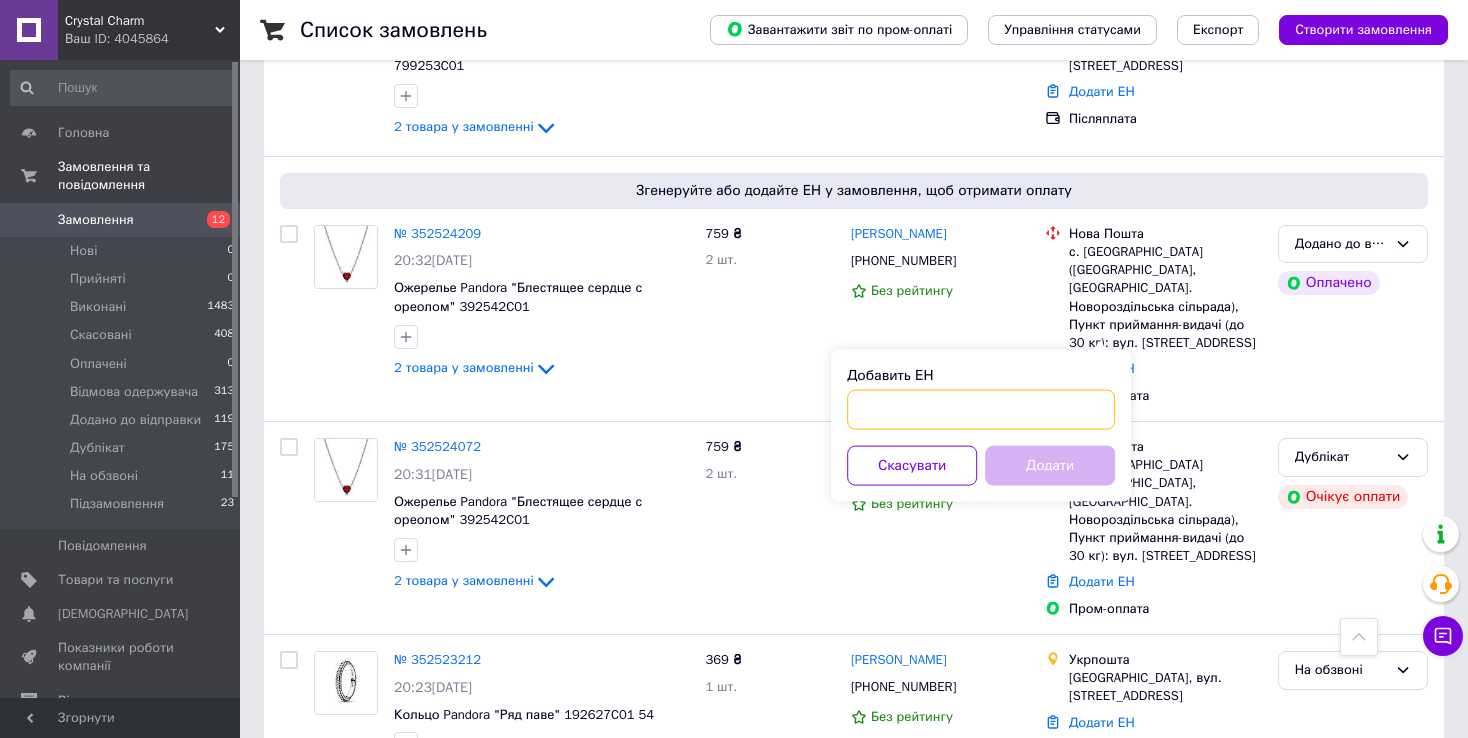 paste on "20451205072199" 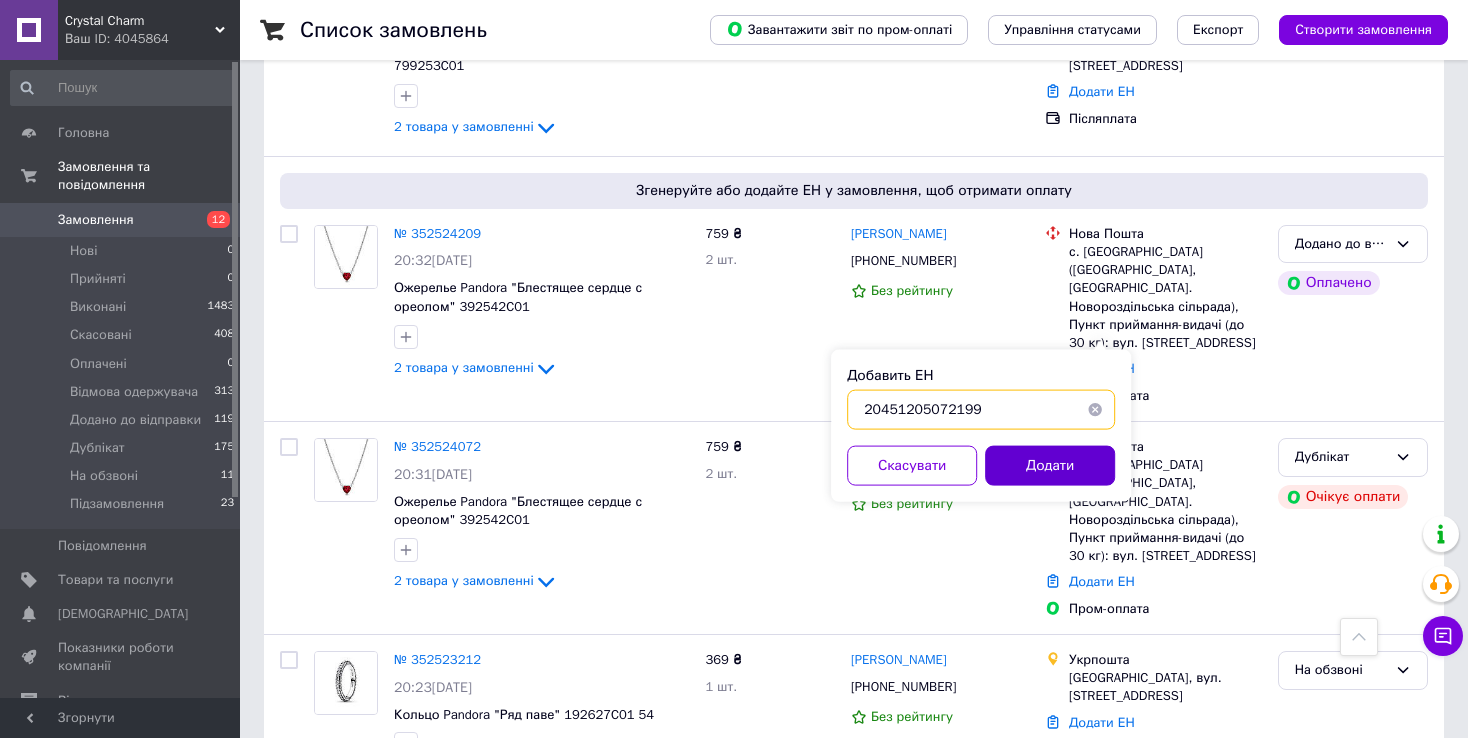 type on "20451205072199" 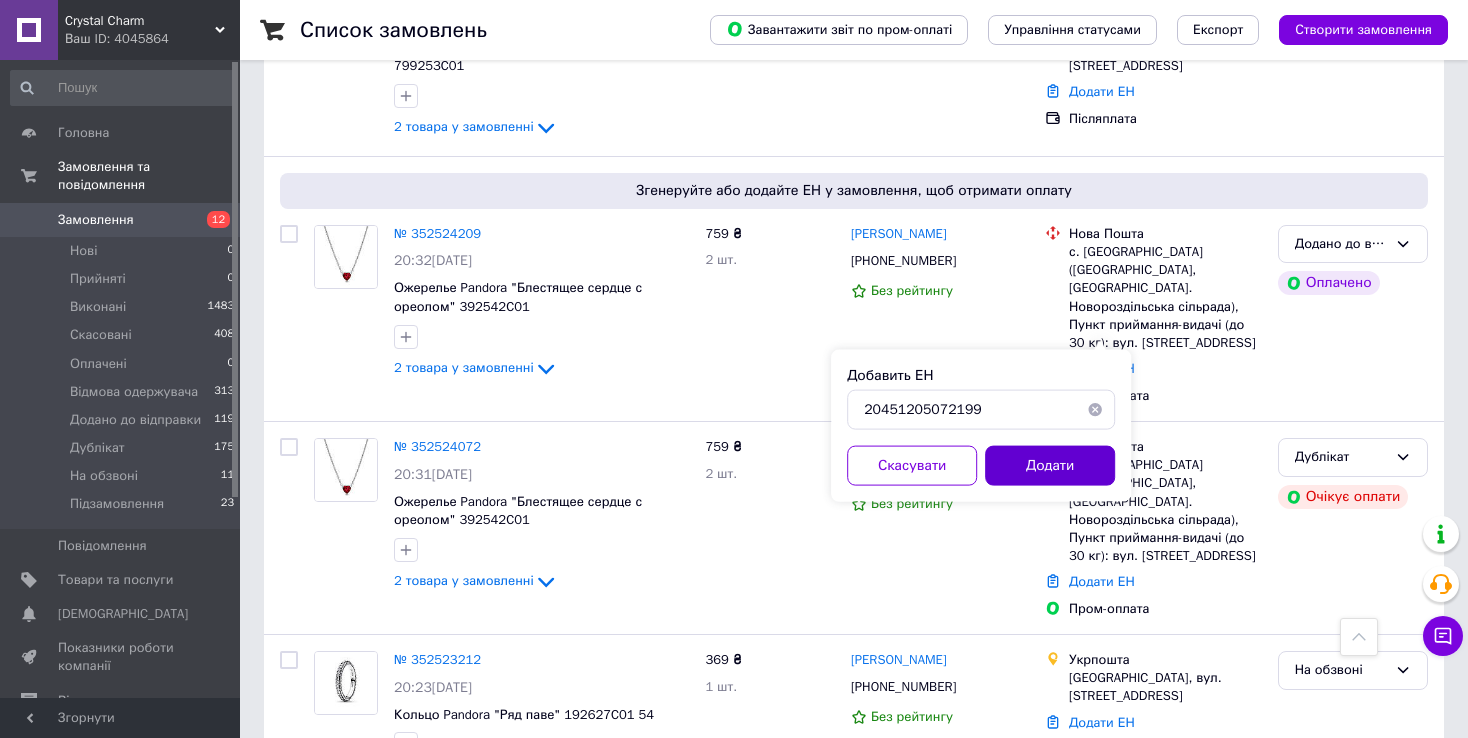 click on "Додати" at bounding box center (1050, 466) 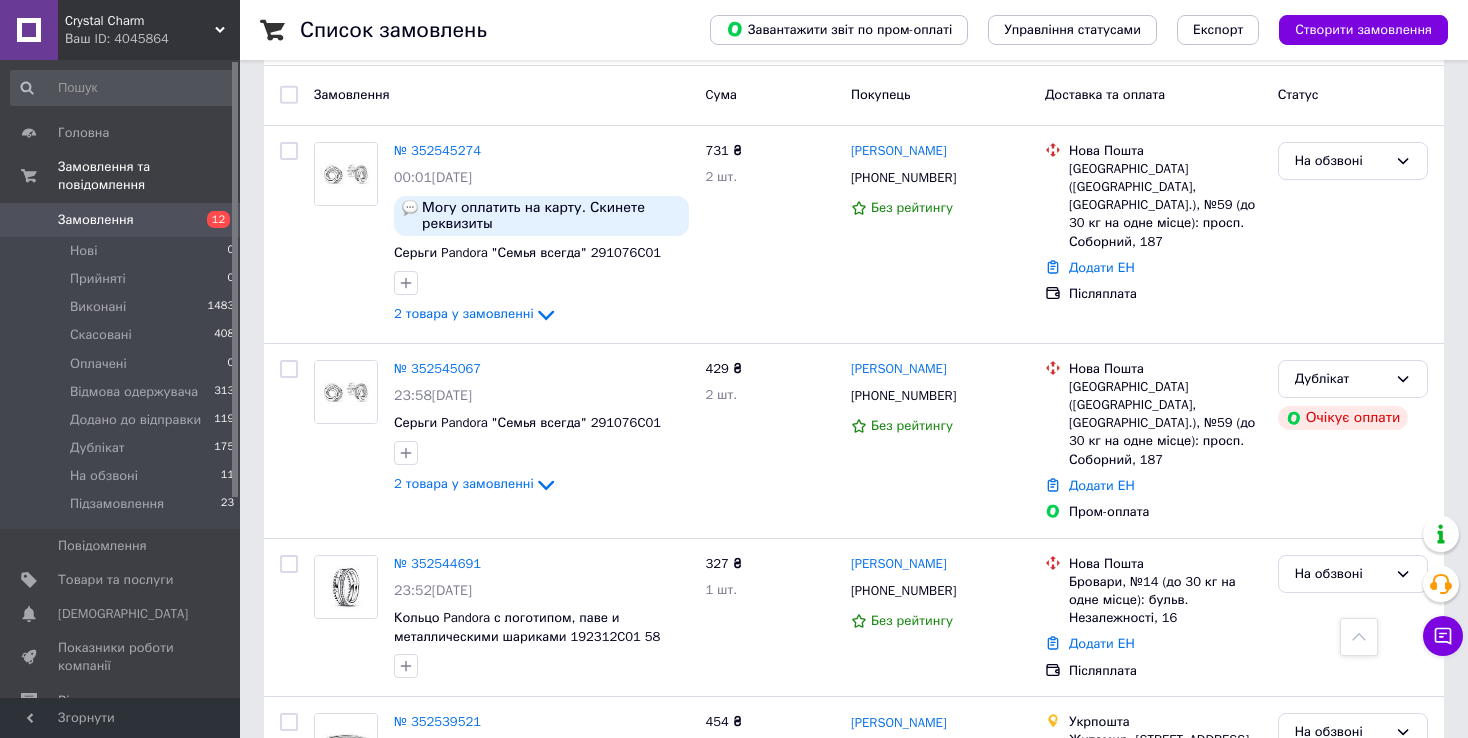 scroll, scrollTop: 0, scrollLeft: 0, axis: both 